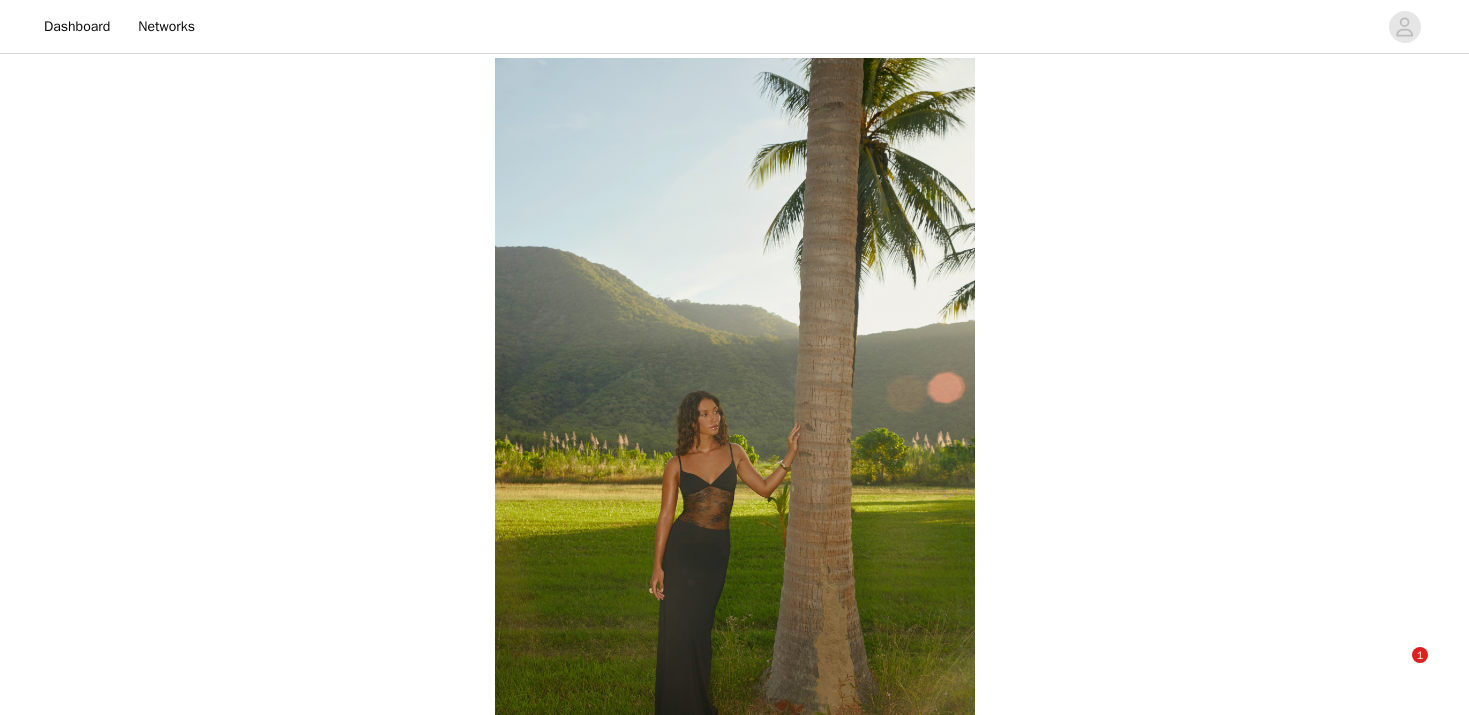 scroll, scrollTop: 462, scrollLeft: 0, axis: vertical 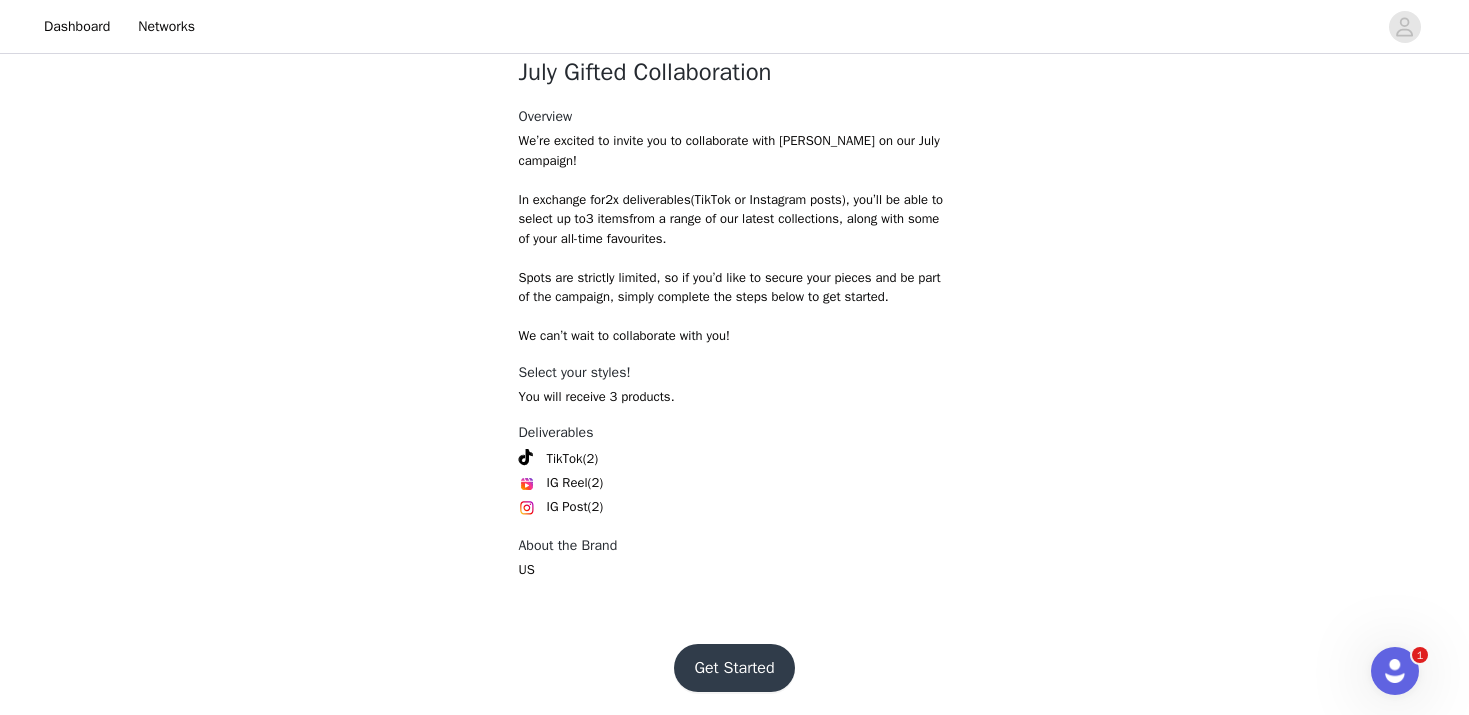 click on "Get Started" at bounding box center [734, 668] 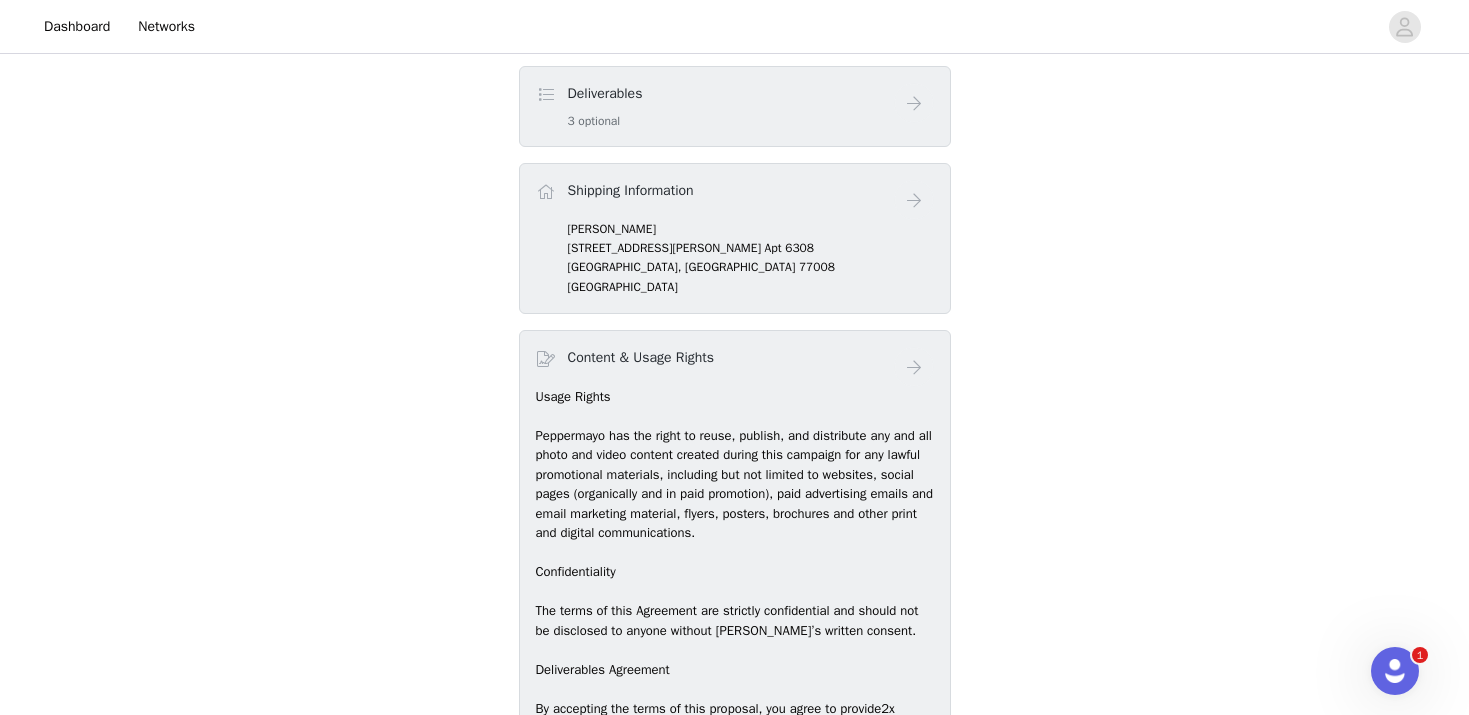 scroll, scrollTop: 878, scrollLeft: 0, axis: vertical 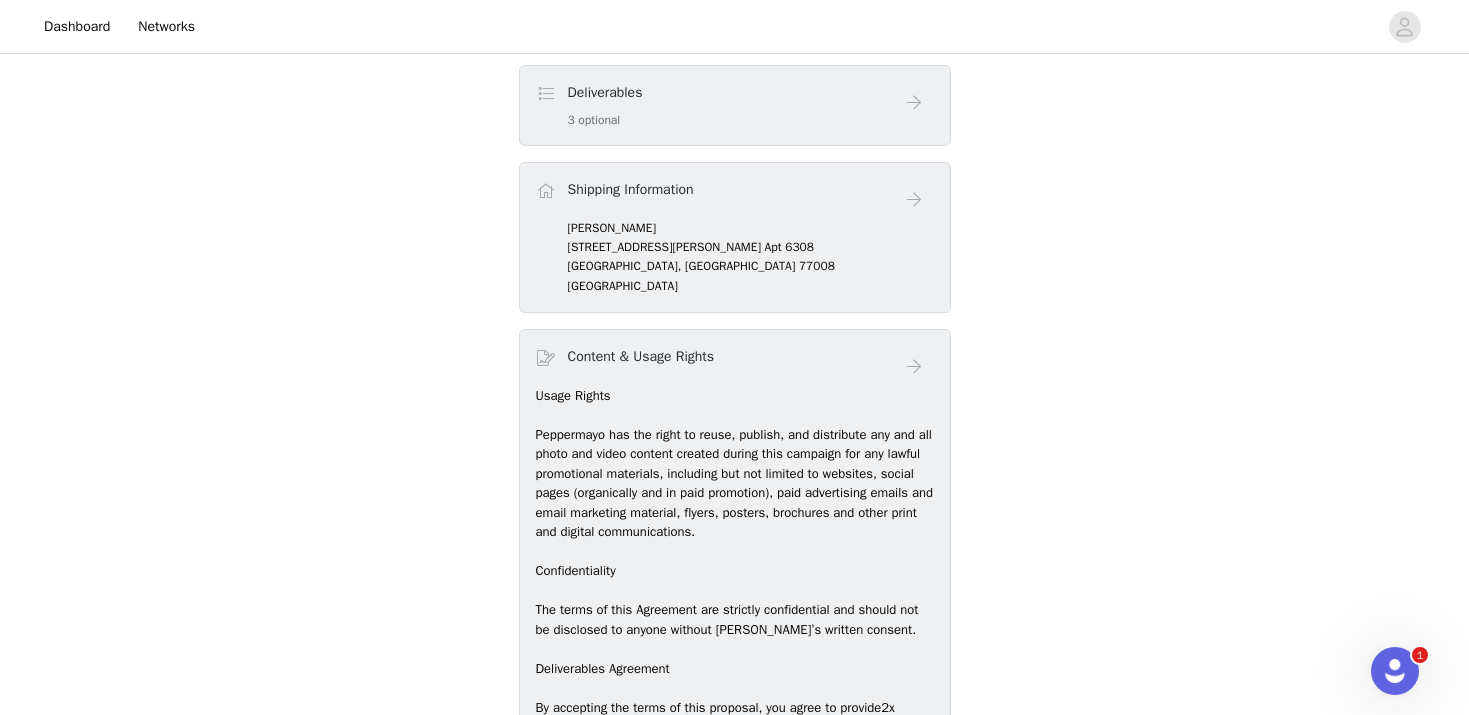 click on "Deliverables   3 optional" at bounding box center [715, 105] 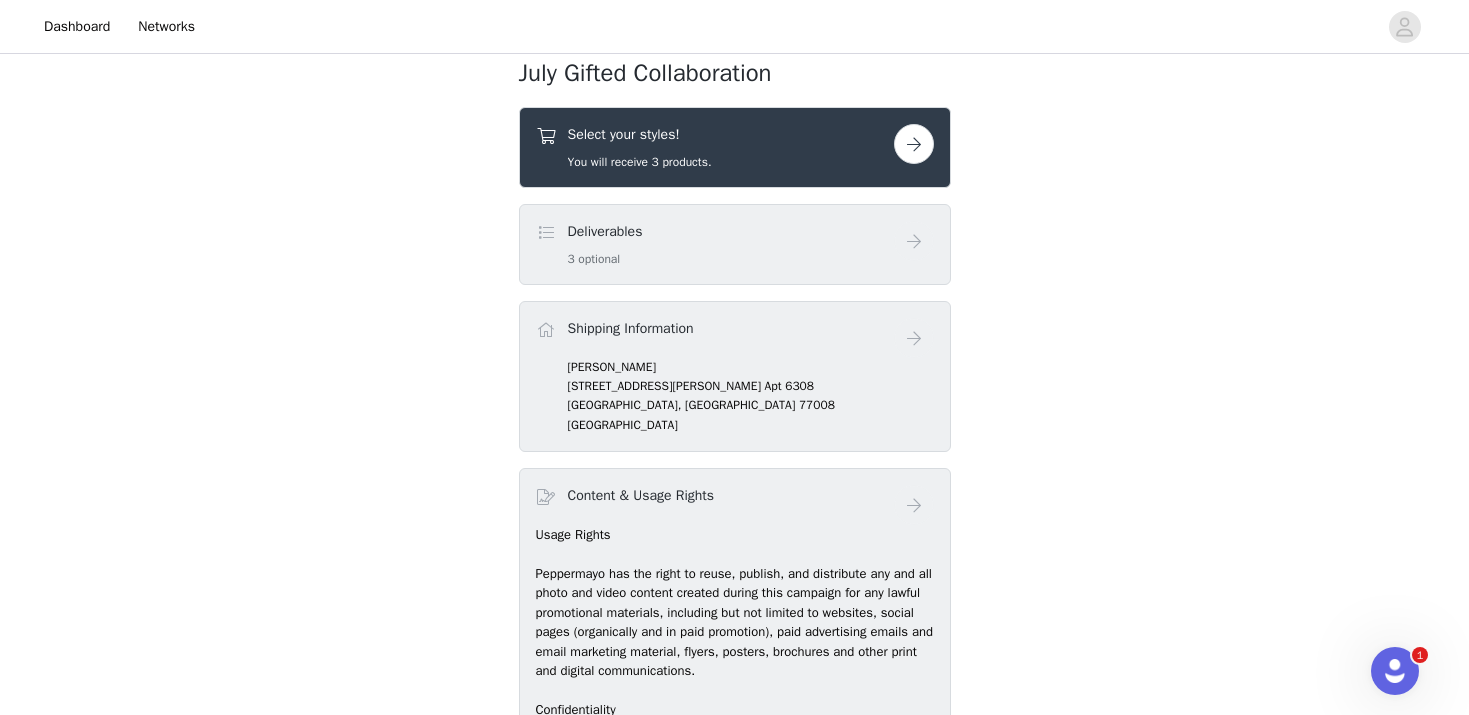 scroll, scrollTop: 696, scrollLeft: 0, axis: vertical 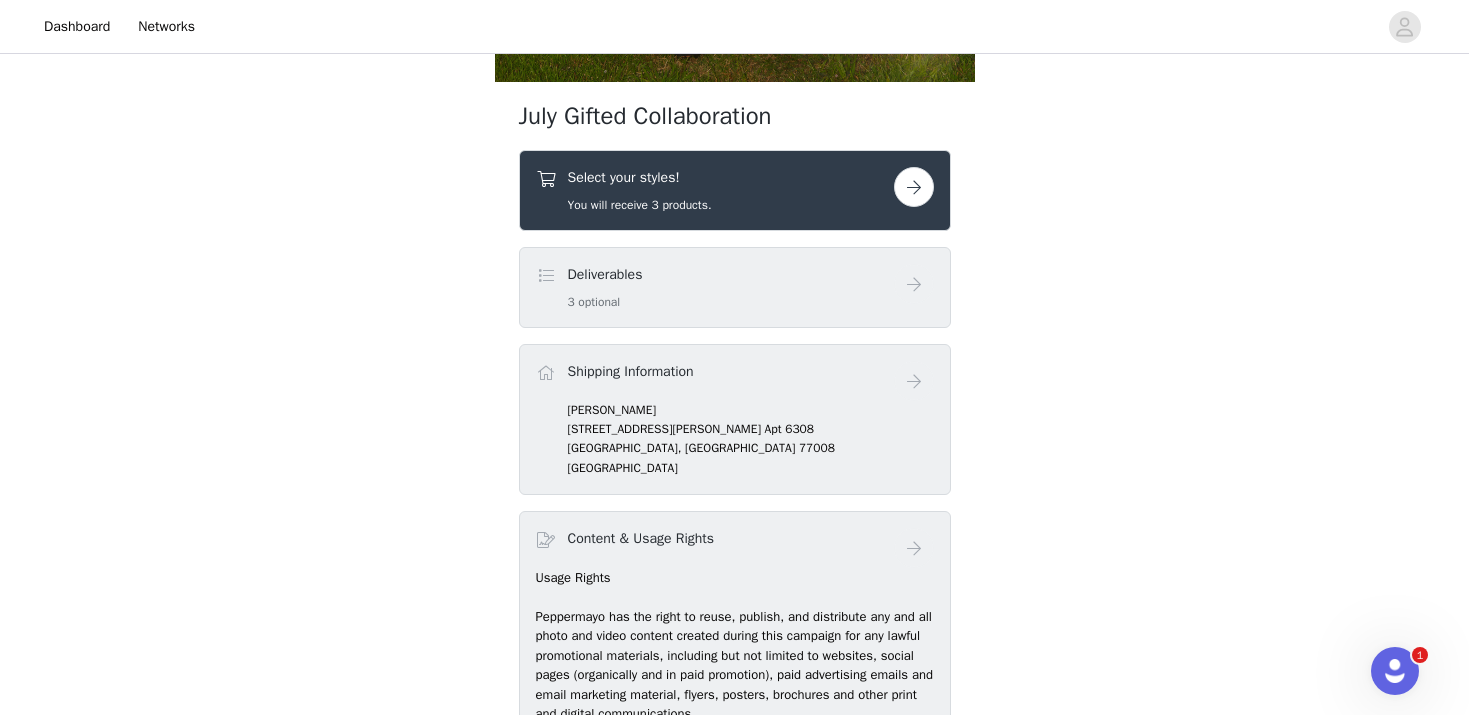 click at bounding box center (914, 187) 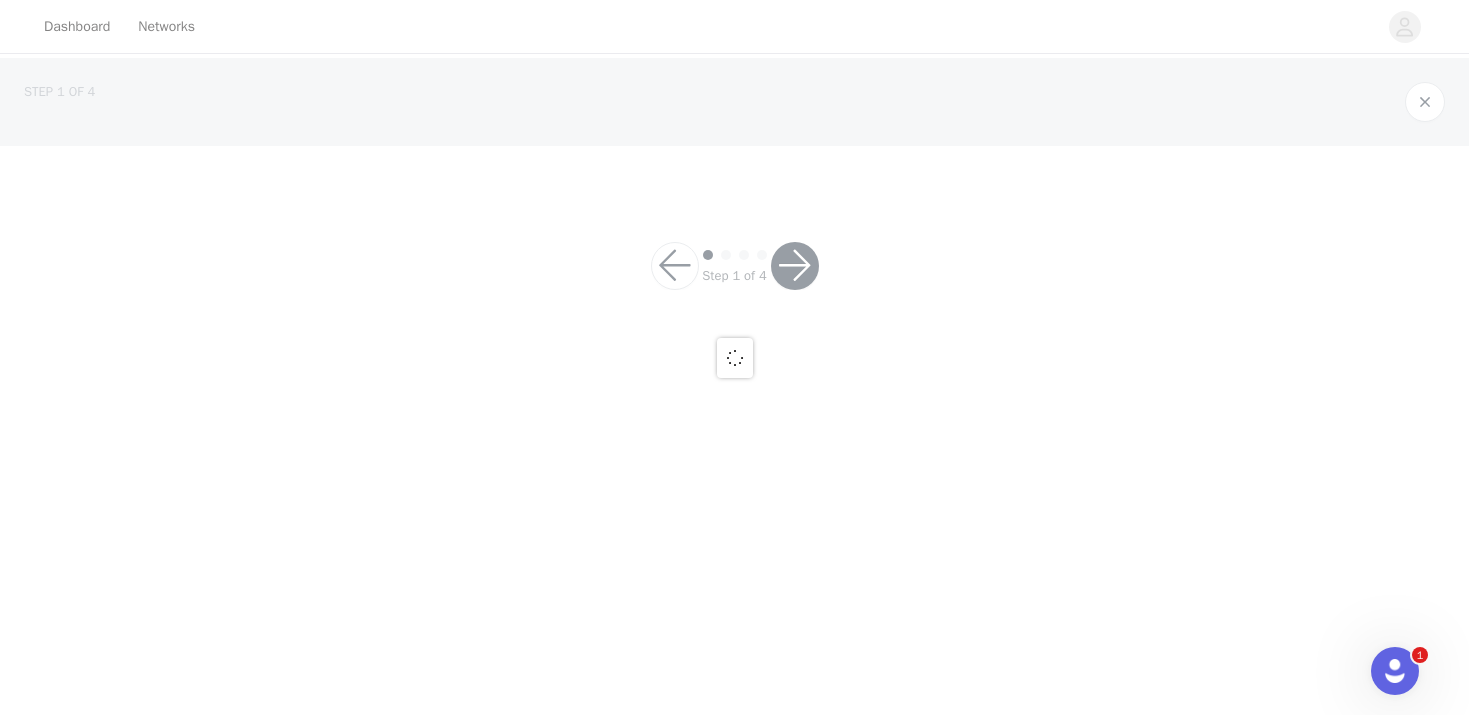 scroll, scrollTop: 0, scrollLeft: 0, axis: both 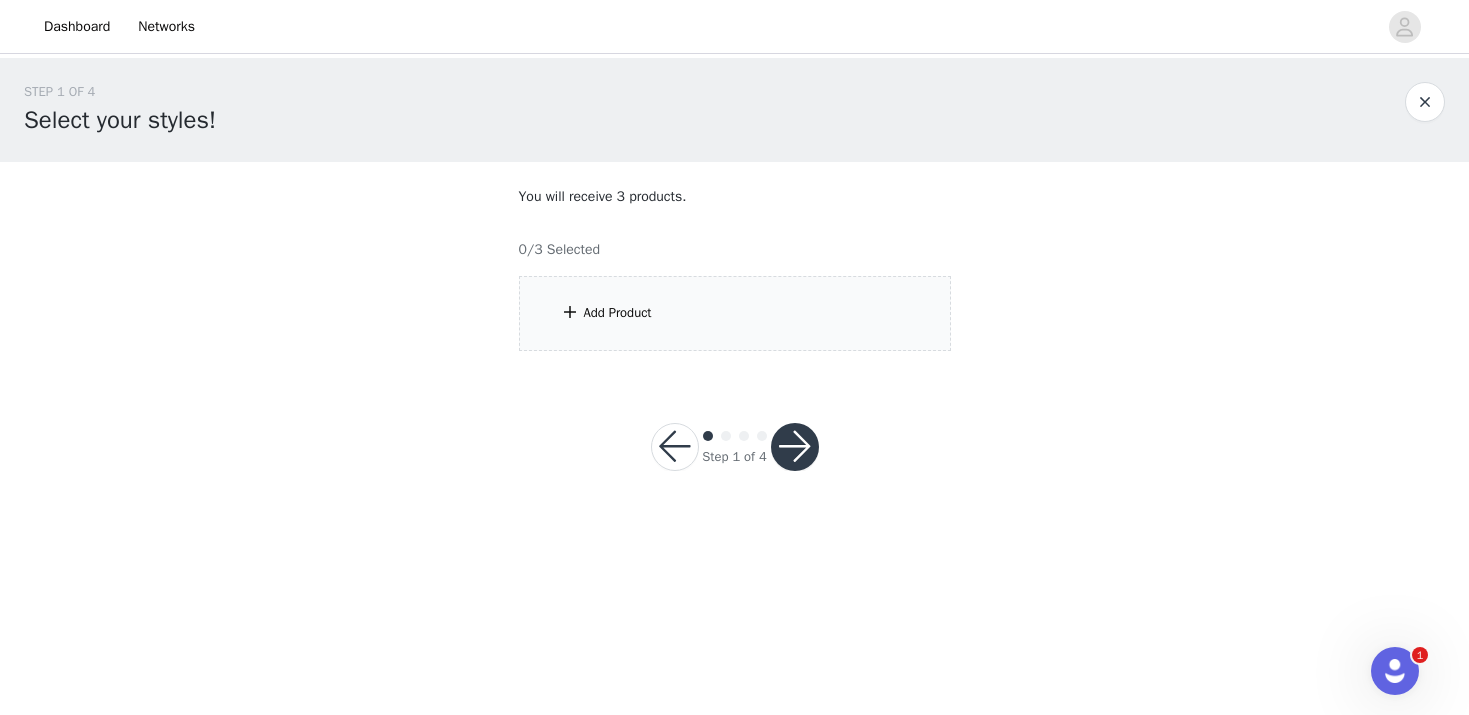click on "Add Product" at bounding box center [735, 313] 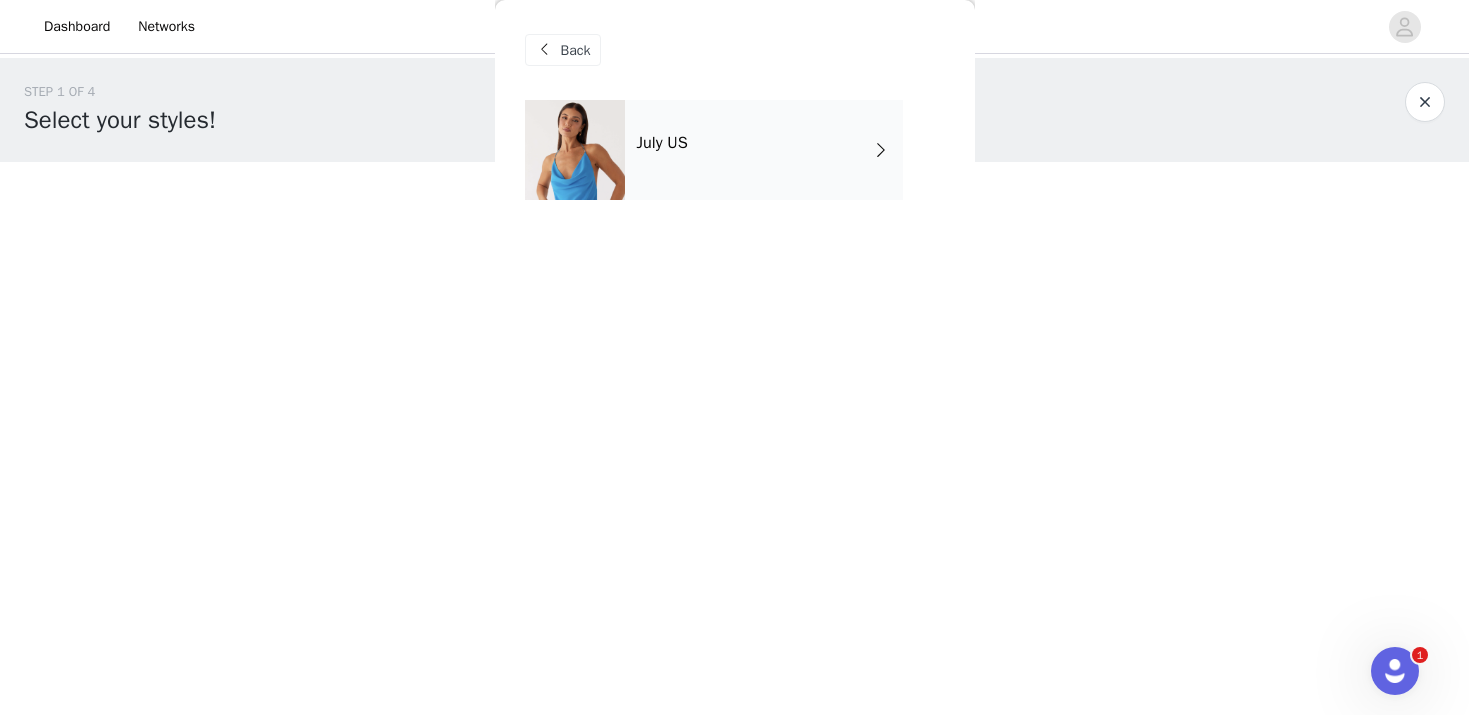 click on "July US" at bounding box center (764, 150) 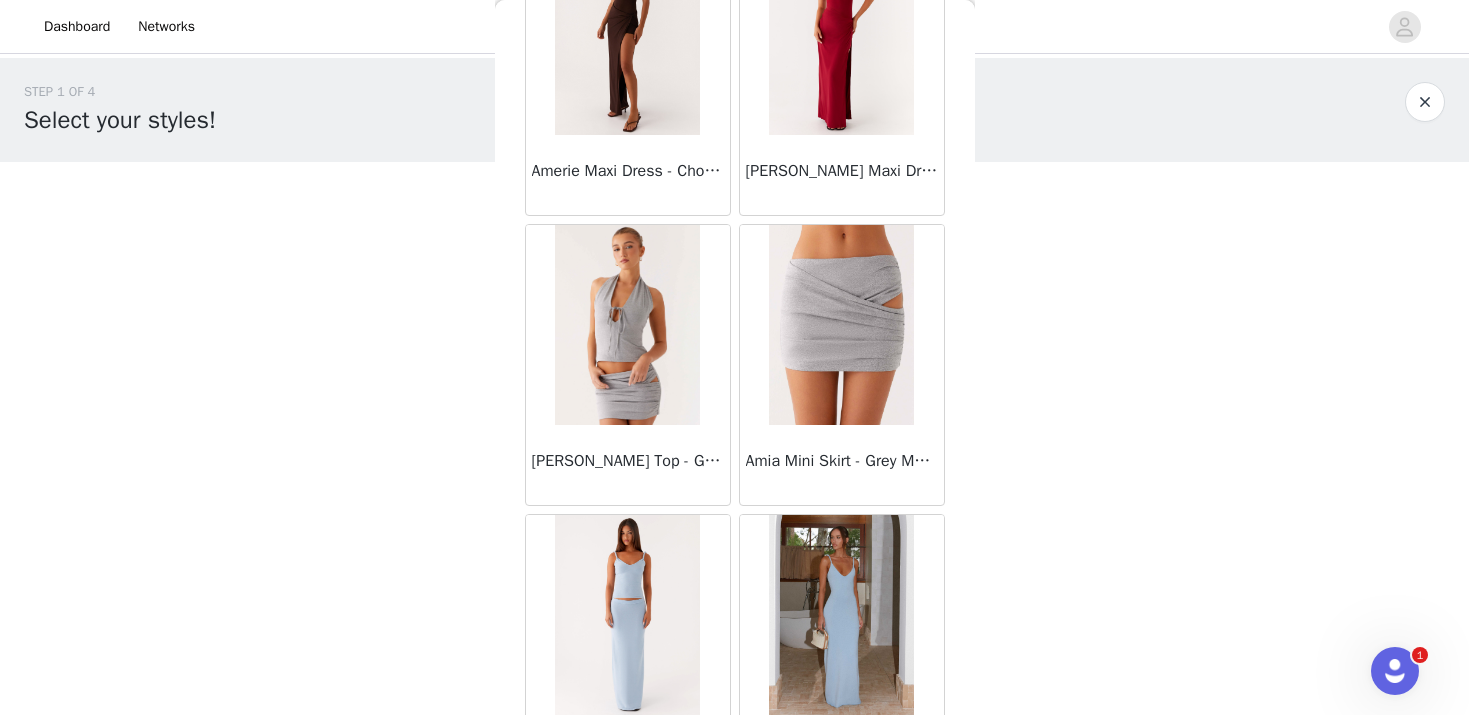 scroll, scrollTop: 2345, scrollLeft: 0, axis: vertical 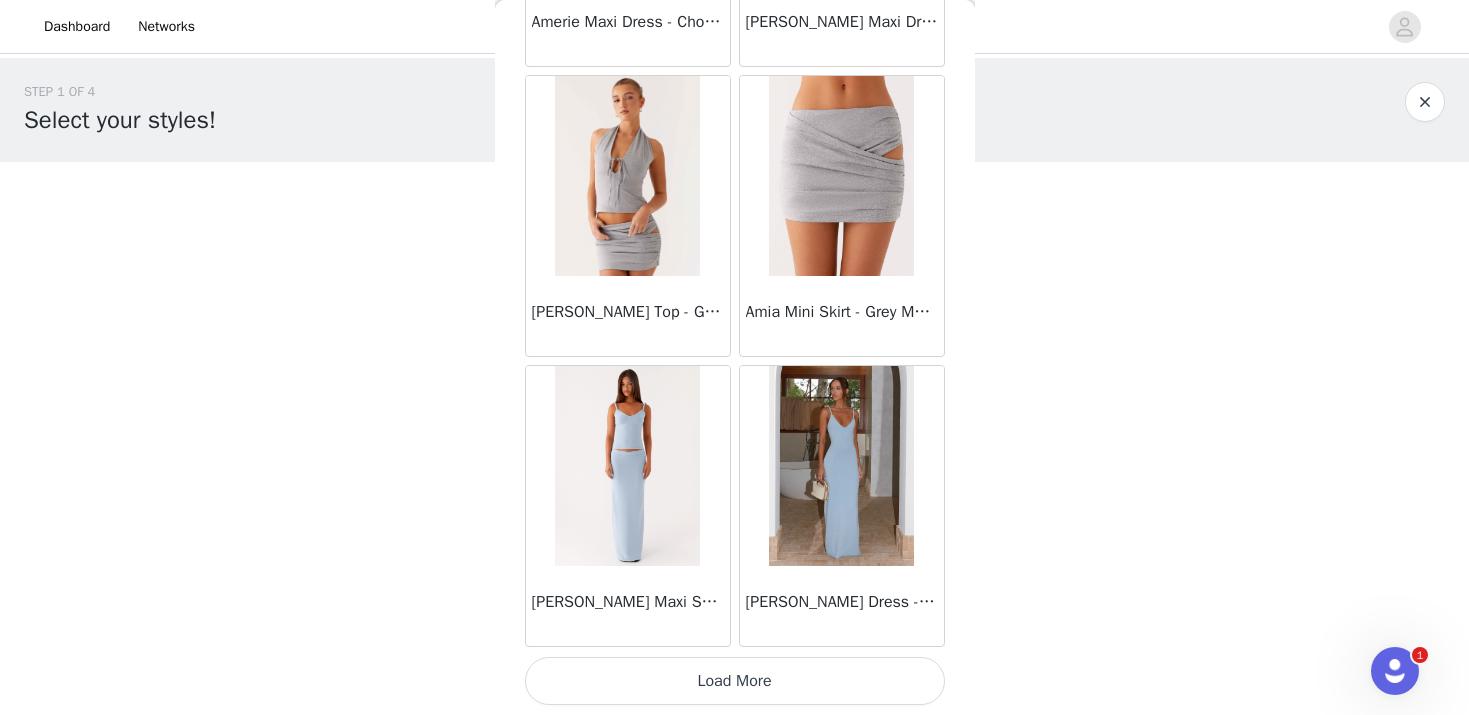 click on "Load More" at bounding box center [735, 681] 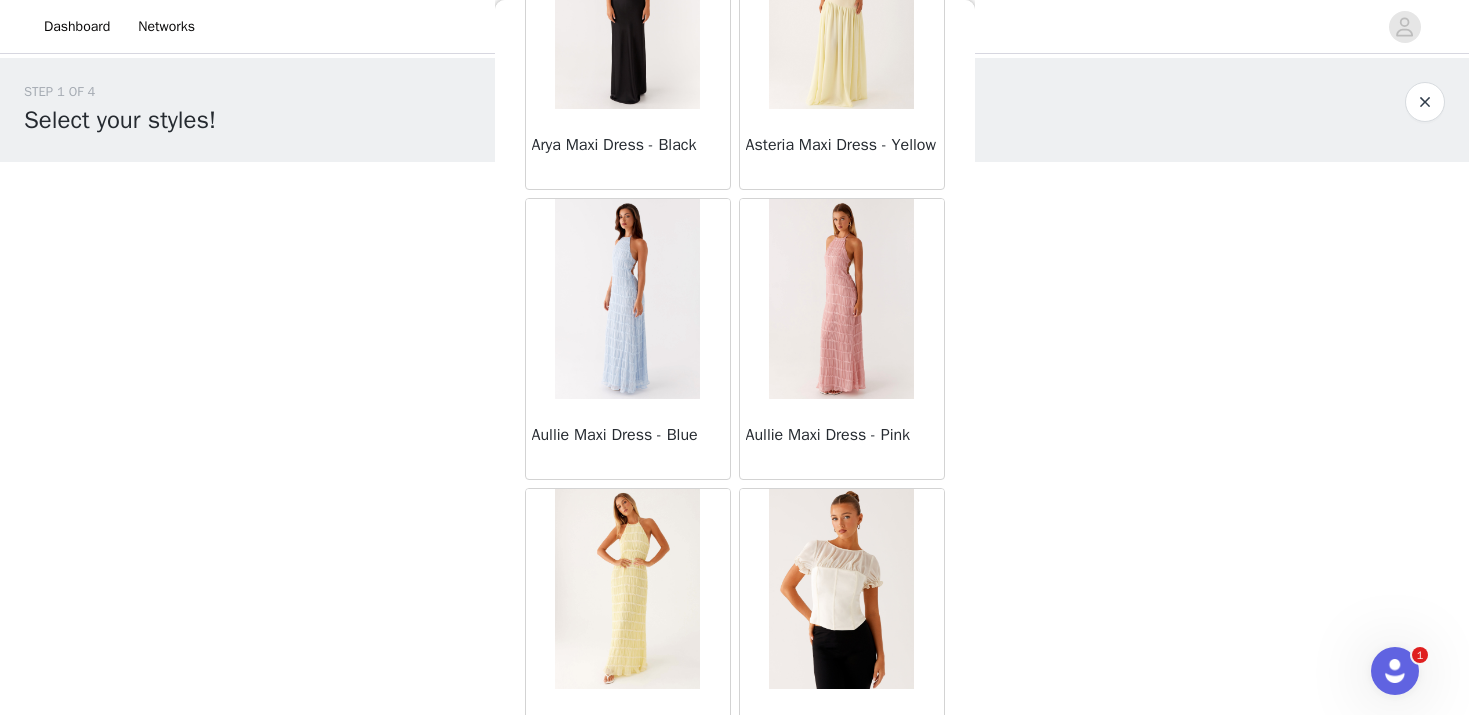 scroll, scrollTop: 5245, scrollLeft: 0, axis: vertical 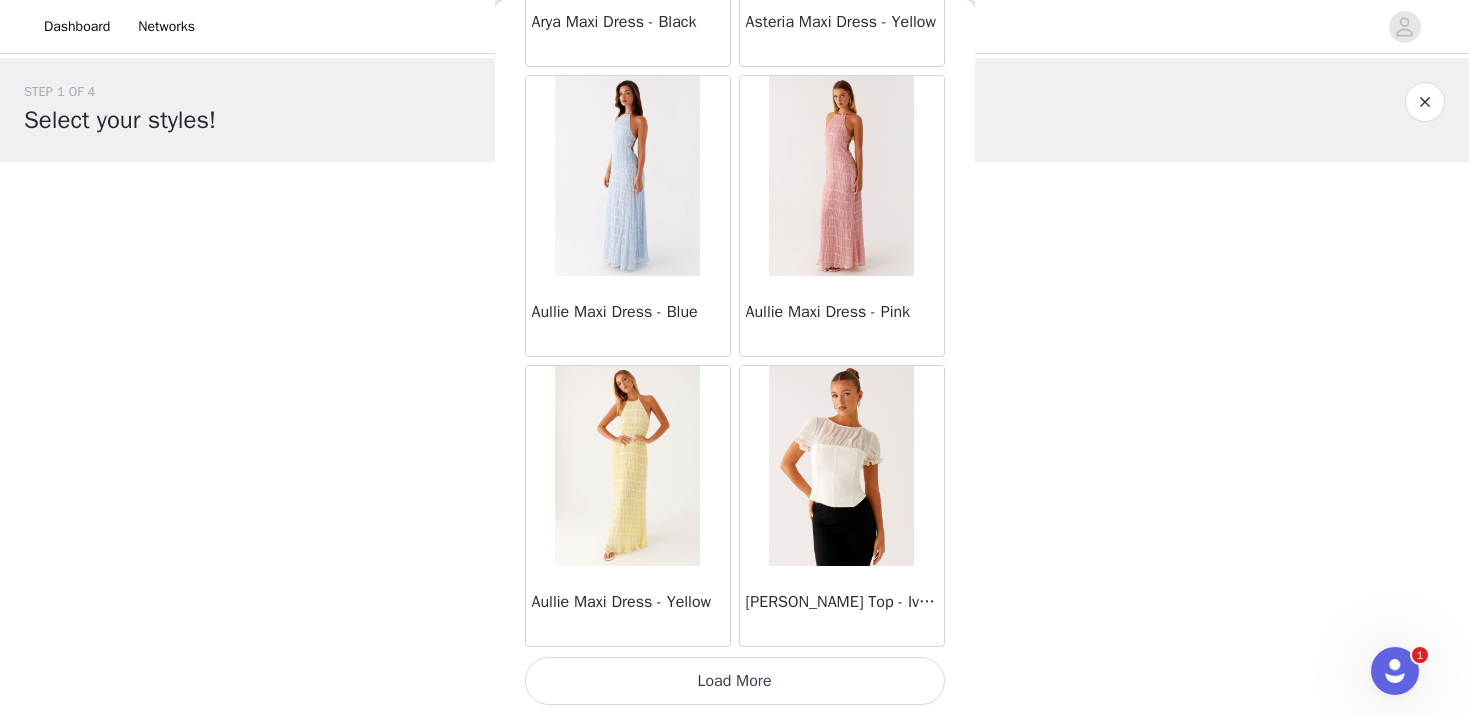 click on "Load More" at bounding box center (735, 681) 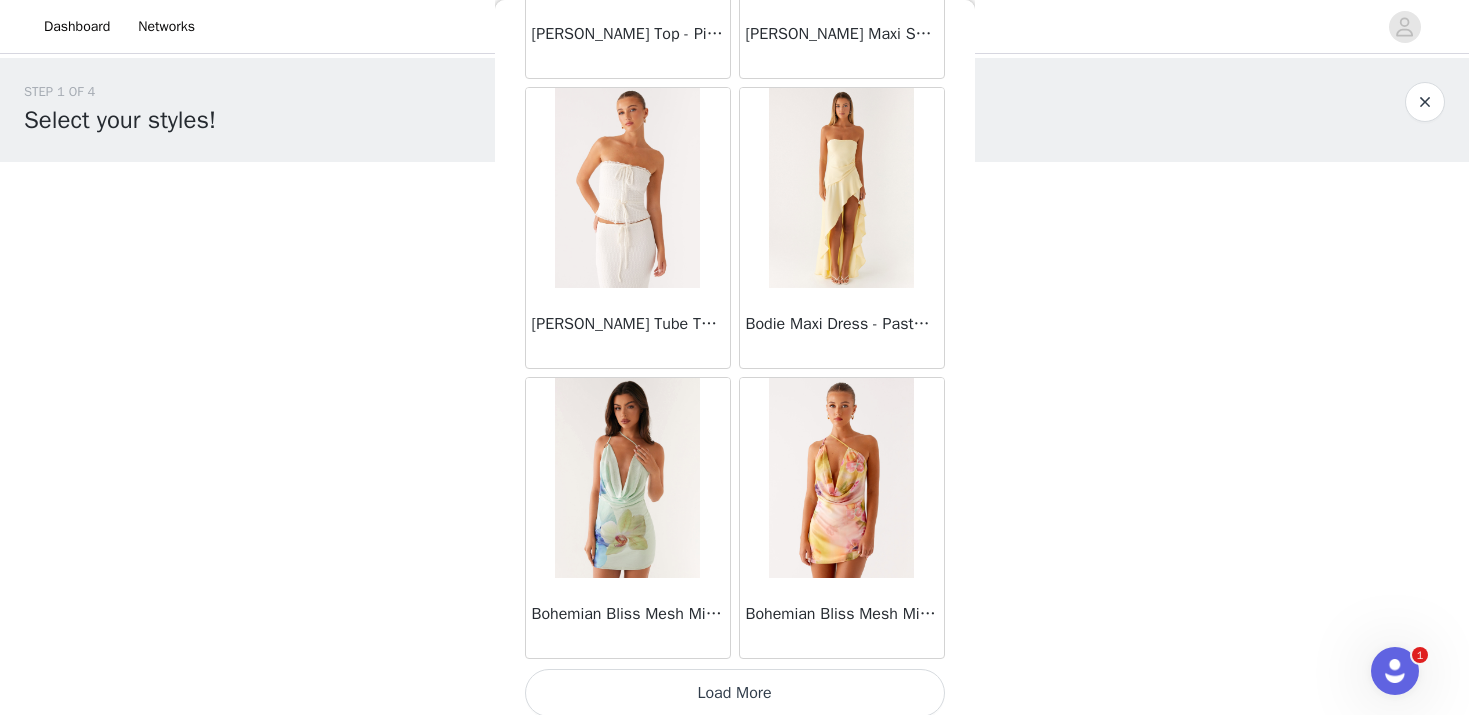 scroll, scrollTop: 8145, scrollLeft: 0, axis: vertical 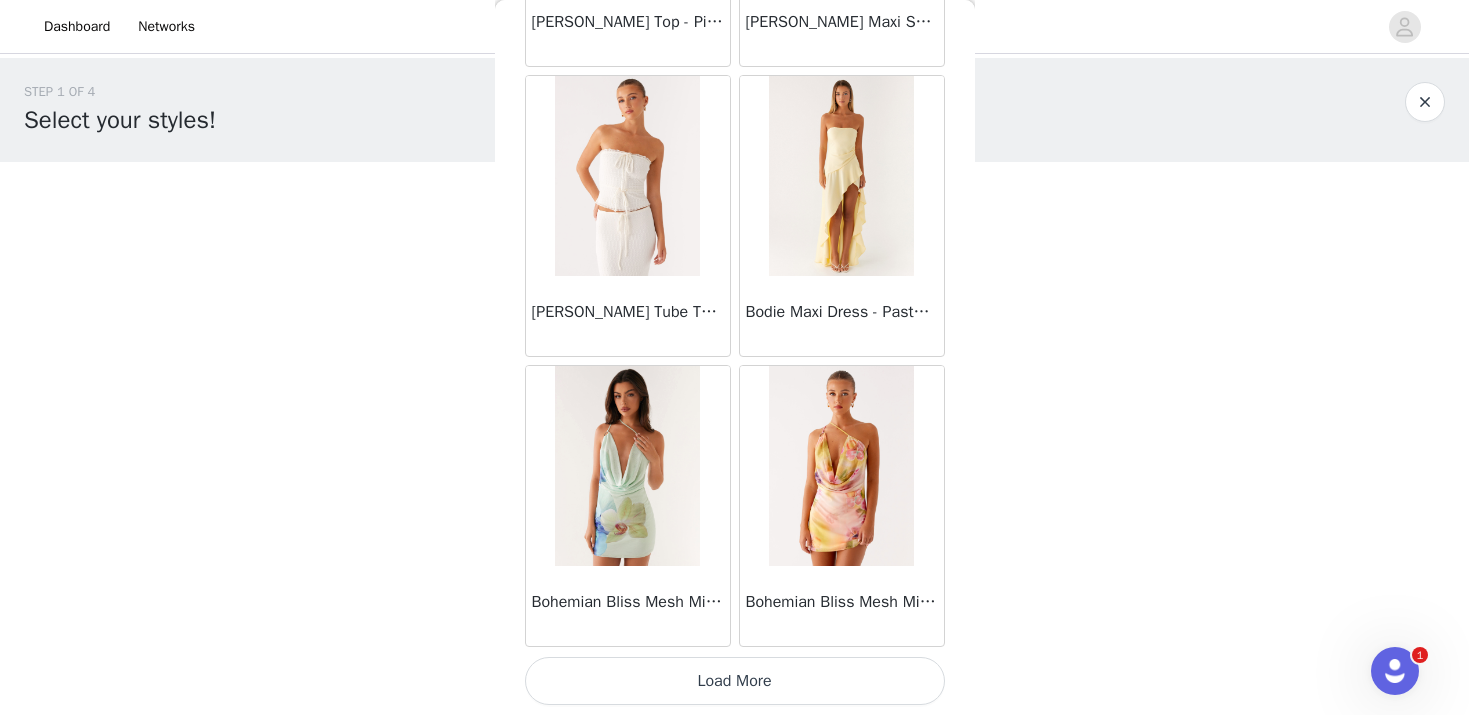 click on "Load More" at bounding box center [735, 681] 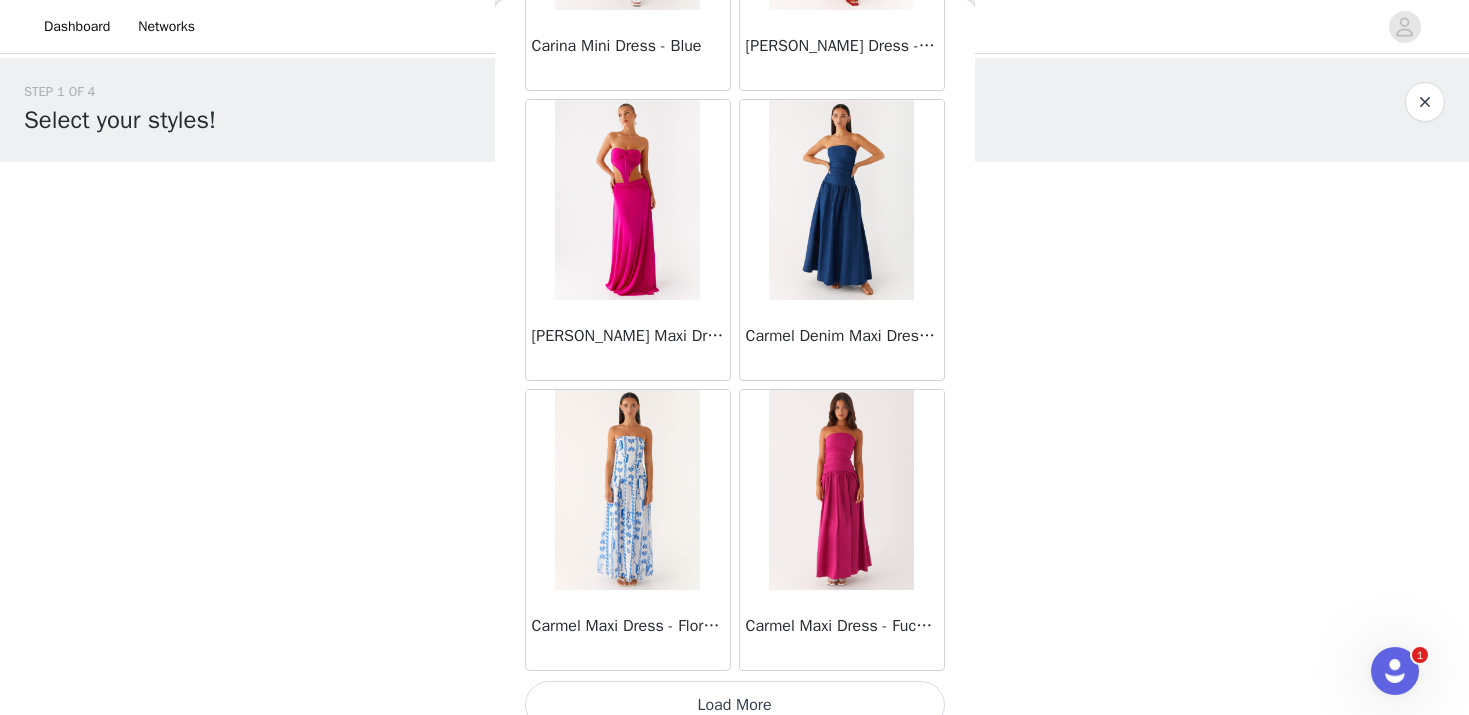 scroll, scrollTop: 11045, scrollLeft: 0, axis: vertical 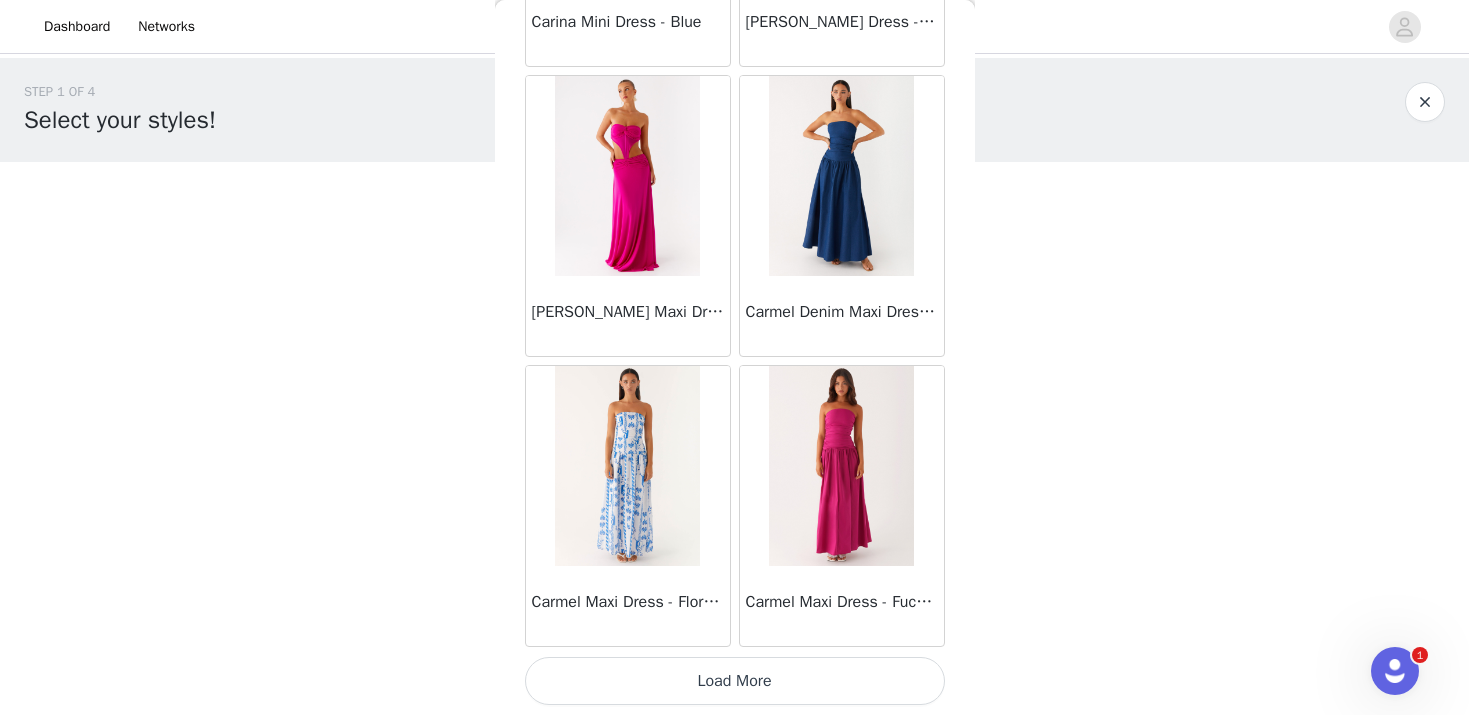 click on "Load More" at bounding box center [735, 681] 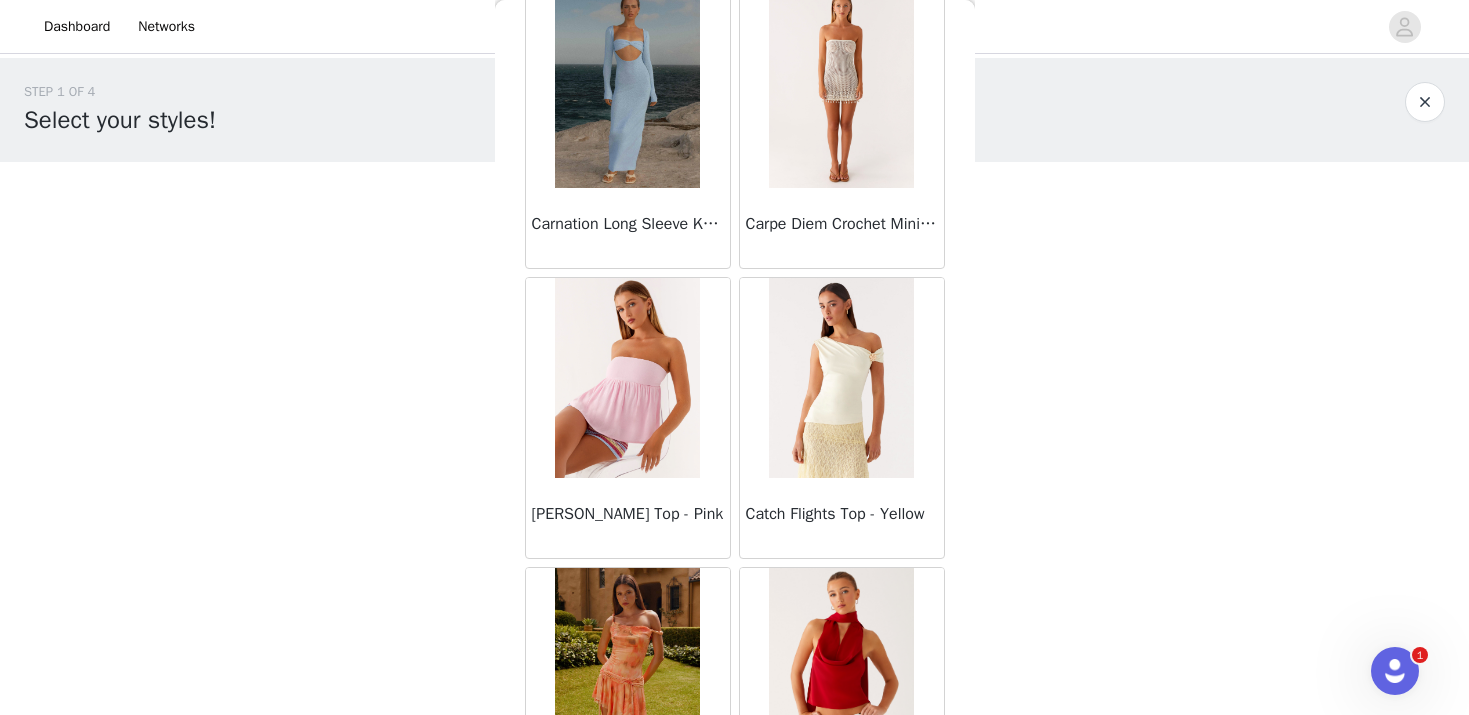 scroll, scrollTop: 13945, scrollLeft: 0, axis: vertical 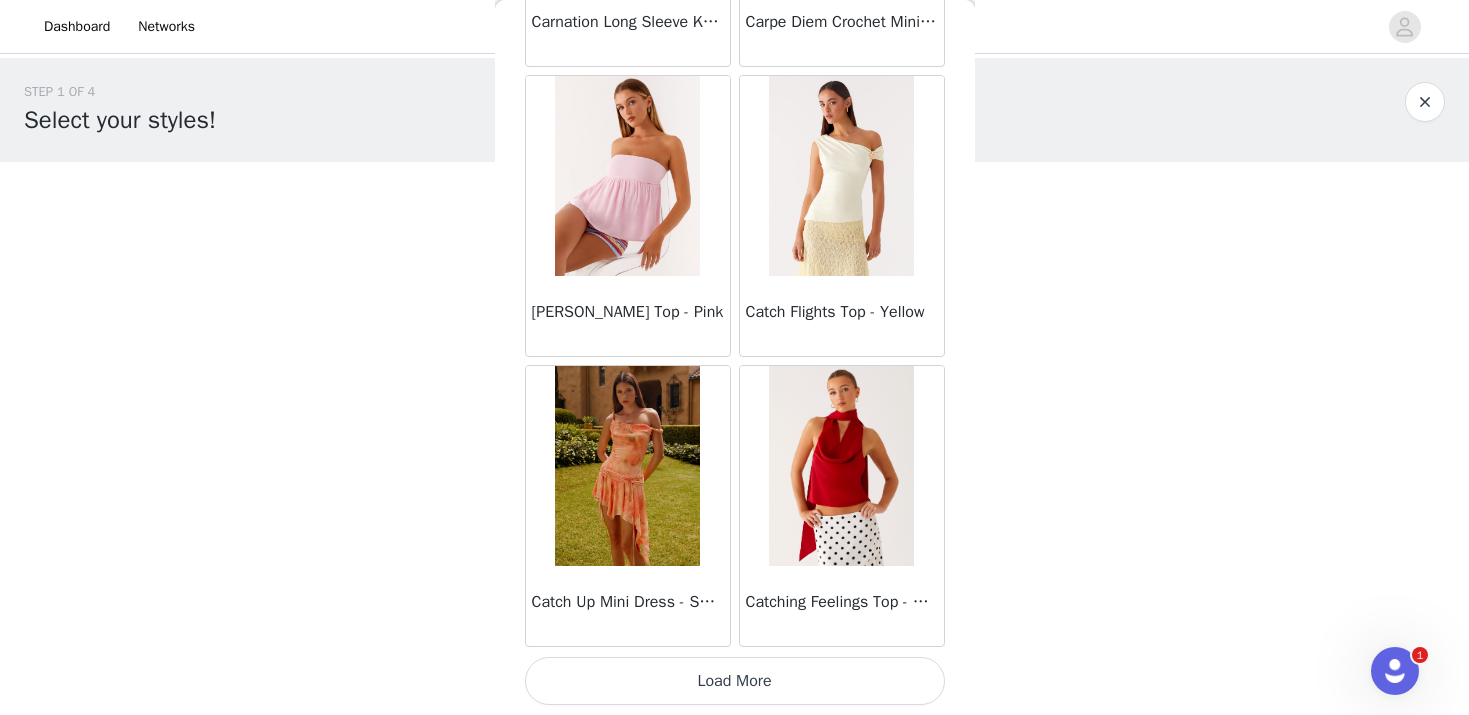 click on "Load More" at bounding box center (735, 681) 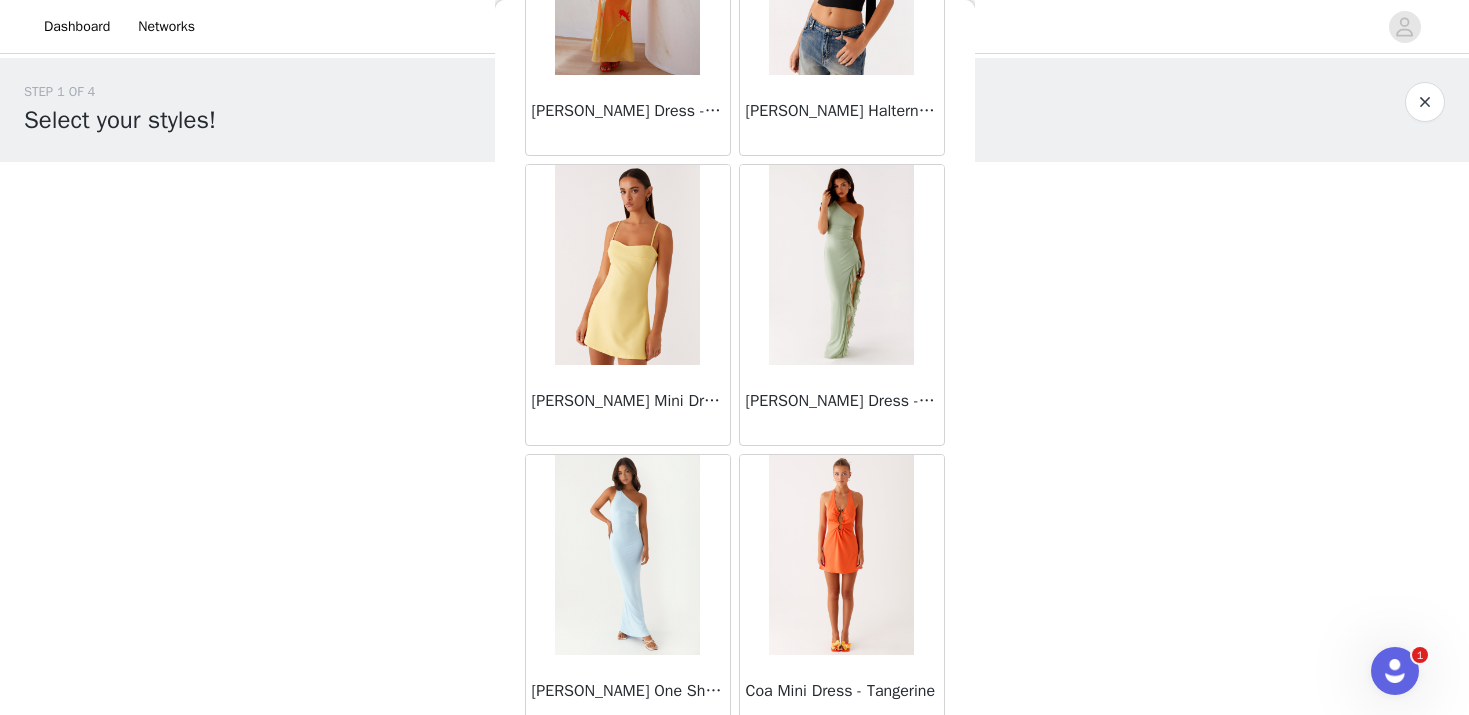 scroll, scrollTop: 16845, scrollLeft: 0, axis: vertical 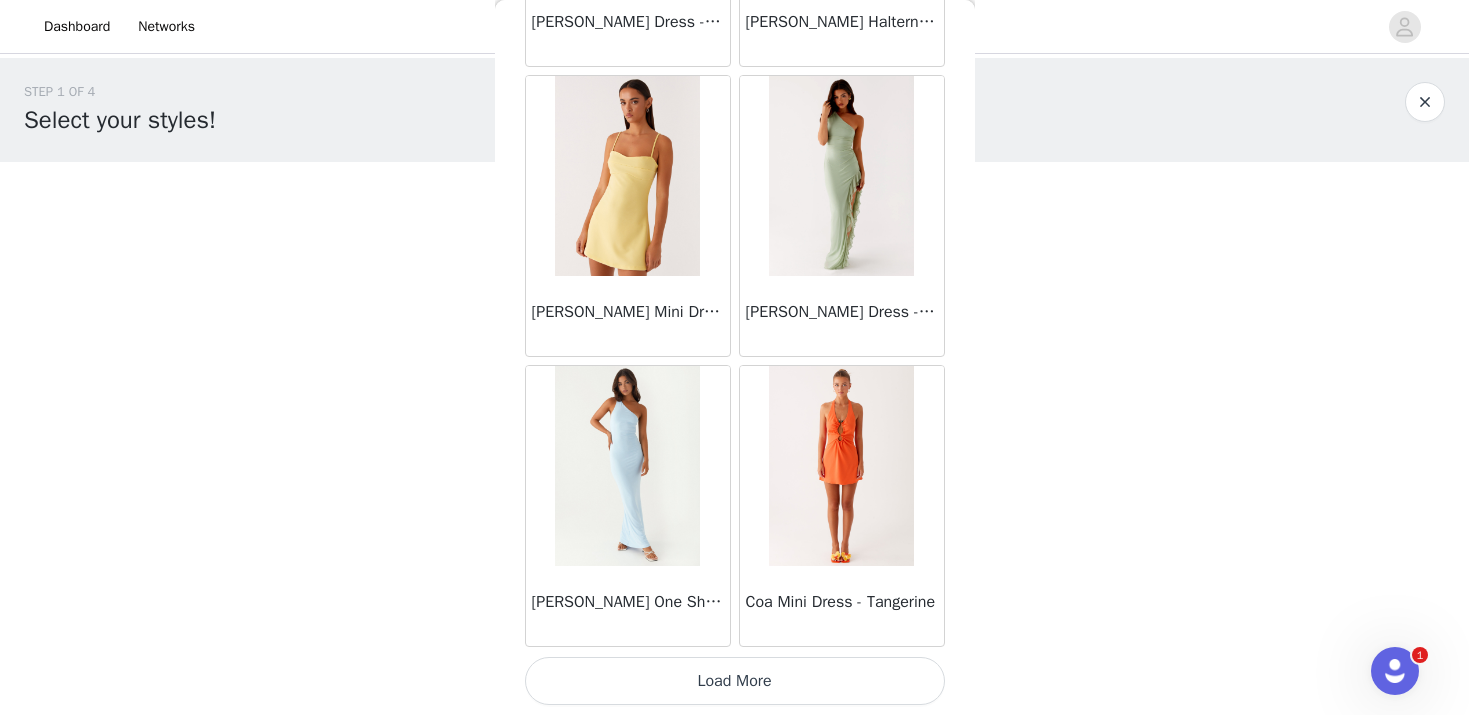 click on "Load More" at bounding box center [735, 681] 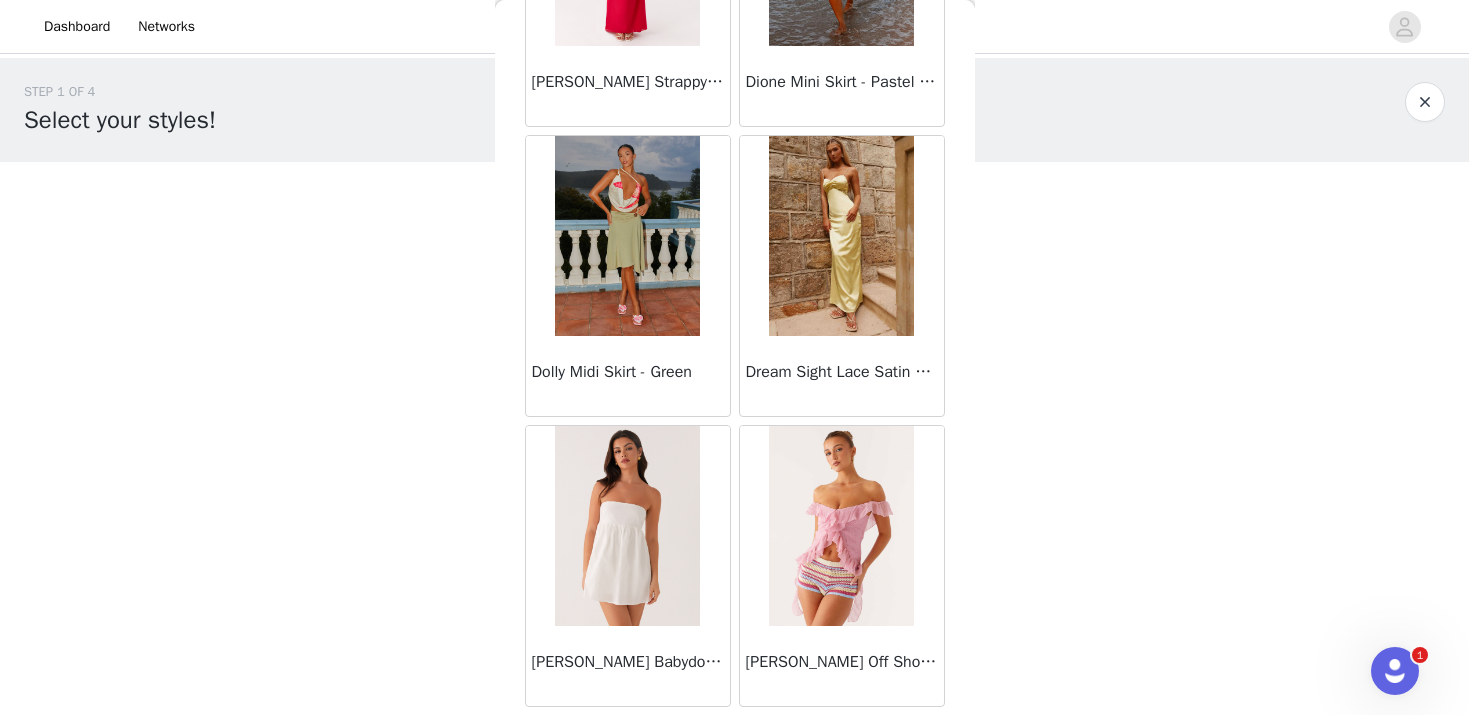 scroll, scrollTop: 19745, scrollLeft: 0, axis: vertical 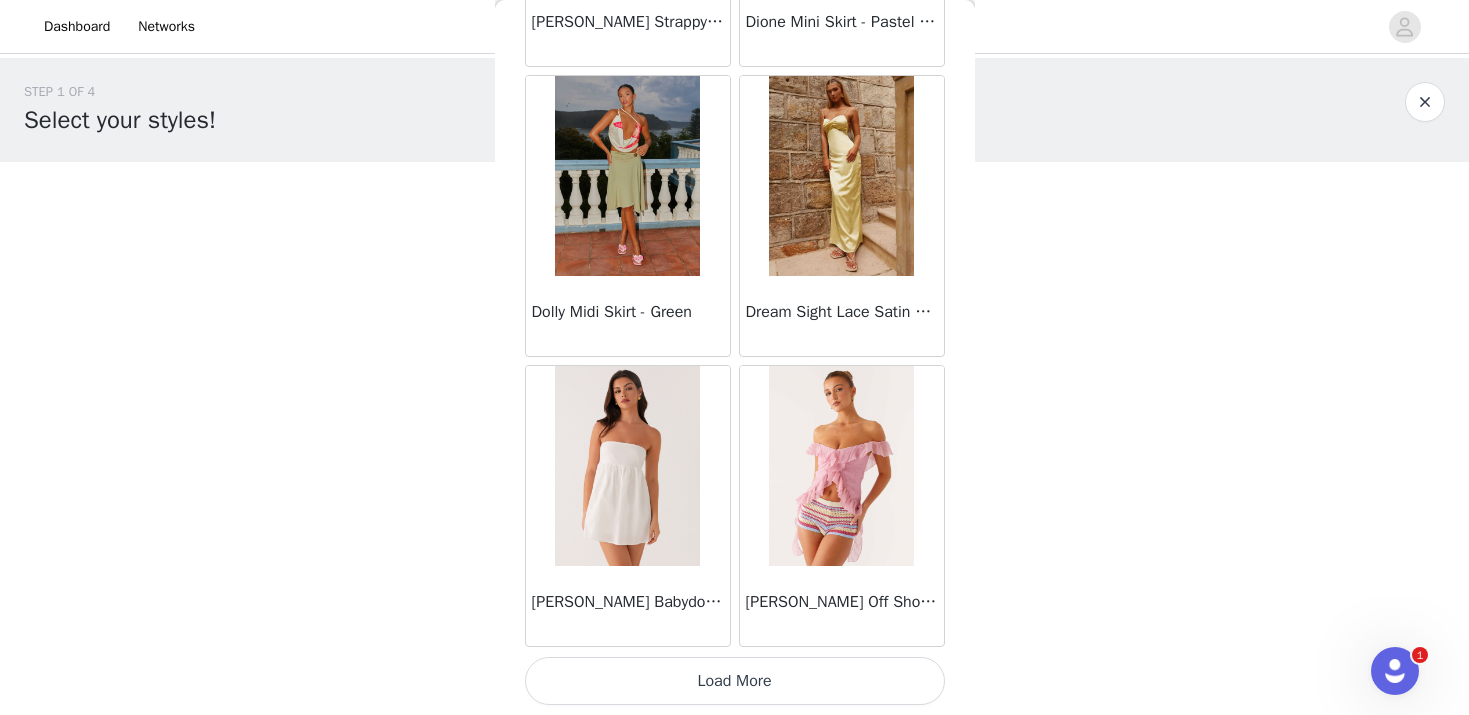 click on "Load More" at bounding box center [735, 681] 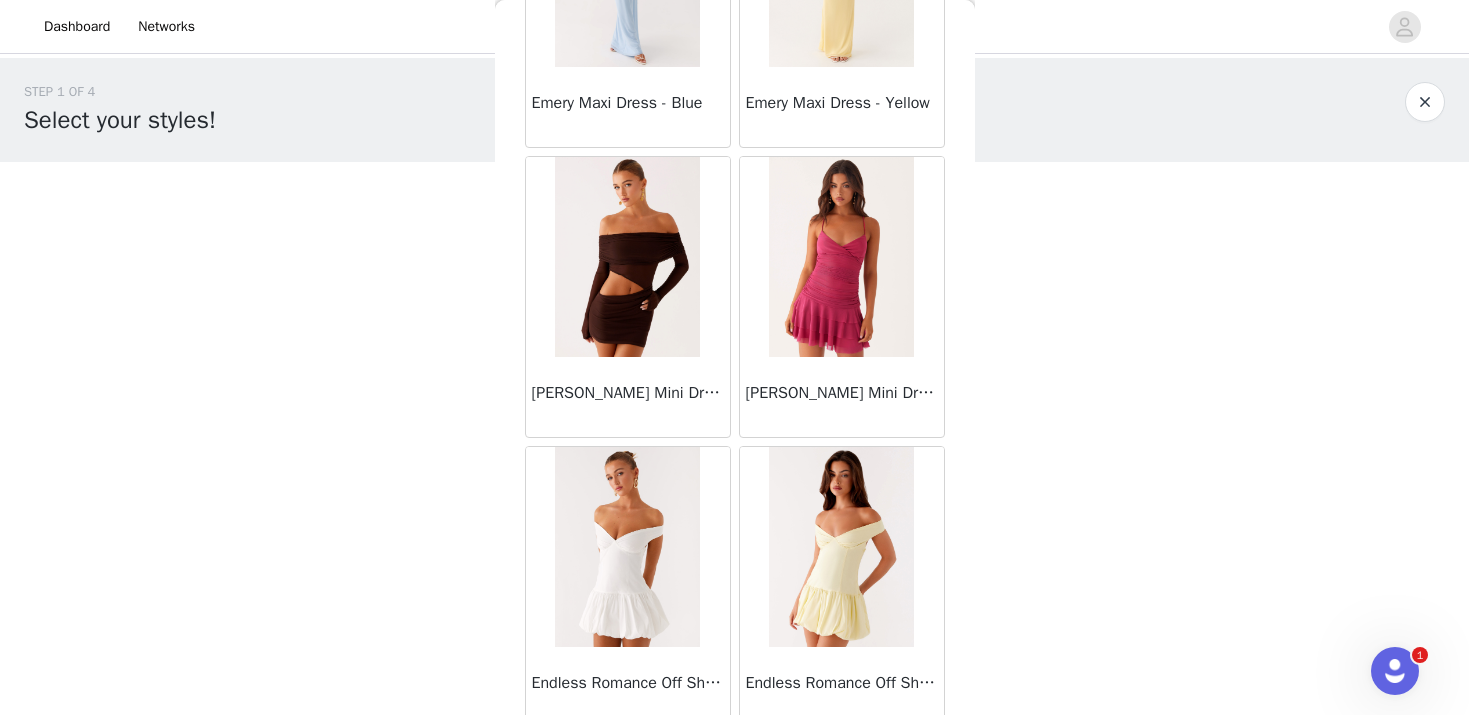 scroll, scrollTop: 22645, scrollLeft: 0, axis: vertical 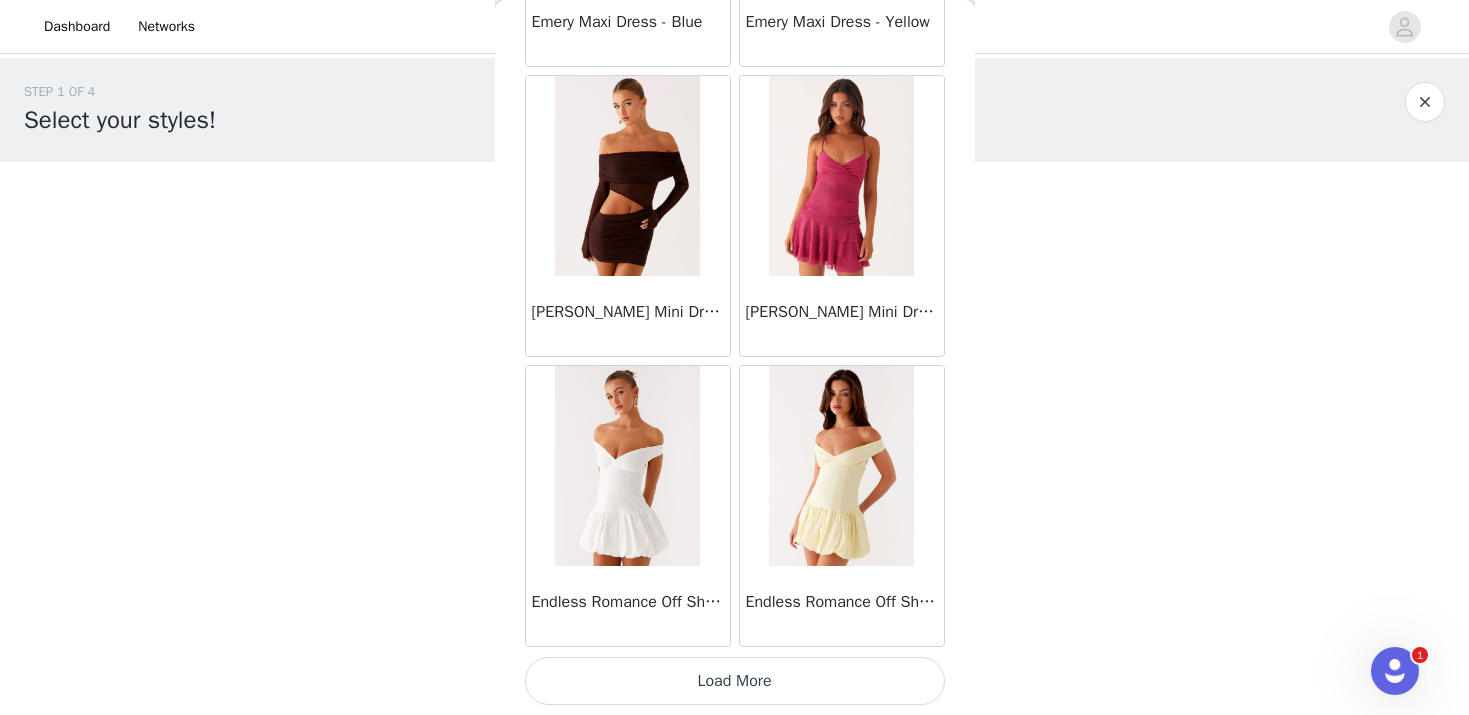 click on "Load More" at bounding box center [735, 681] 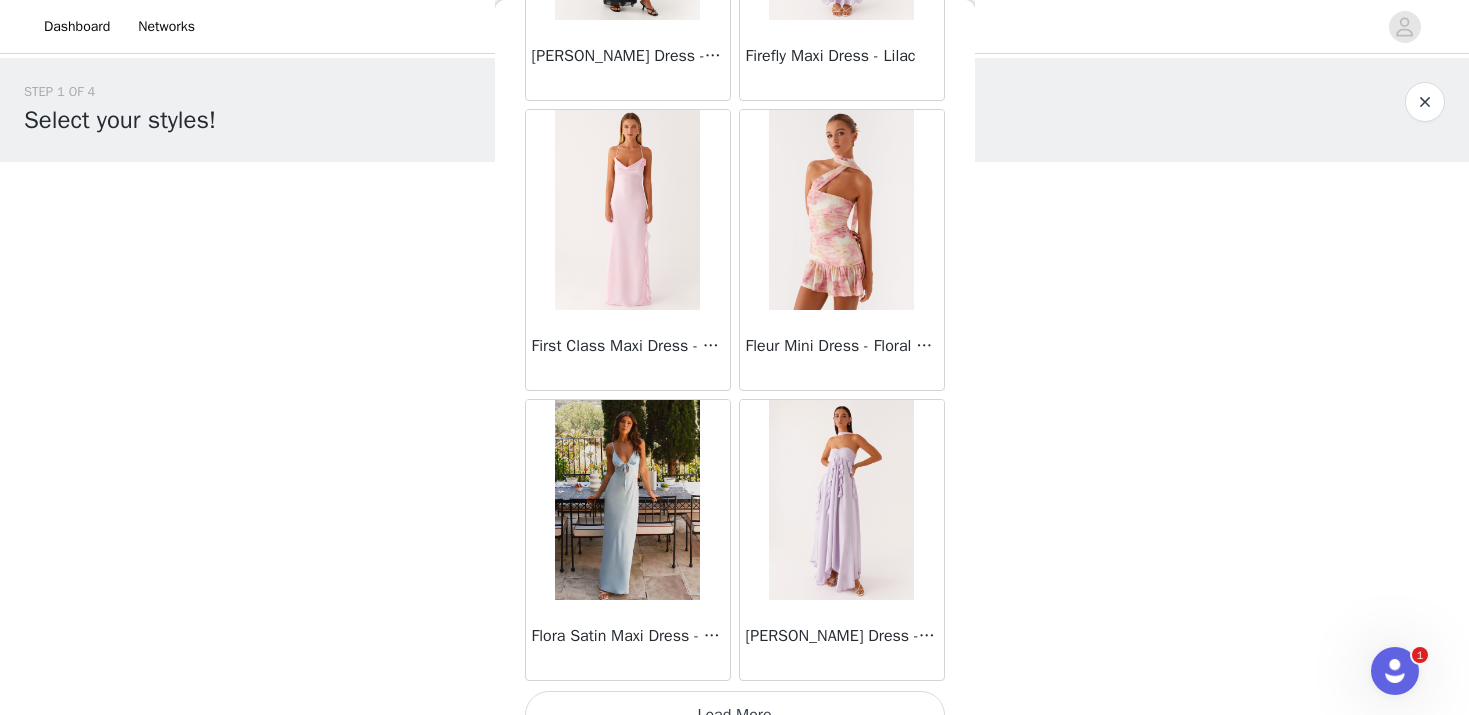 scroll, scrollTop: 25545, scrollLeft: 0, axis: vertical 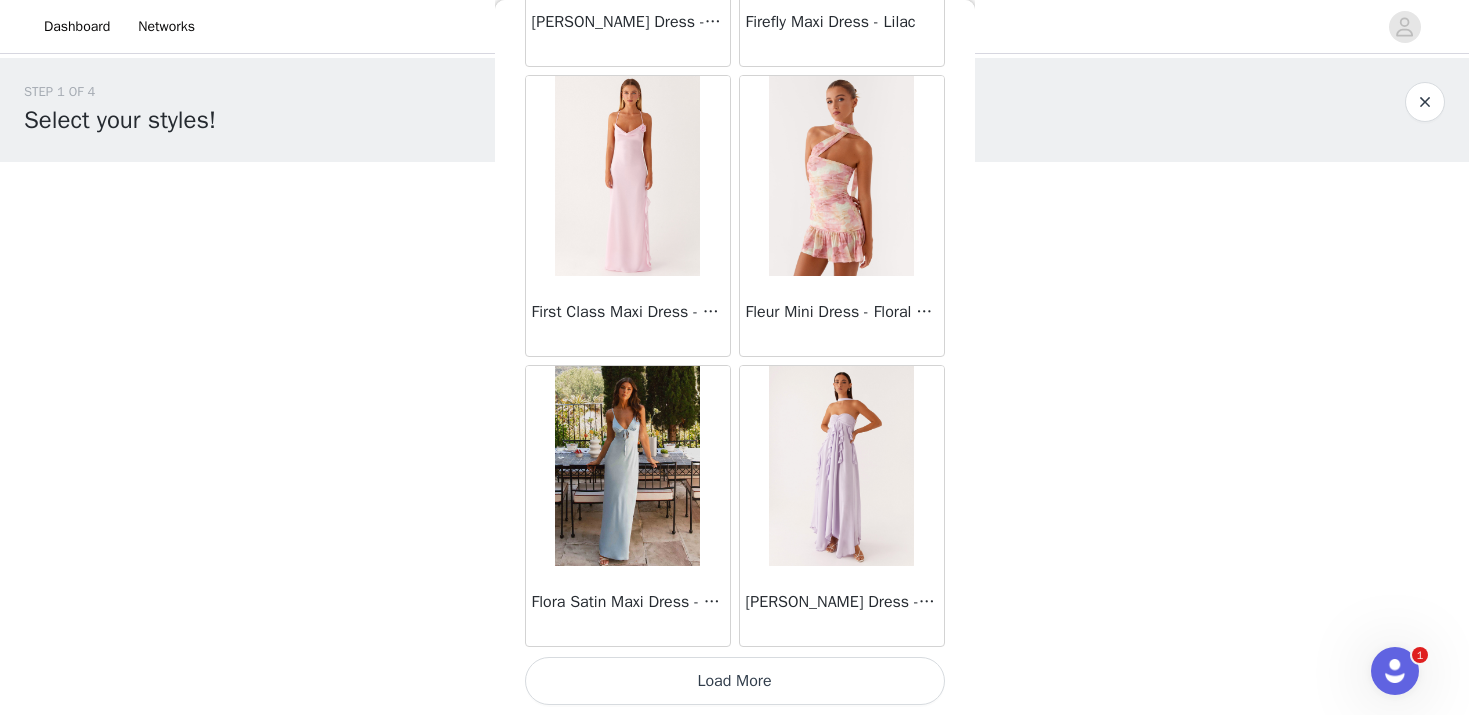click on "Load More" at bounding box center (735, 681) 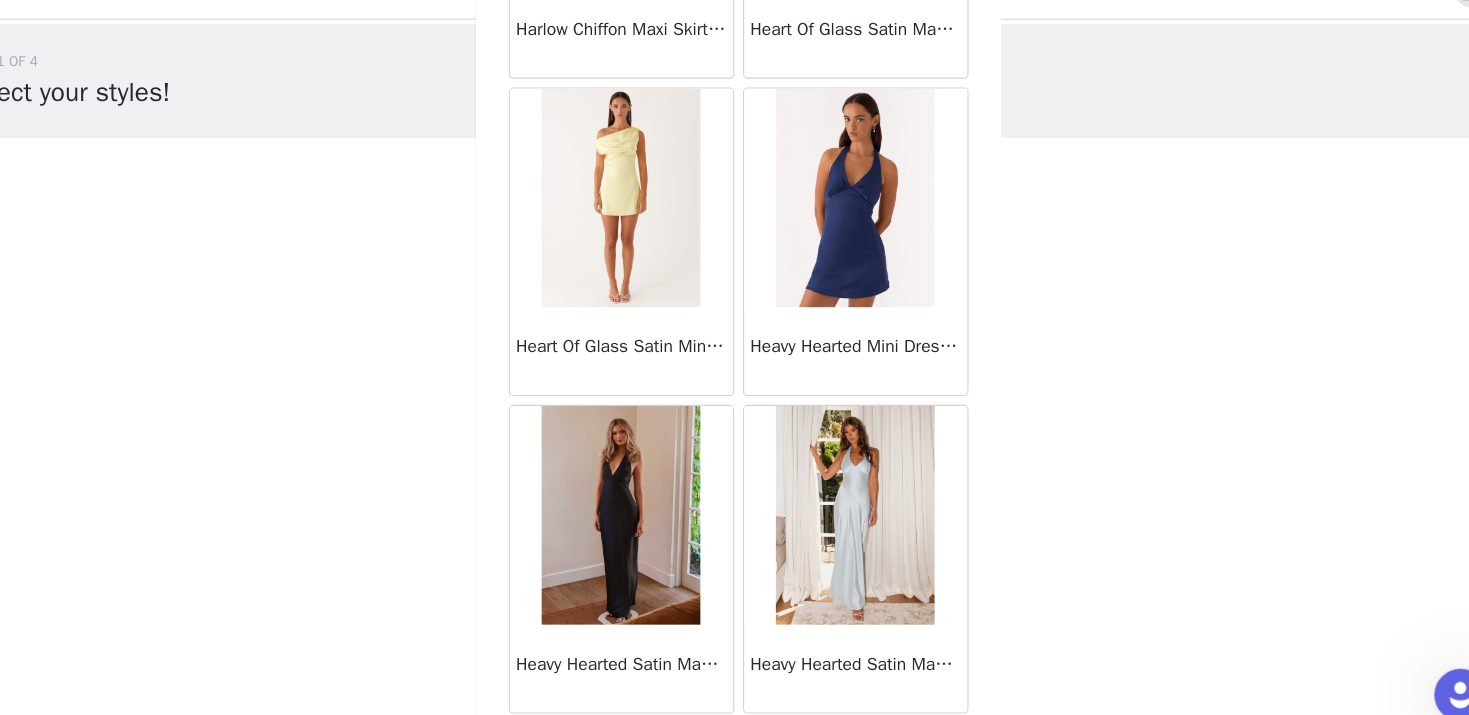 scroll, scrollTop: 28445, scrollLeft: 0, axis: vertical 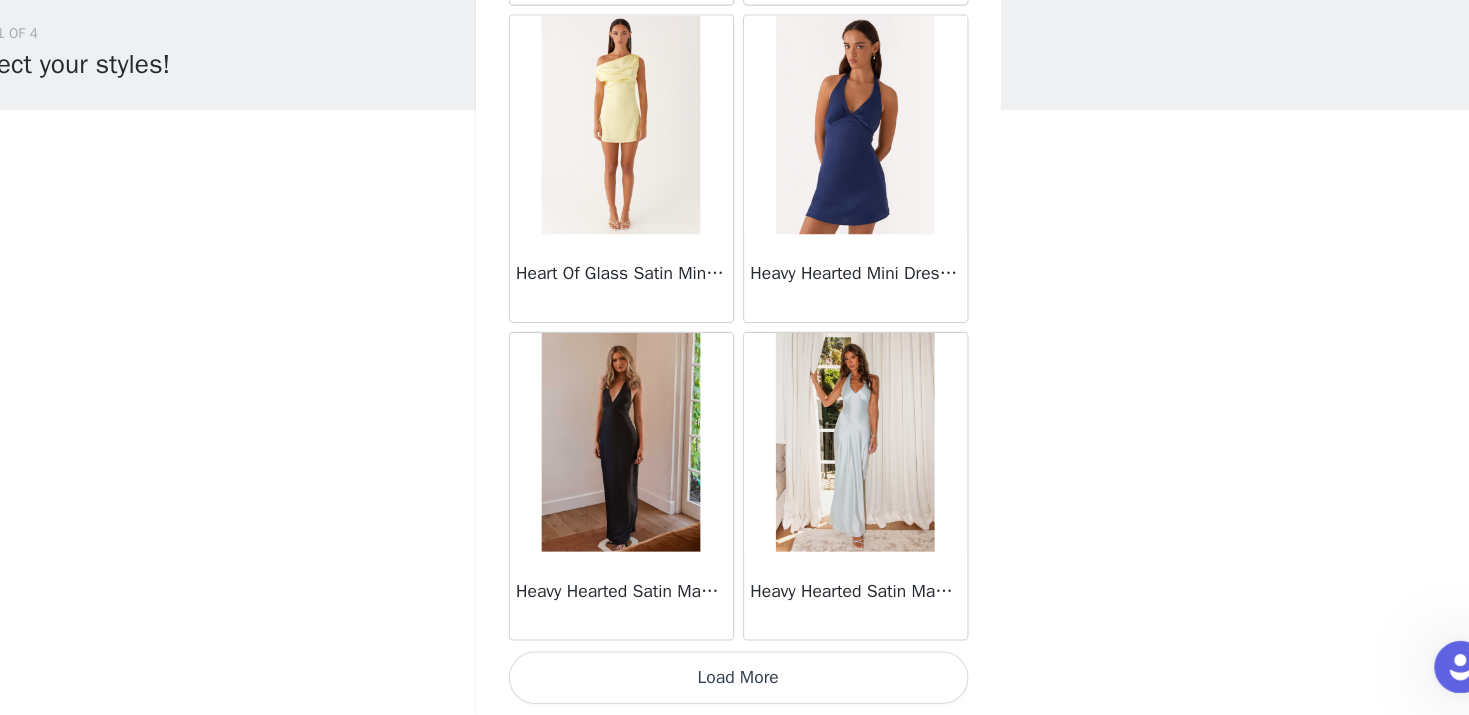 click on "Load More" at bounding box center (735, 681) 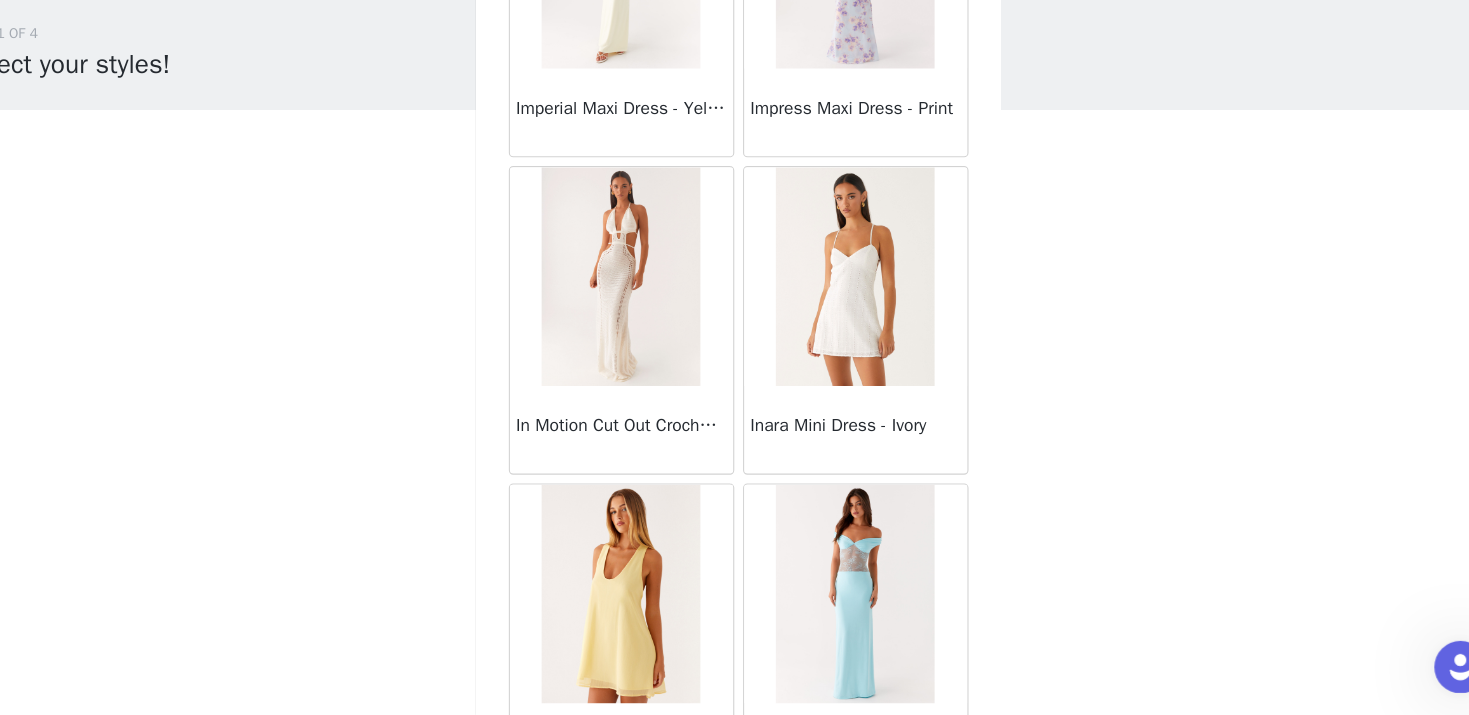 scroll, scrollTop: 31345, scrollLeft: 0, axis: vertical 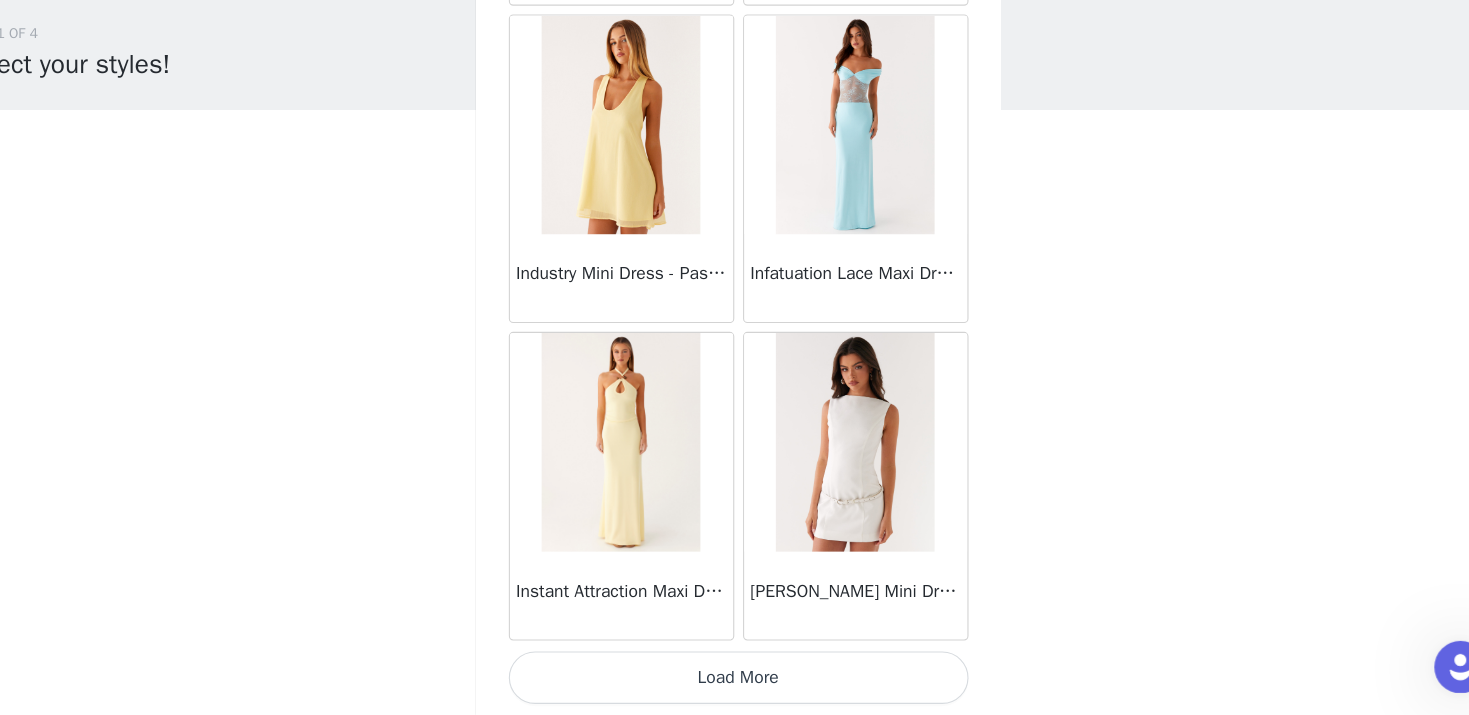 click on "Load More" at bounding box center [735, 681] 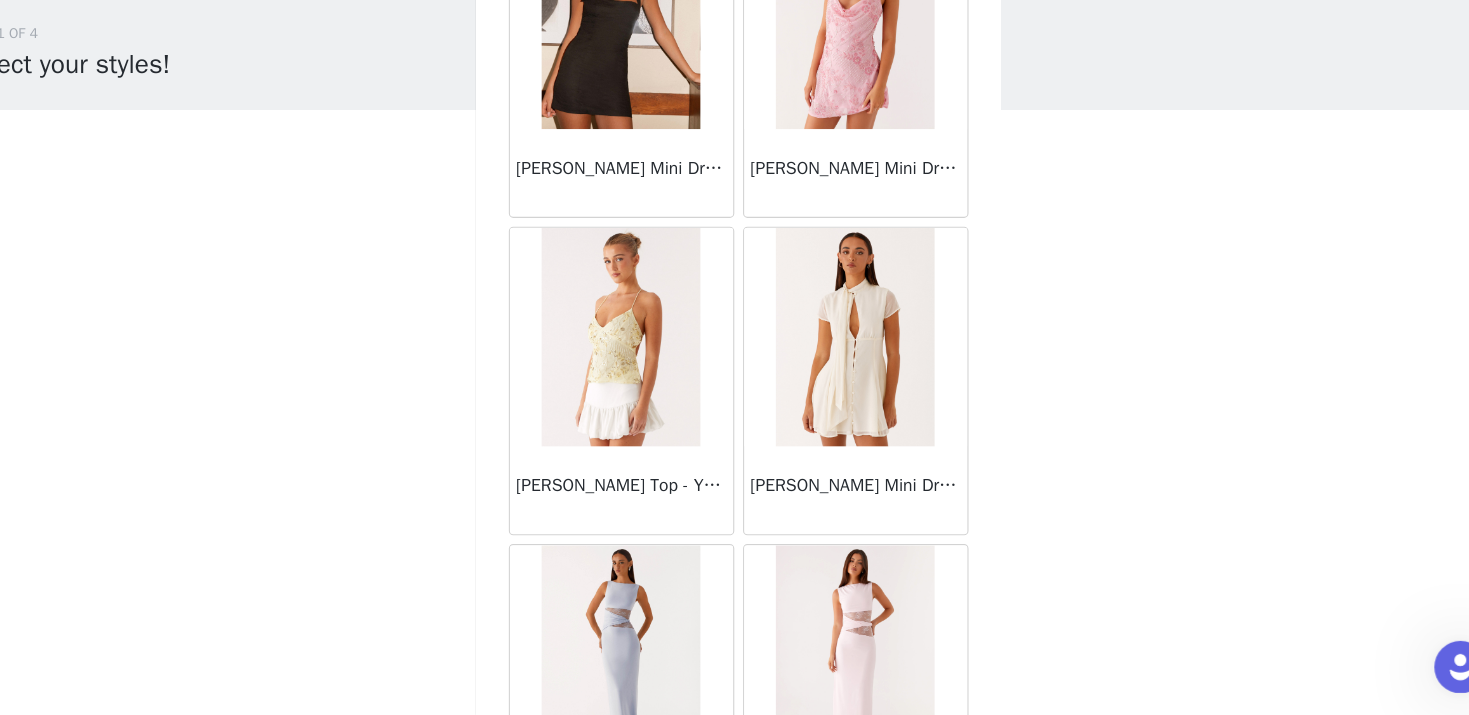 scroll, scrollTop: 33565, scrollLeft: 0, axis: vertical 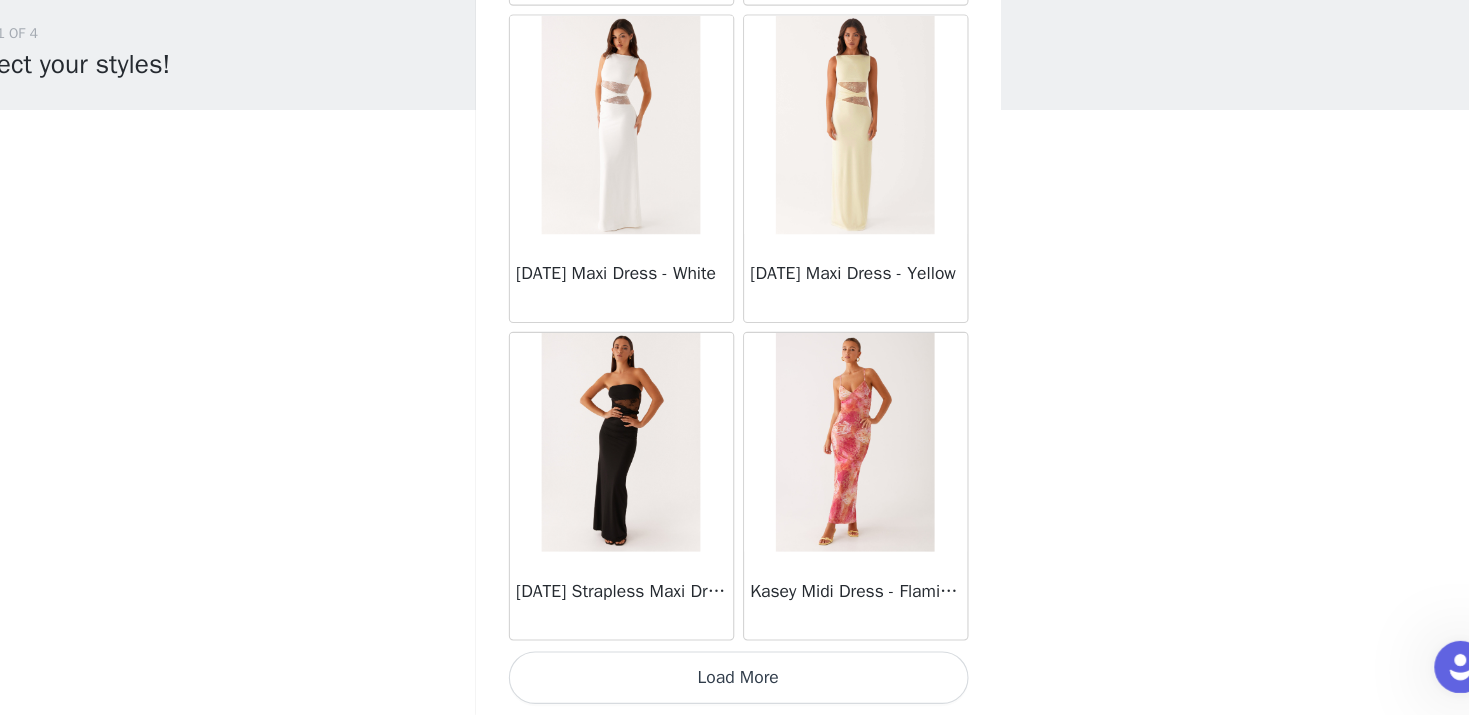 click on "Load More" at bounding box center [735, 681] 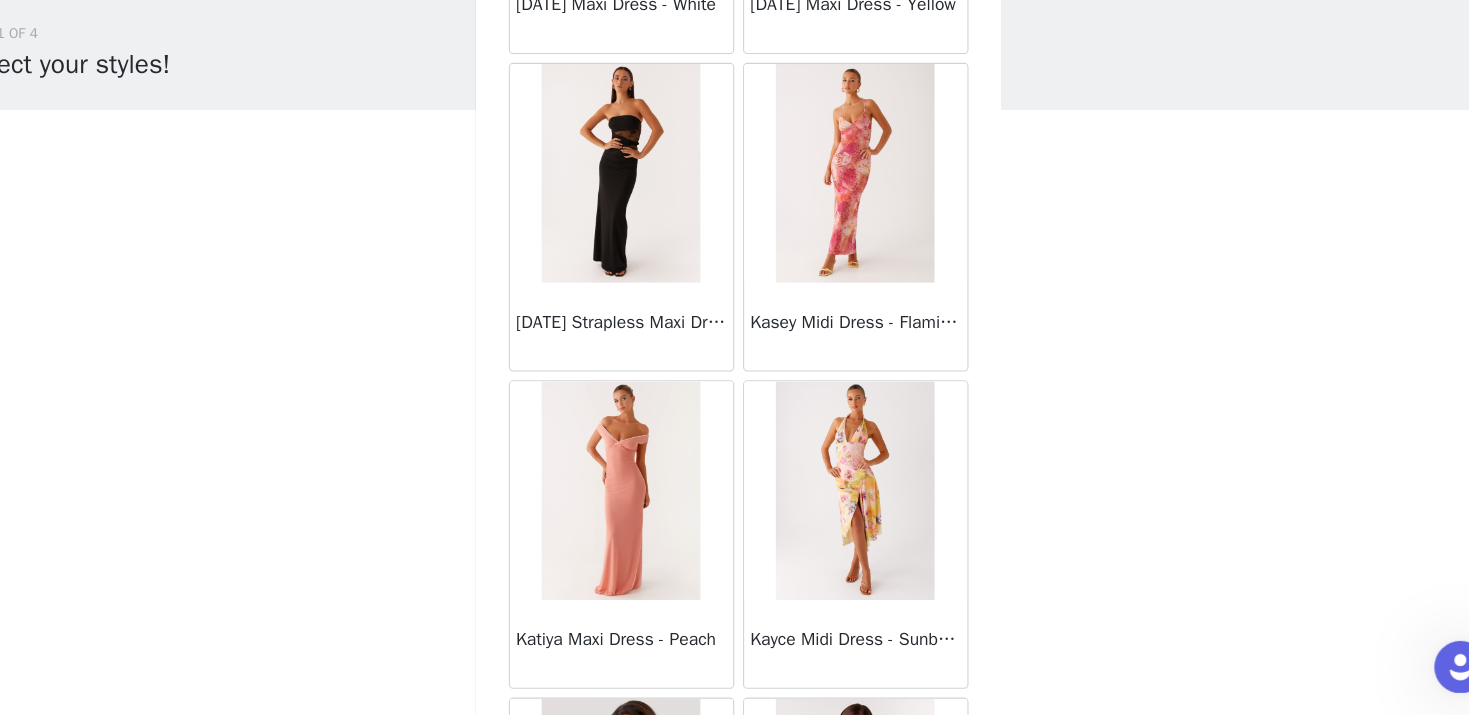 scroll, scrollTop: 34606, scrollLeft: 0, axis: vertical 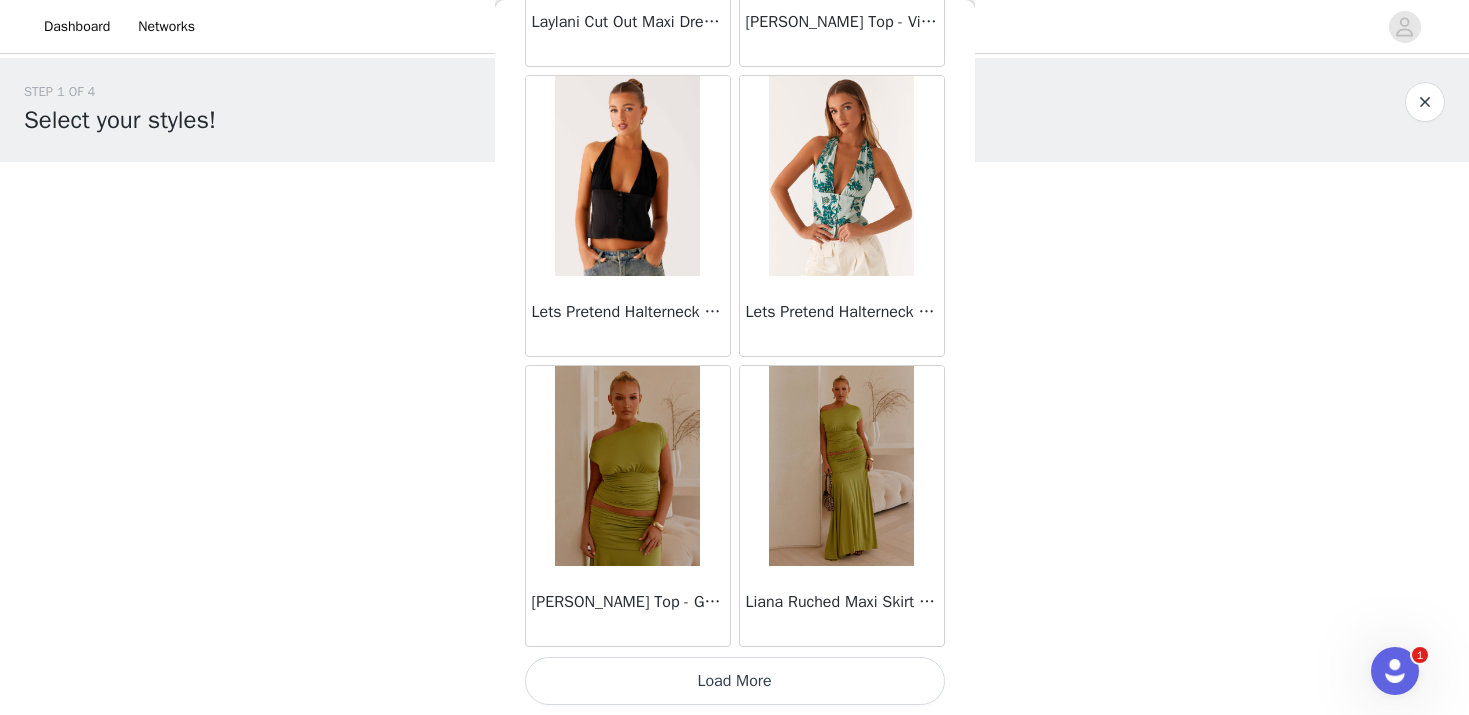 click on "Load More" at bounding box center (735, 681) 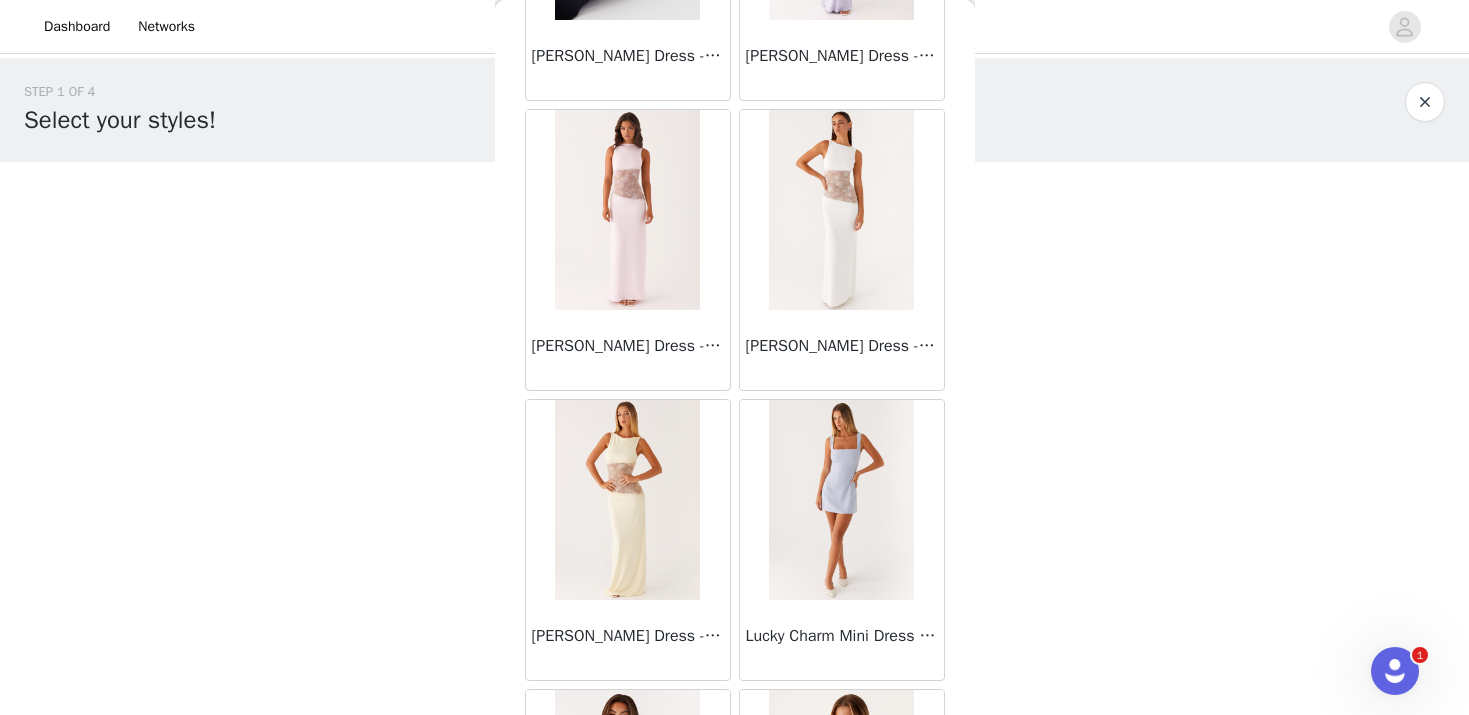 scroll, scrollTop: 40045, scrollLeft: 0, axis: vertical 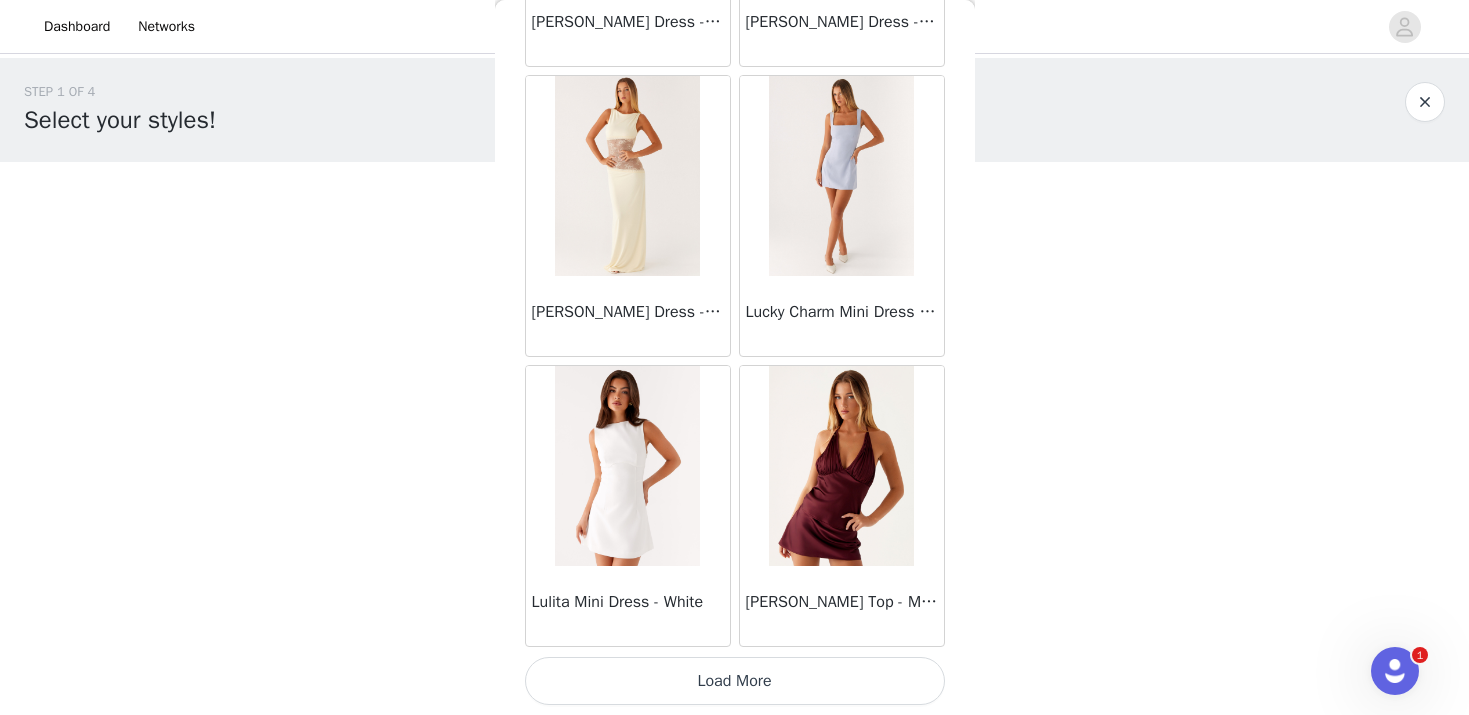 click on "Load More" at bounding box center [735, 681] 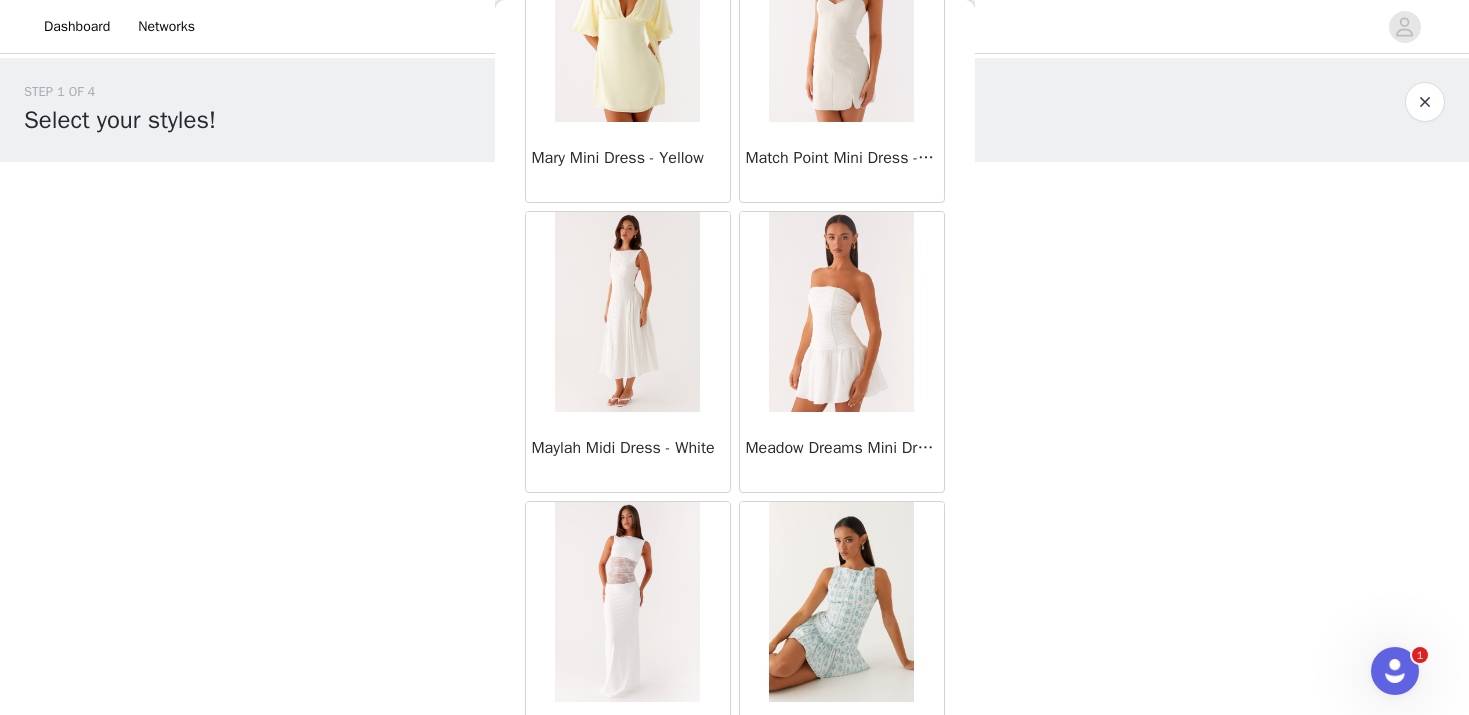 scroll, scrollTop: 42553, scrollLeft: 0, axis: vertical 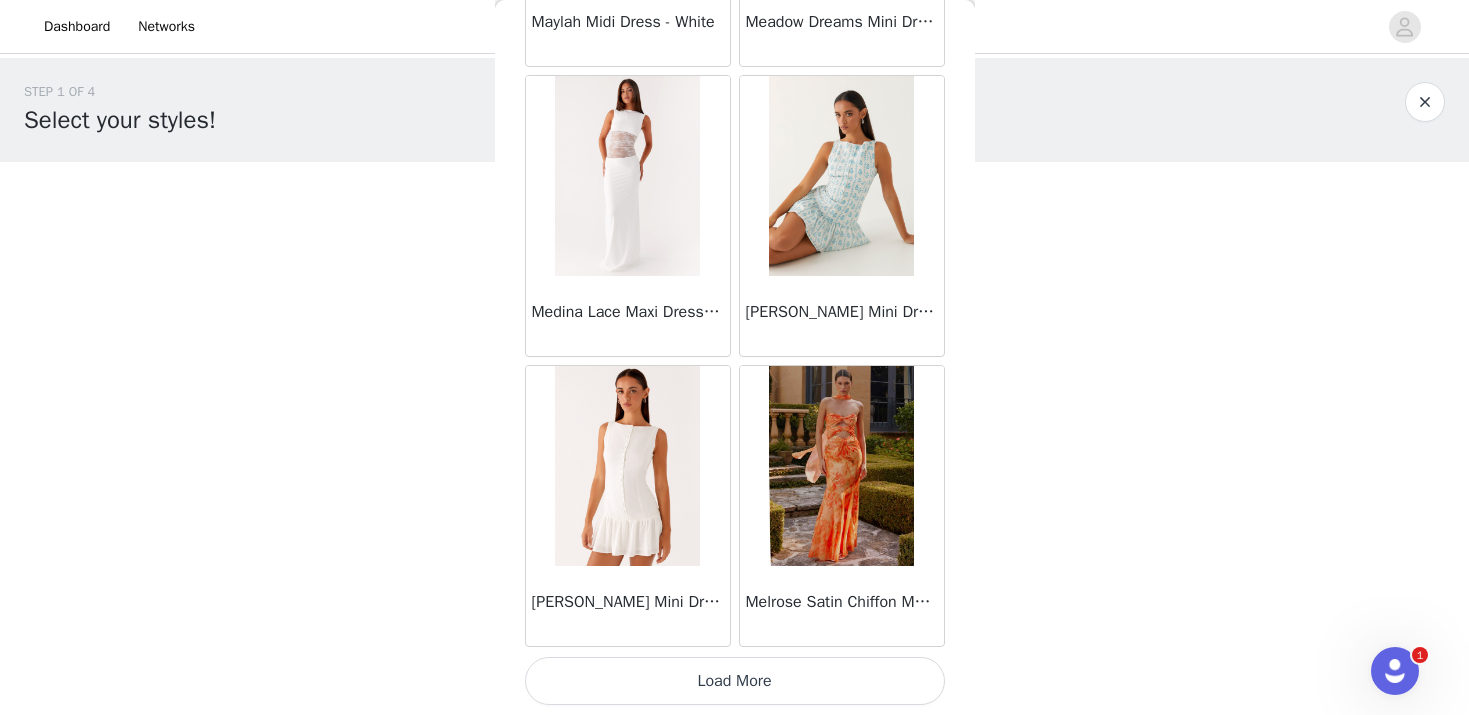 click on "Load More" at bounding box center (735, 681) 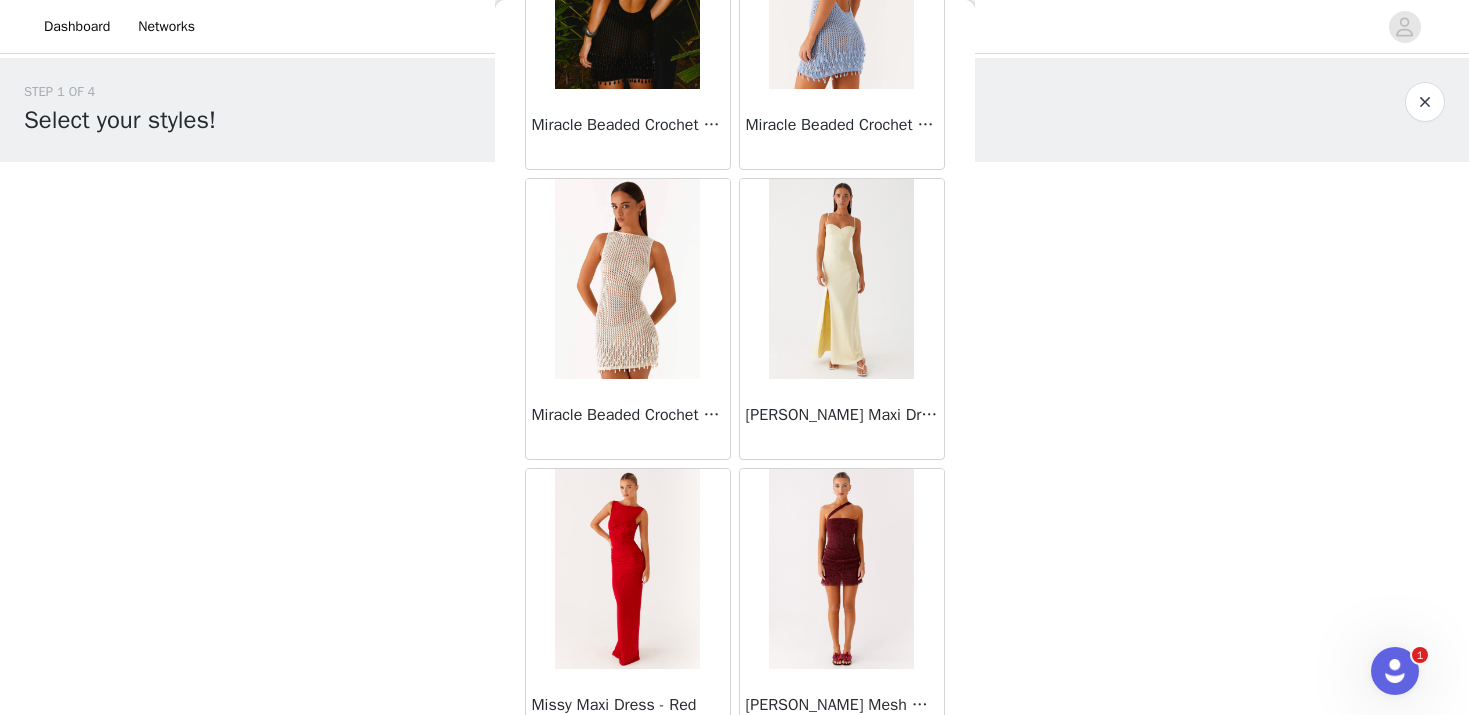 scroll, scrollTop: 45286, scrollLeft: 0, axis: vertical 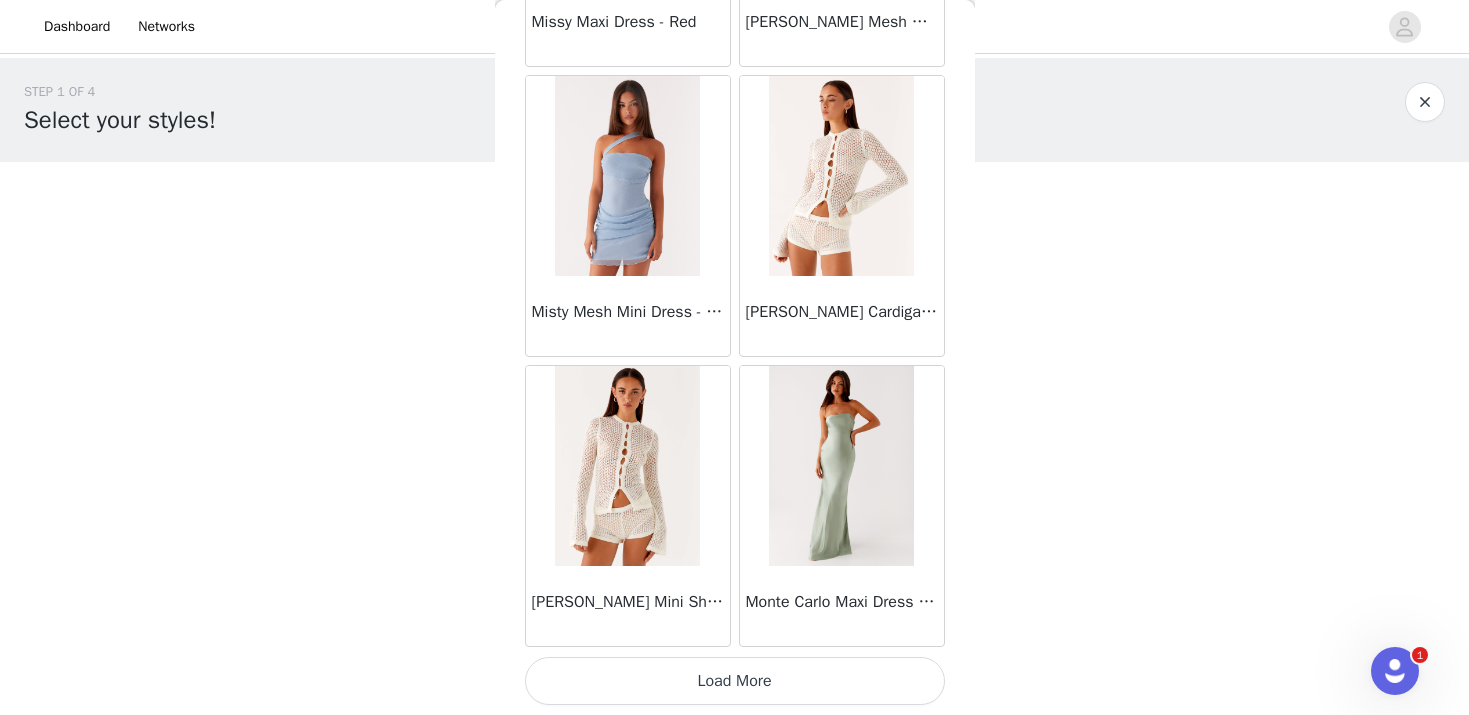 click on "Load More" at bounding box center (735, 681) 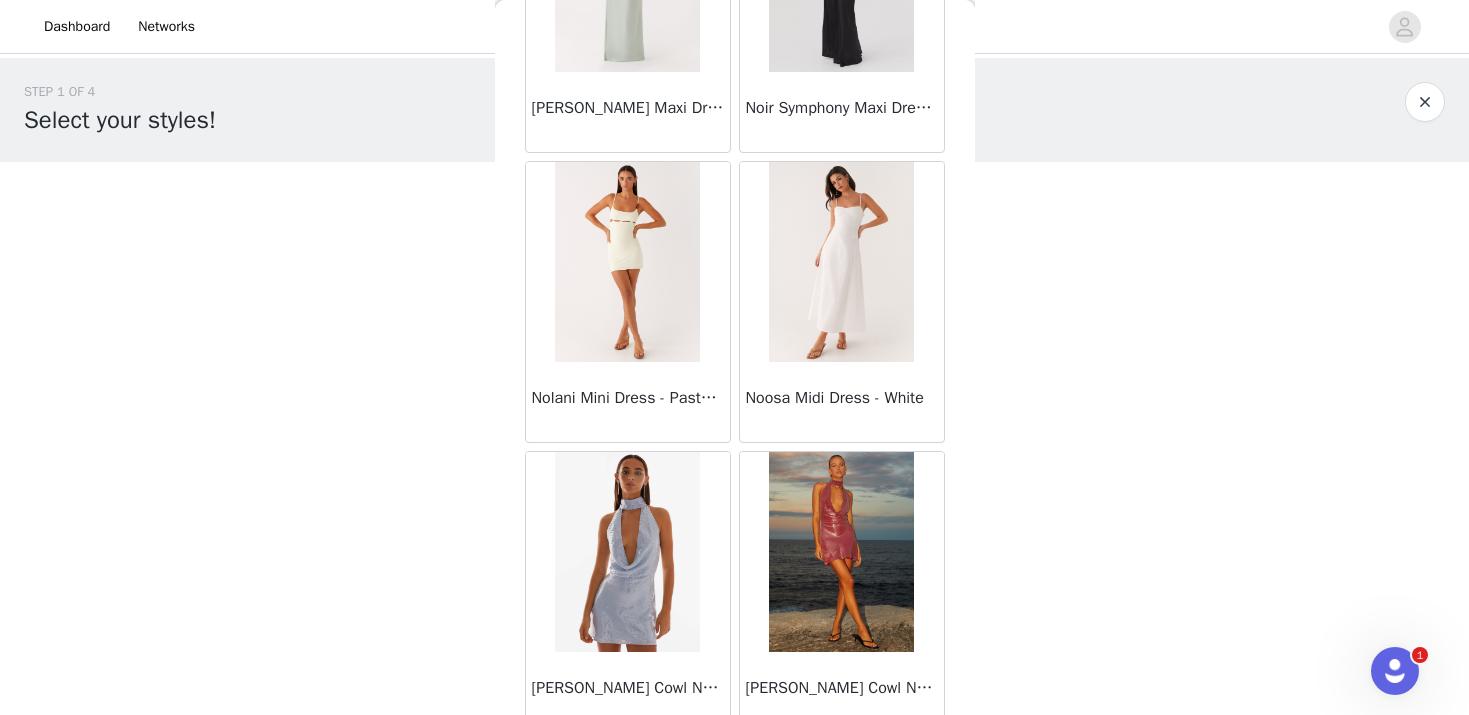 scroll, scrollTop: 48745, scrollLeft: 0, axis: vertical 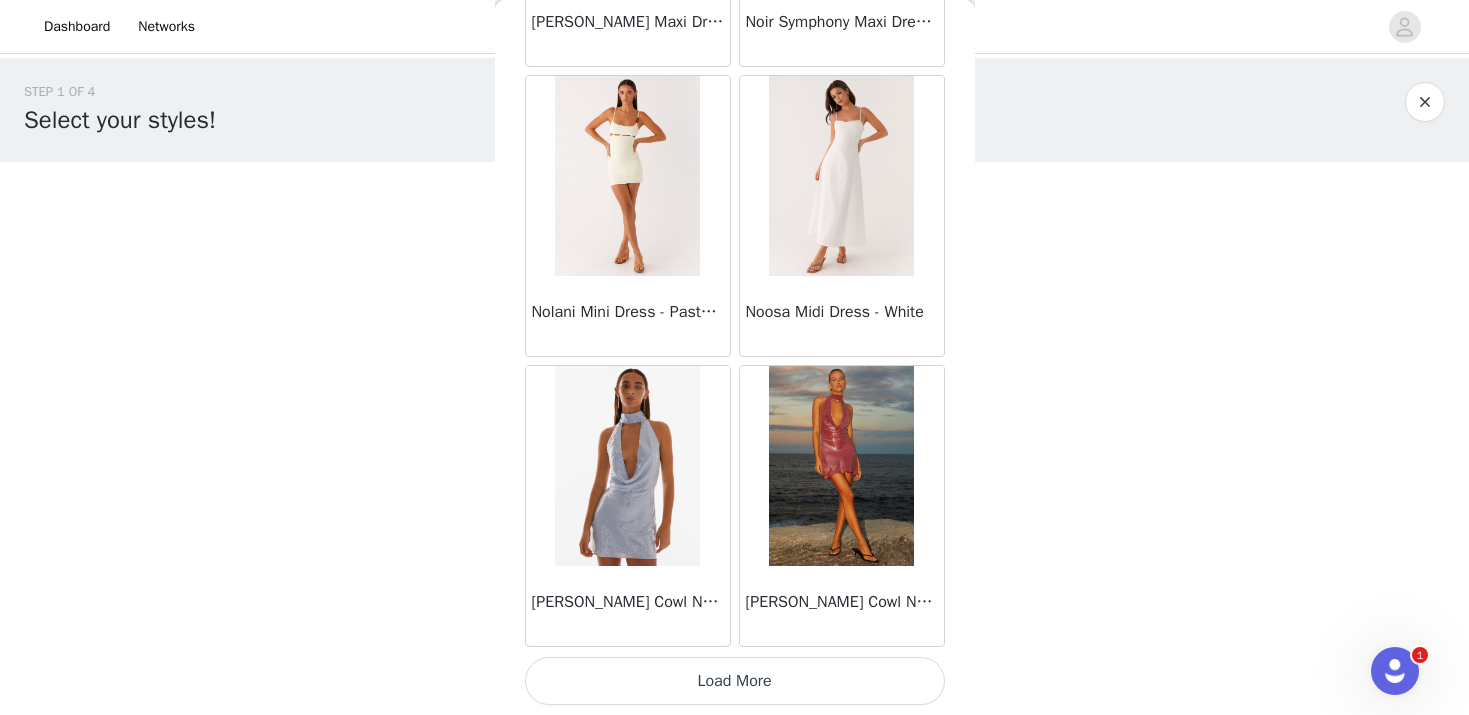 click on "Load More" at bounding box center [735, 681] 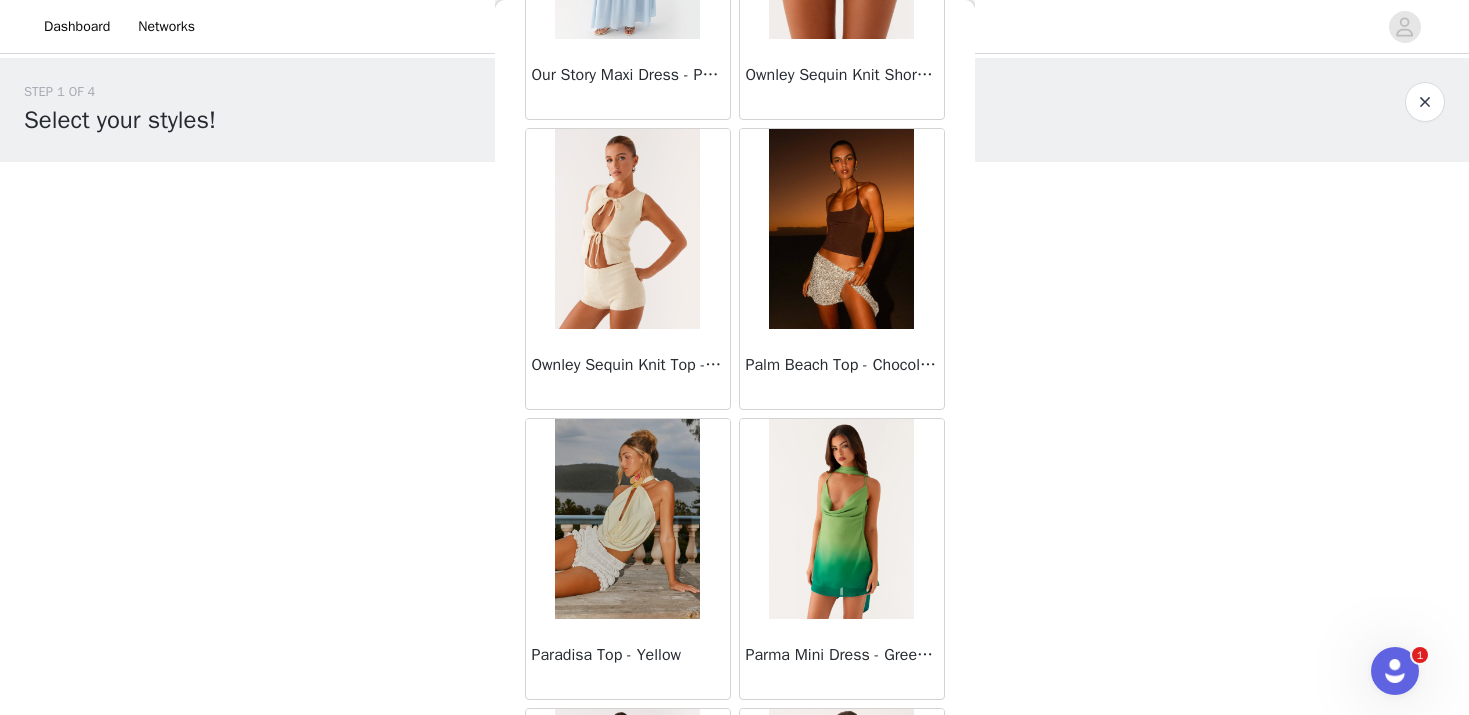 scroll, scrollTop: 50908, scrollLeft: 0, axis: vertical 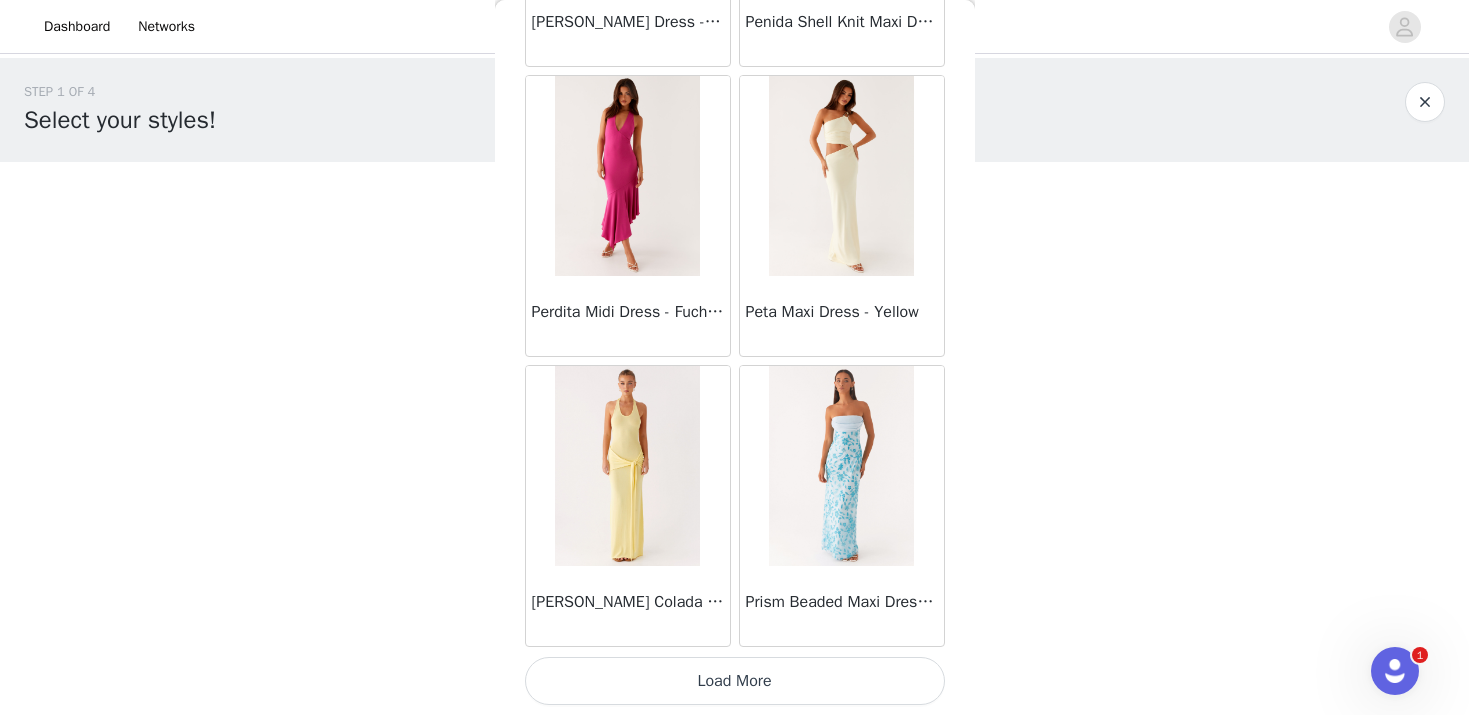 click on "Load More" at bounding box center [735, 681] 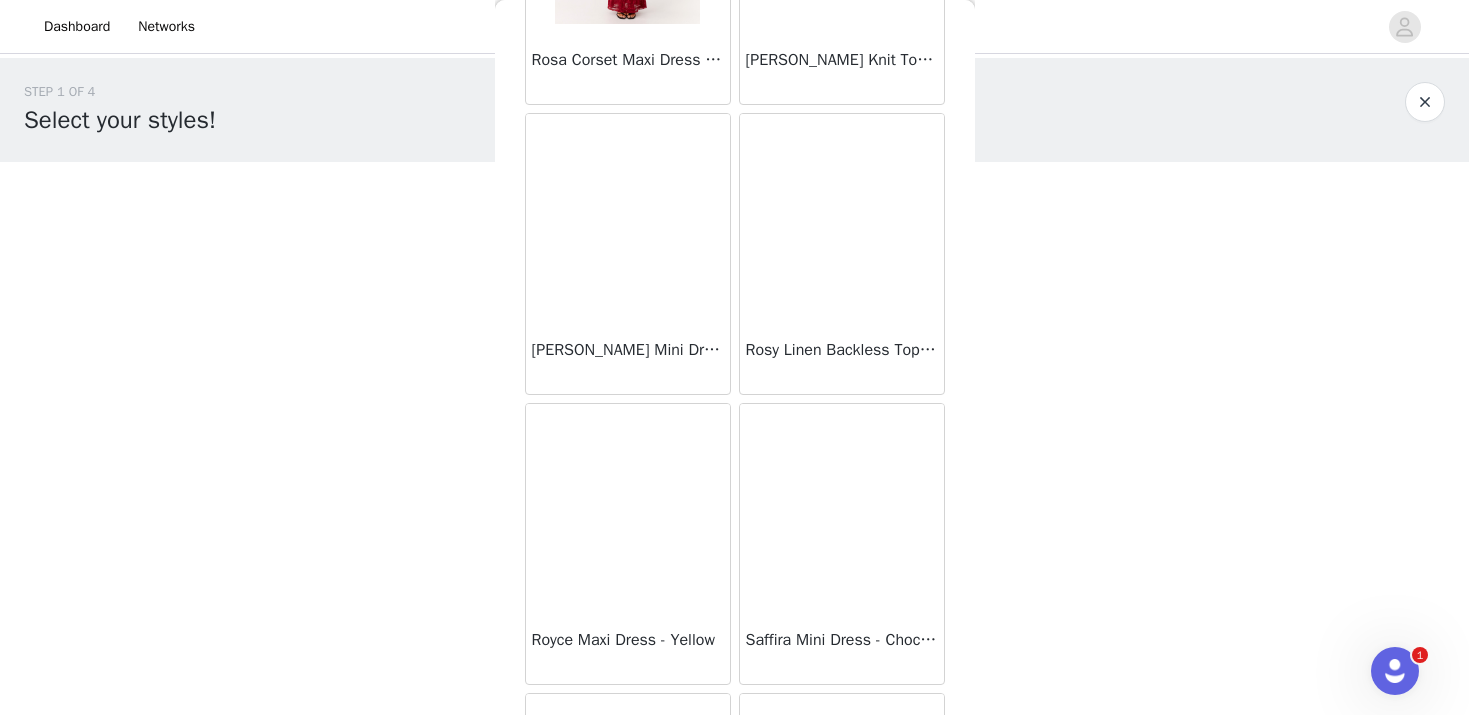 scroll, scrollTop: 54110, scrollLeft: 0, axis: vertical 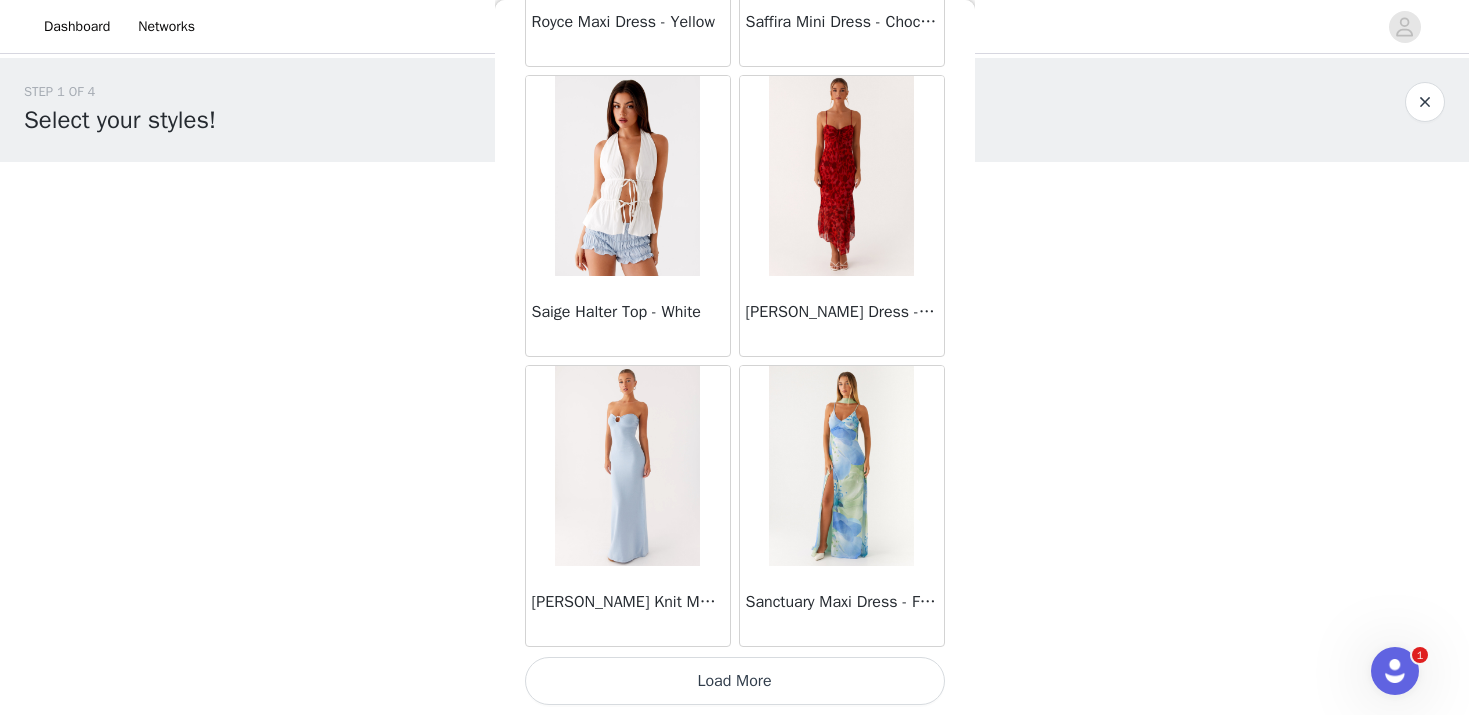 click on "Load More" at bounding box center (735, 681) 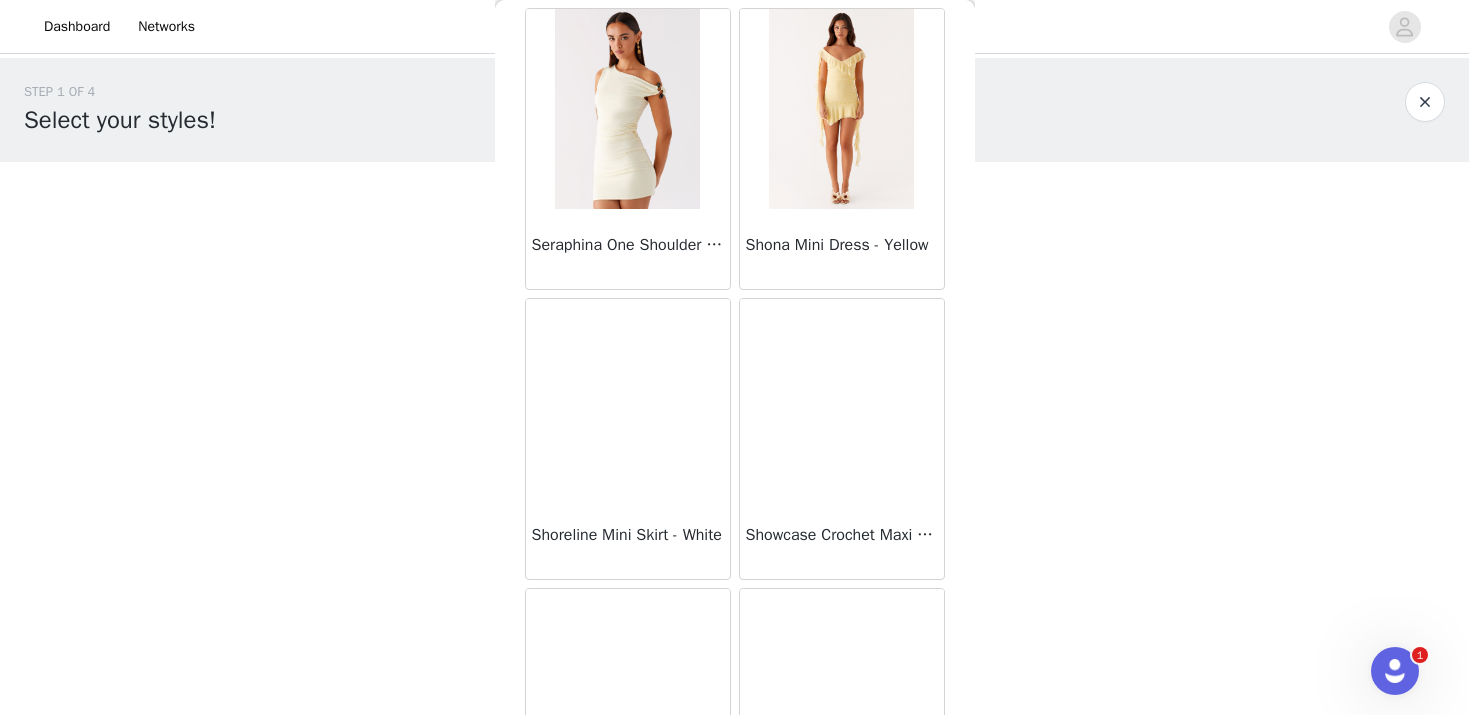 scroll, scrollTop: 56575, scrollLeft: 0, axis: vertical 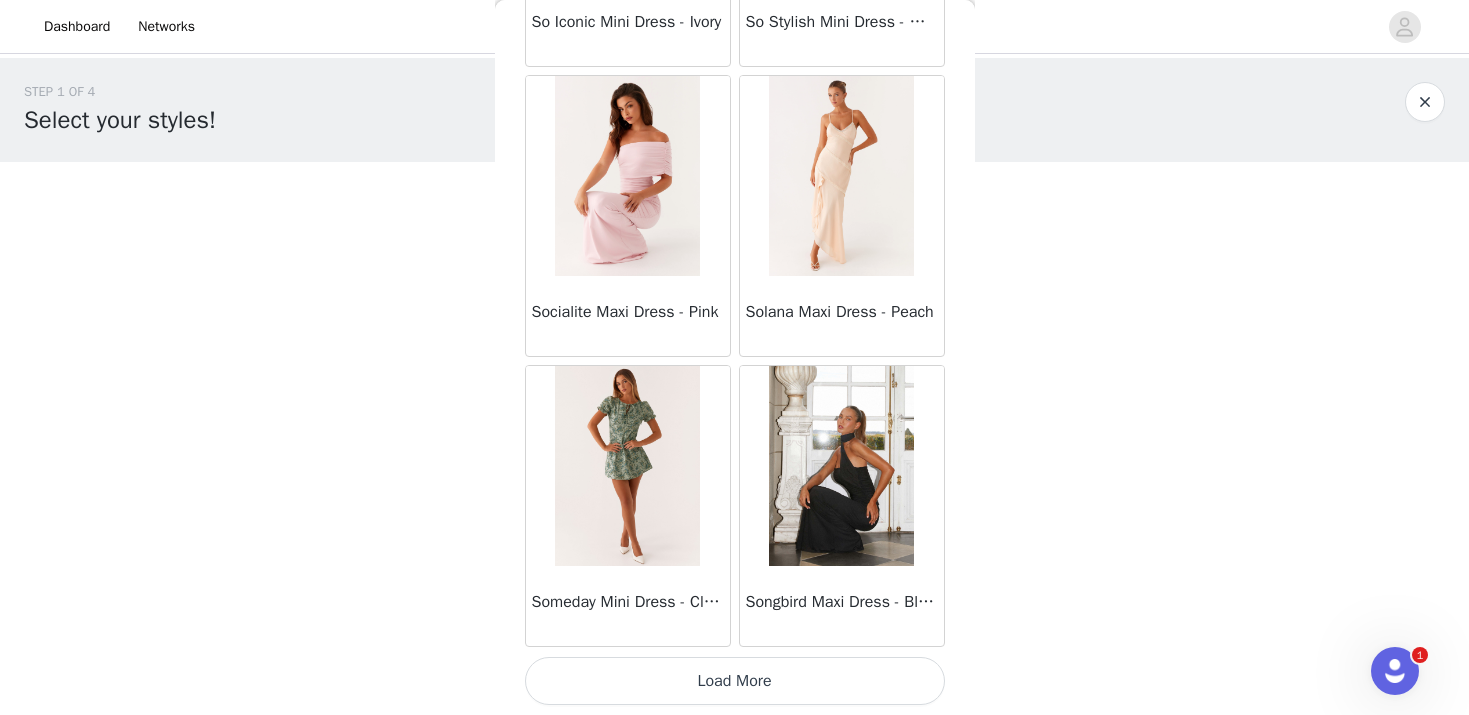 click on "Load More" at bounding box center [735, 681] 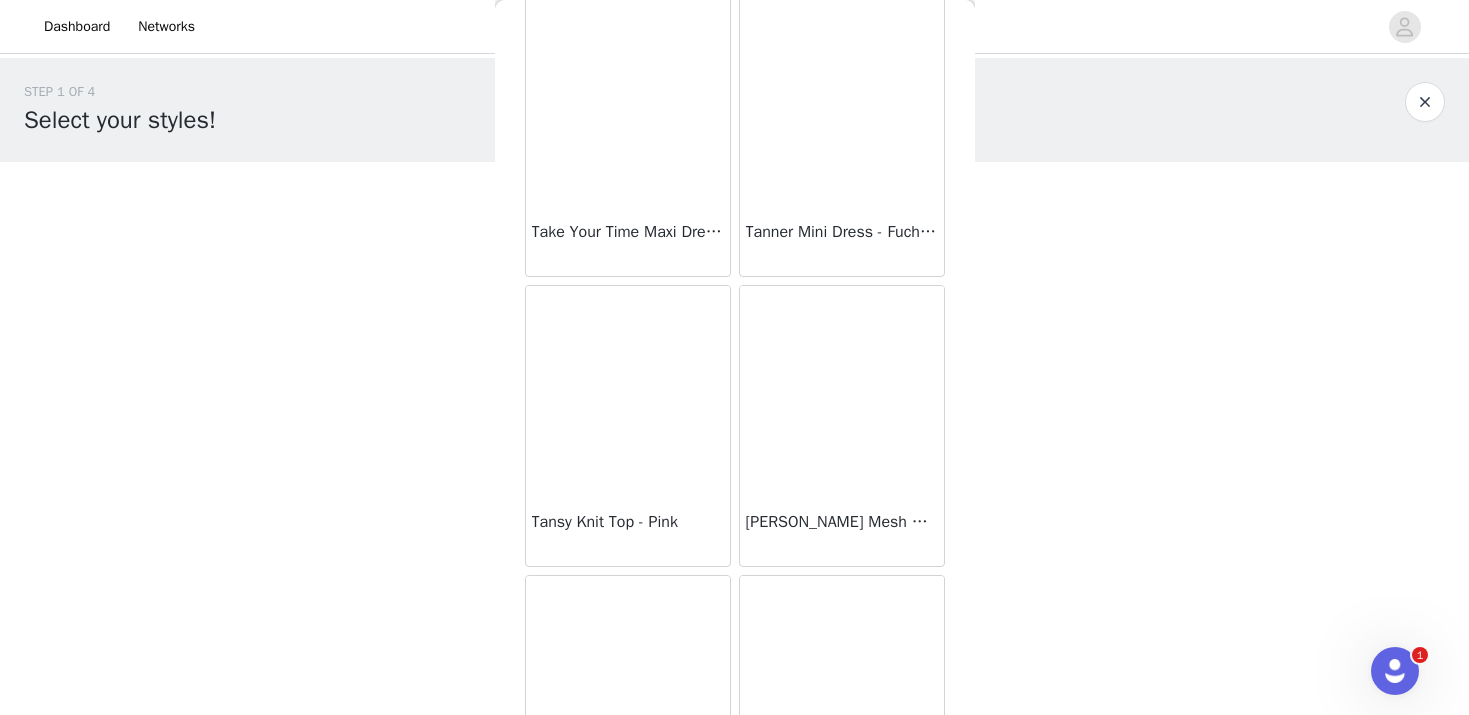 scroll, scrollTop: 59997, scrollLeft: 0, axis: vertical 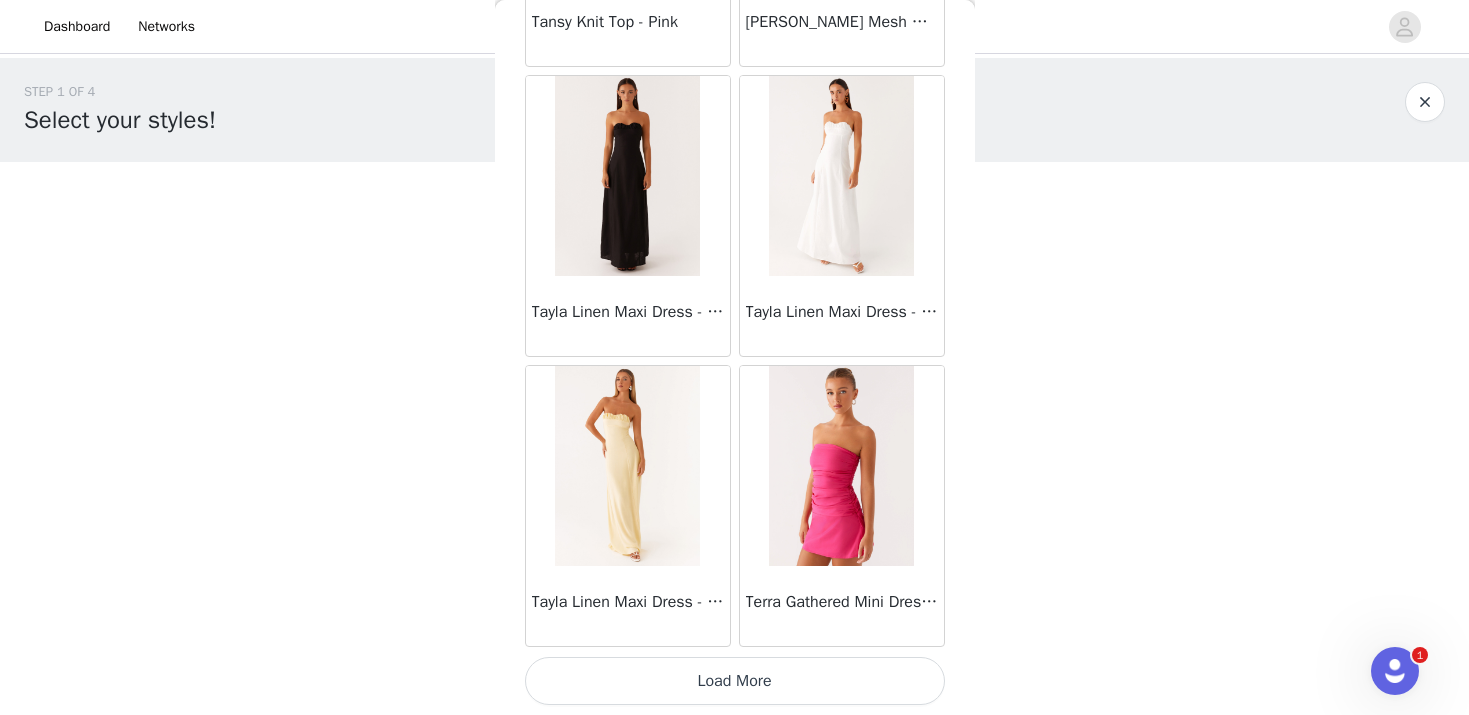 click on "Load More" at bounding box center (735, 681) 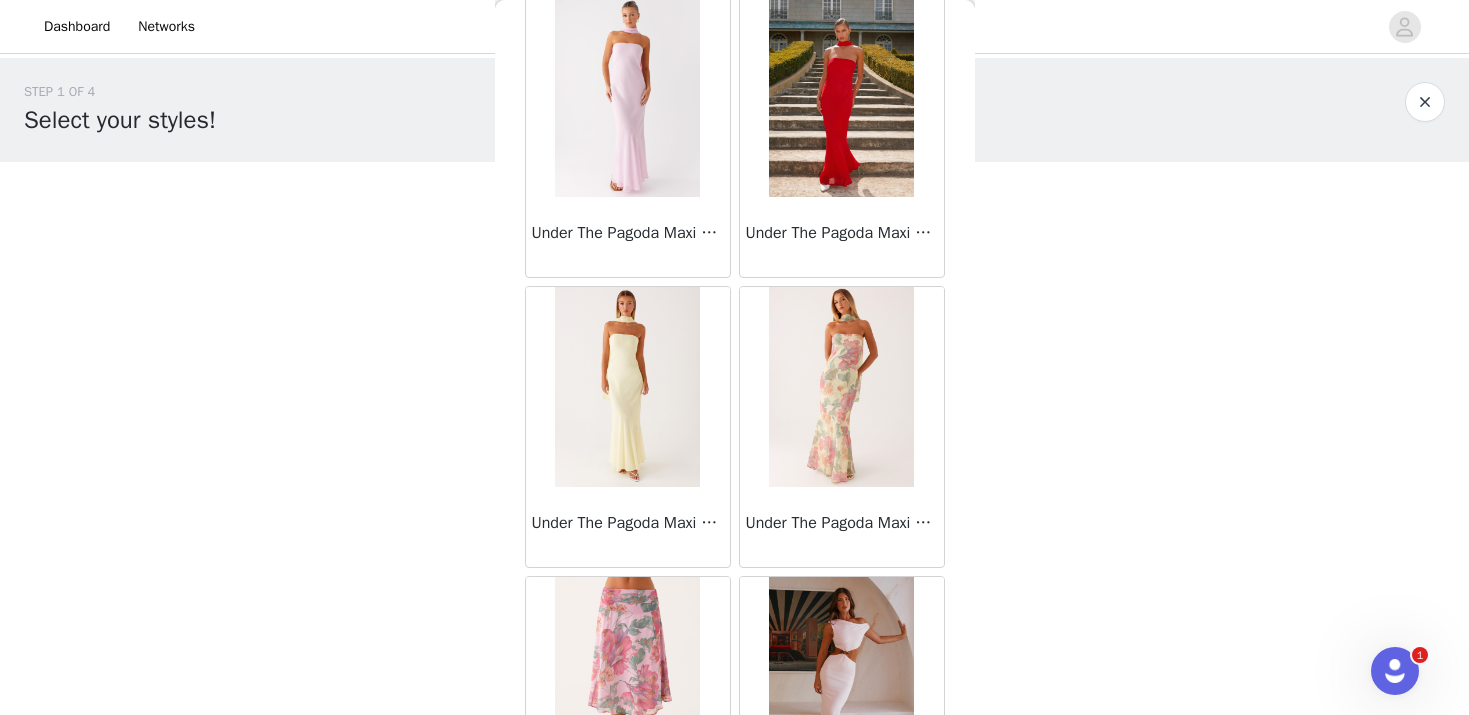 scroll, scrollTop: 63245, scrollLeft: 0, axis: vertical 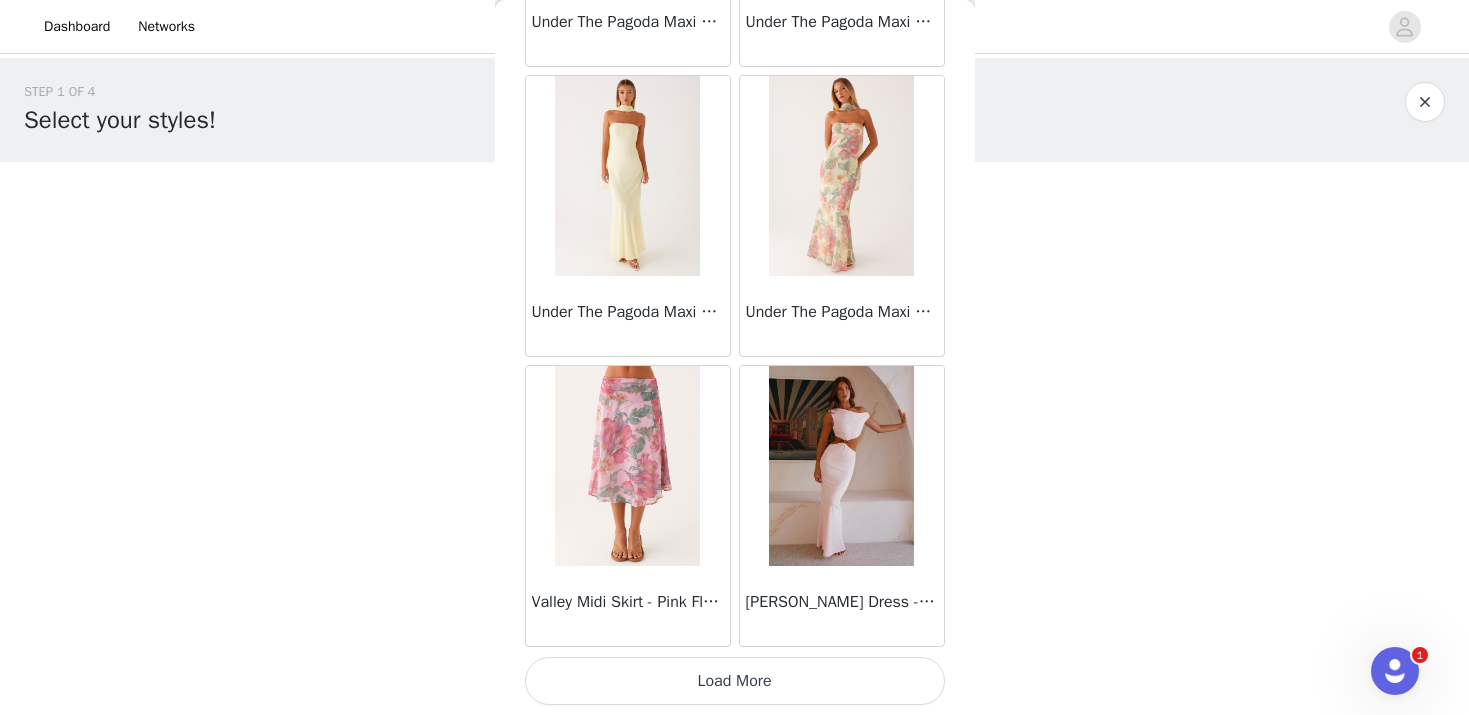 click on "Load More" at bounding box center (735, 681) 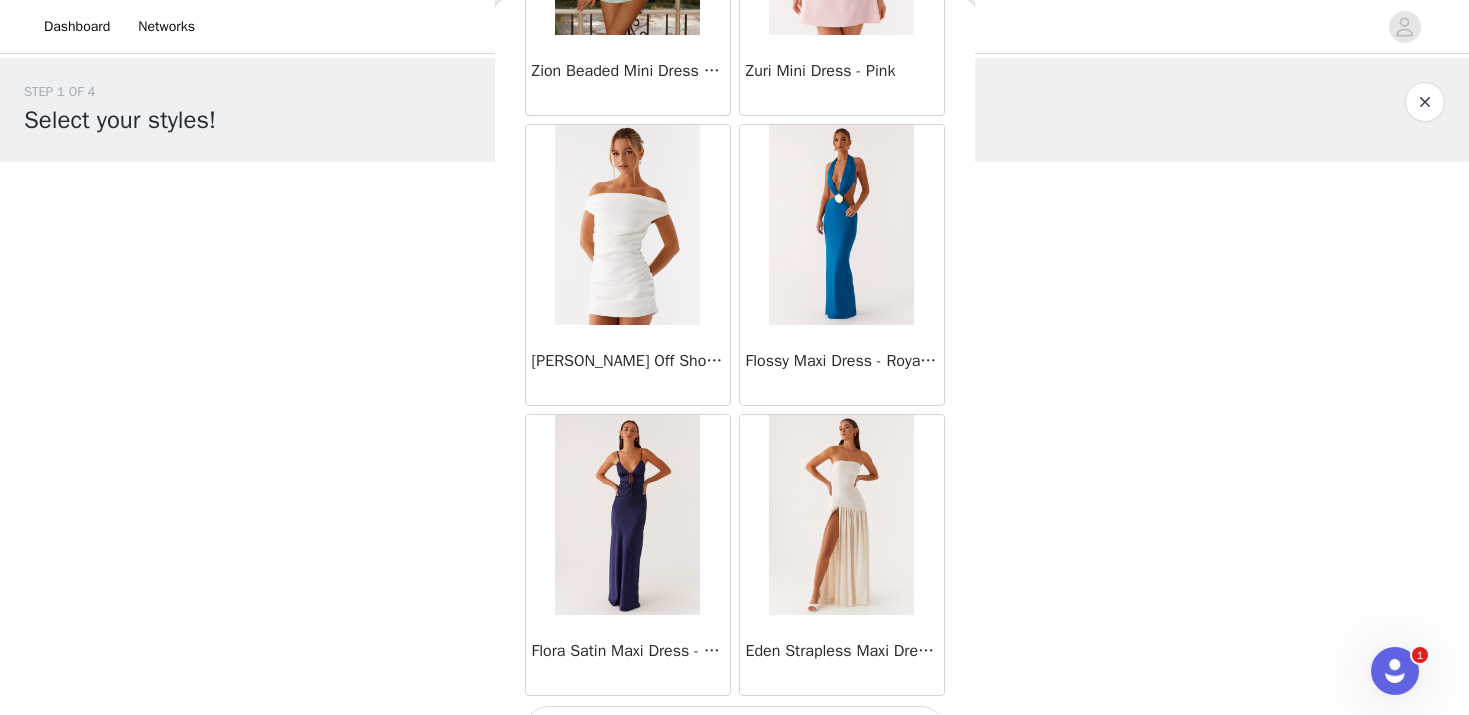 scroll, scrollTop: 66145, scrollLeft: 0, axis: vertical 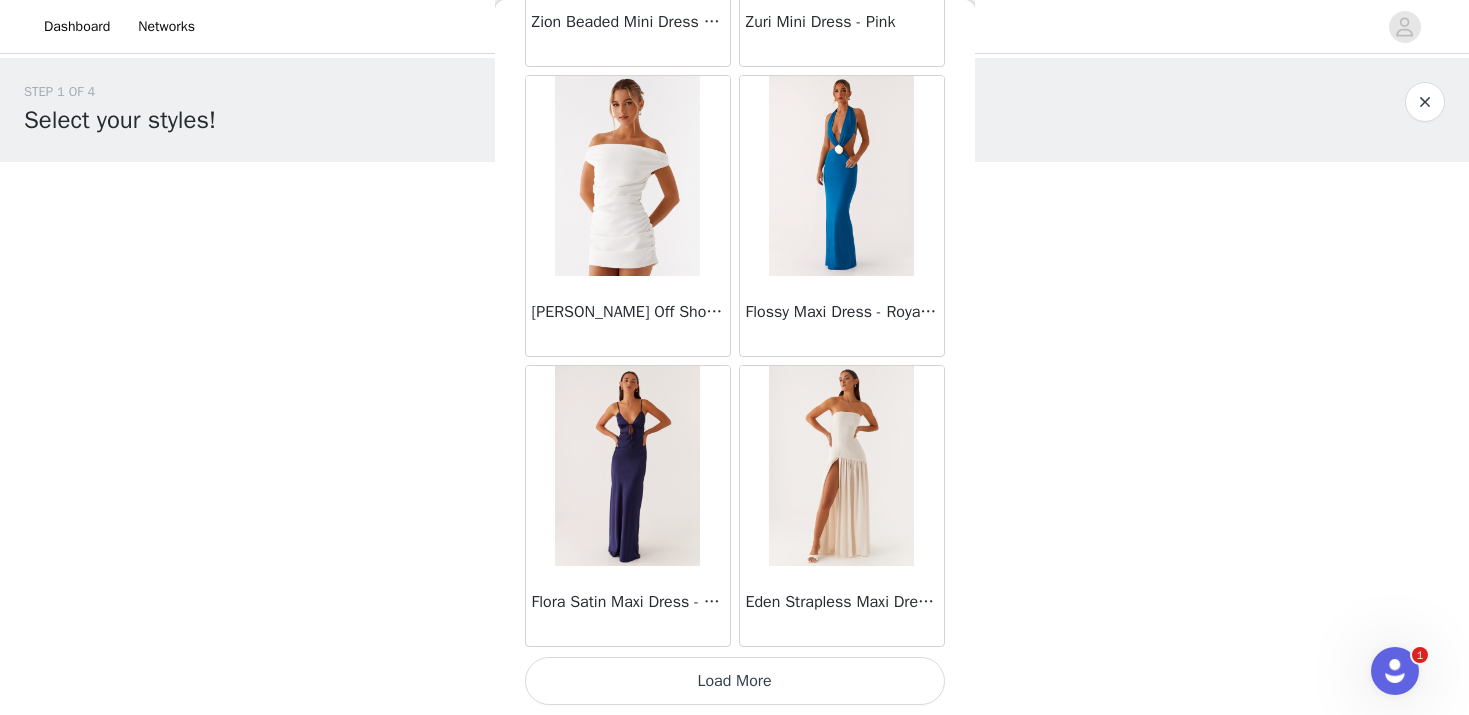 click on "Load More" at bounding box center (735, 681) 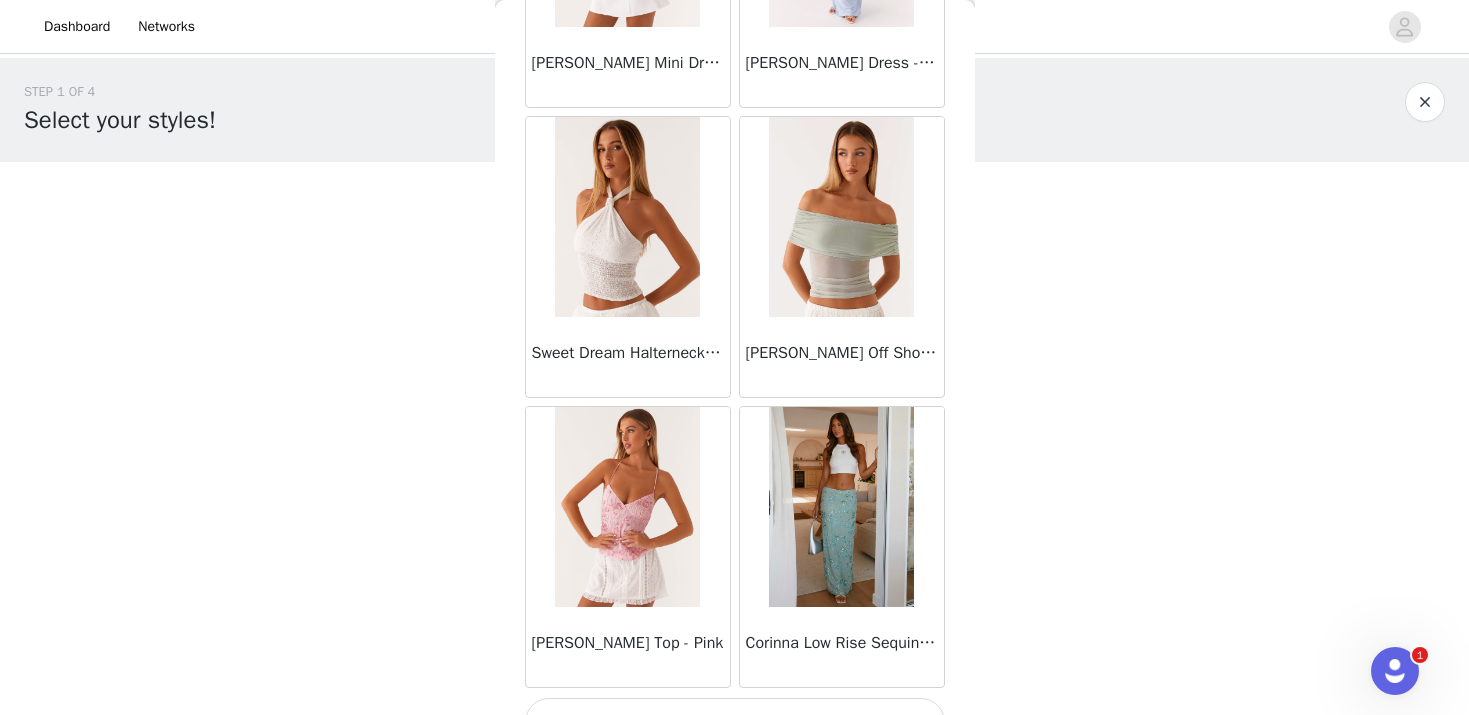 scroll, scrollTop: 69045, scrollLeft: 0, axis: vertical 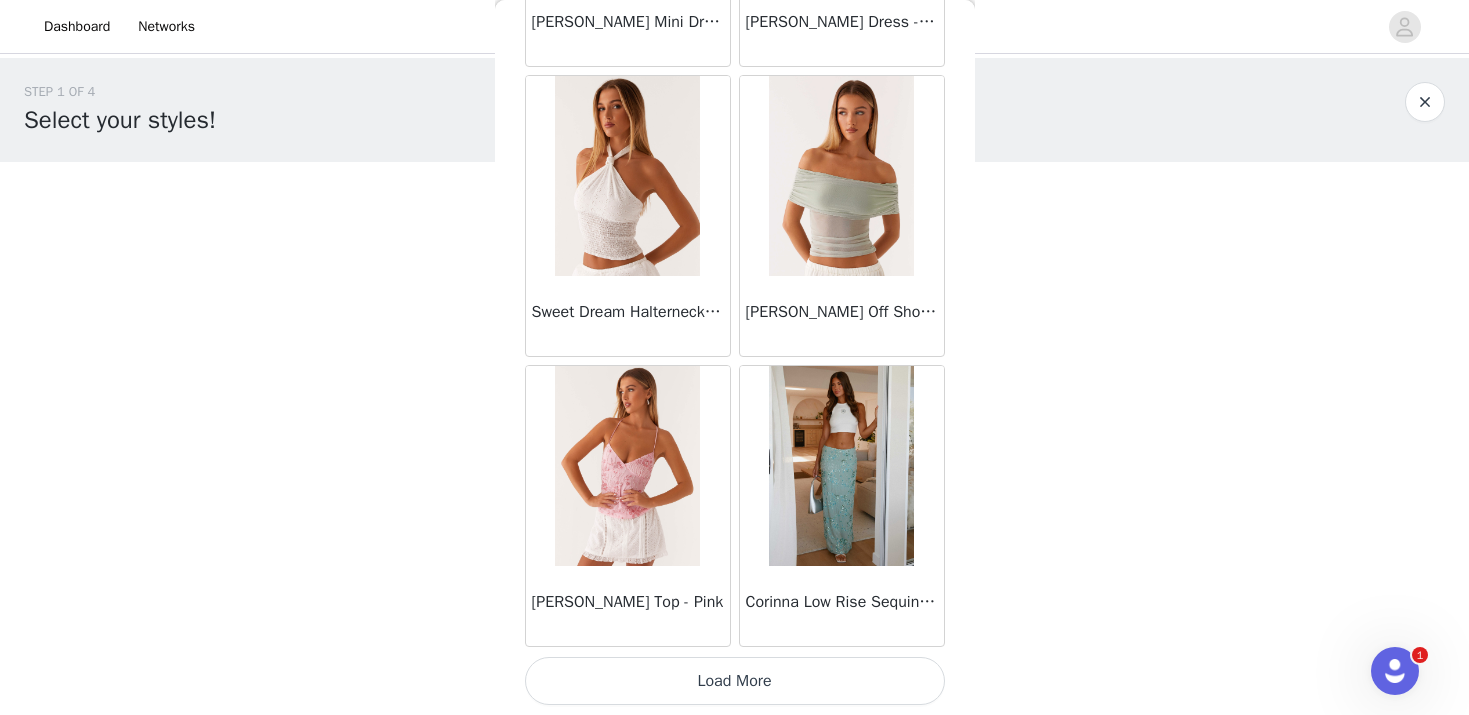 click on "Load More" at bounding box center [735, 681] 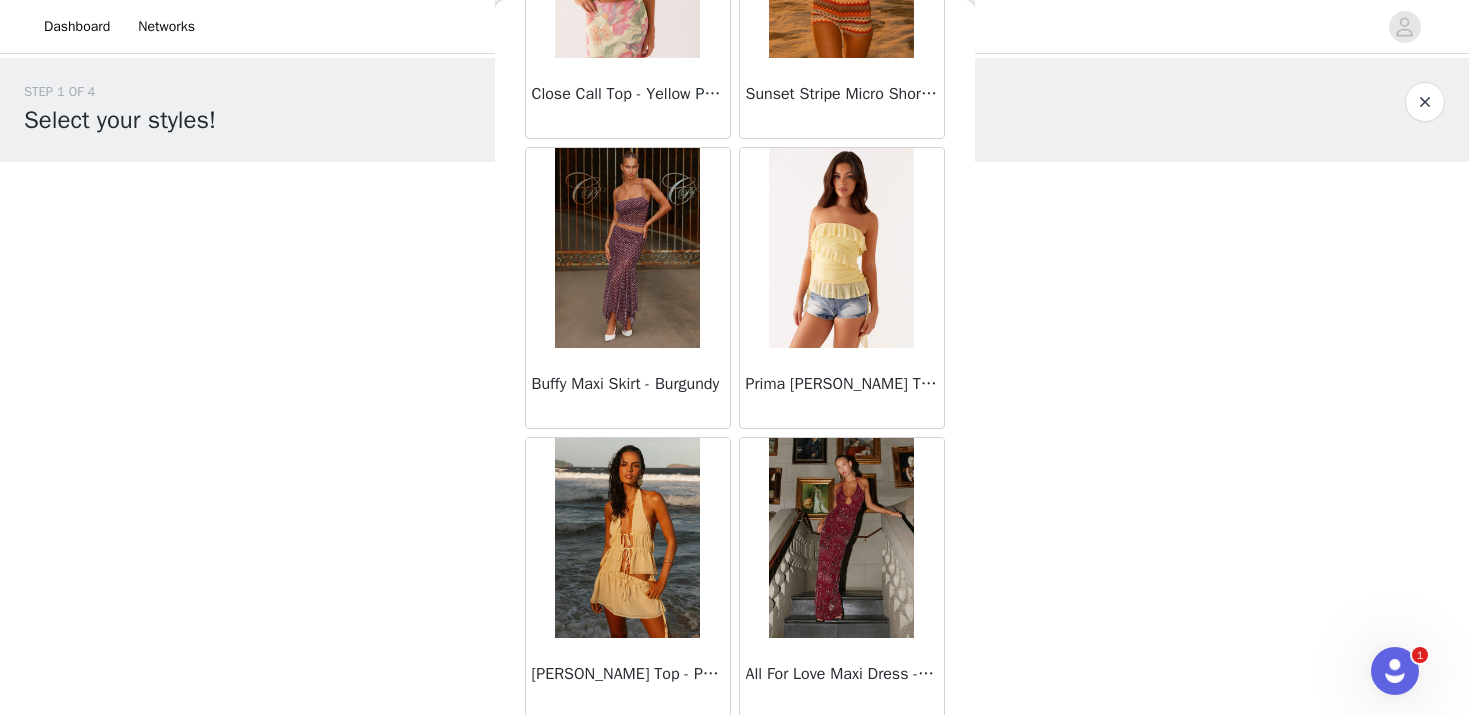 scroll, scrollTop: 71945, scrollLeft: 0, axis: vertical 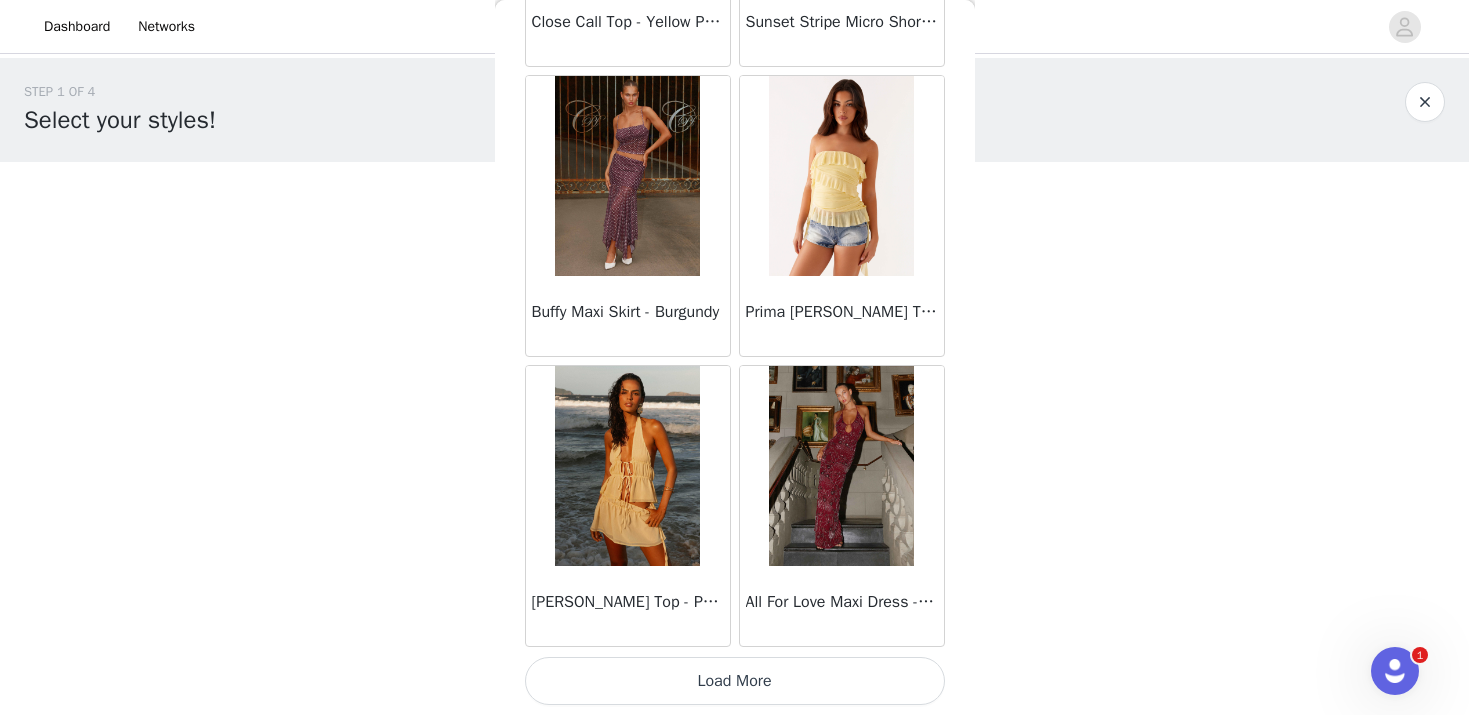 click on "Load More" at bounding box center [735, 681] 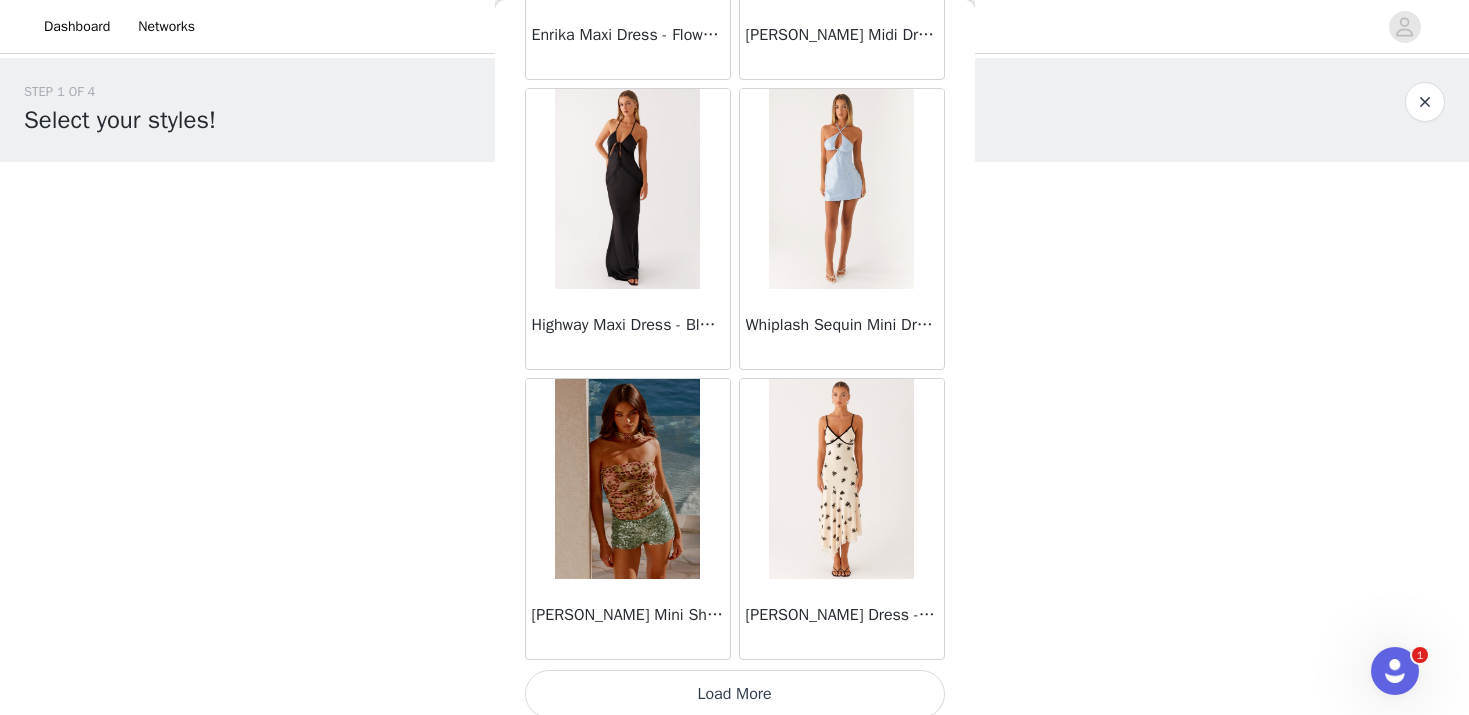 scroll, scrollTop: 74845, scrollLeft: 0, axis: vertical 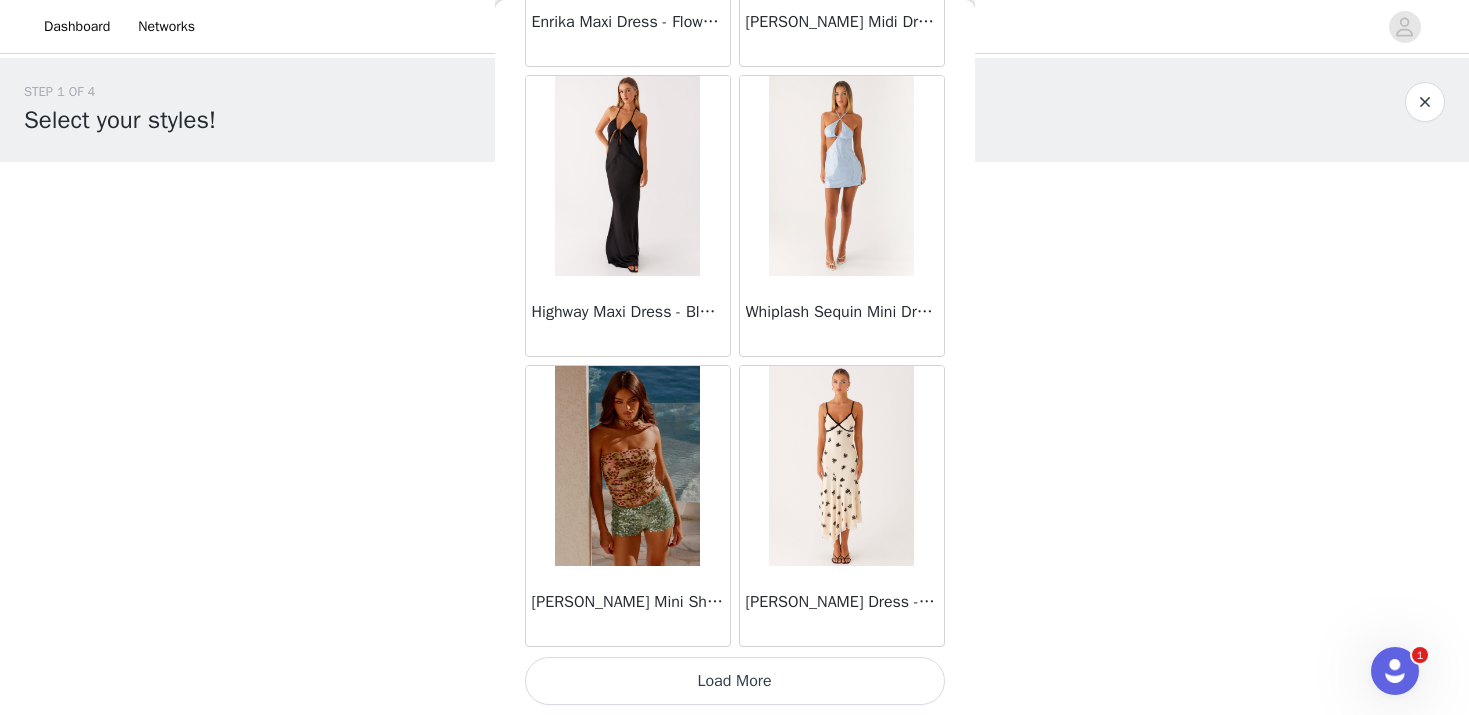 click on "Load More" at bounding box center (735, 681) 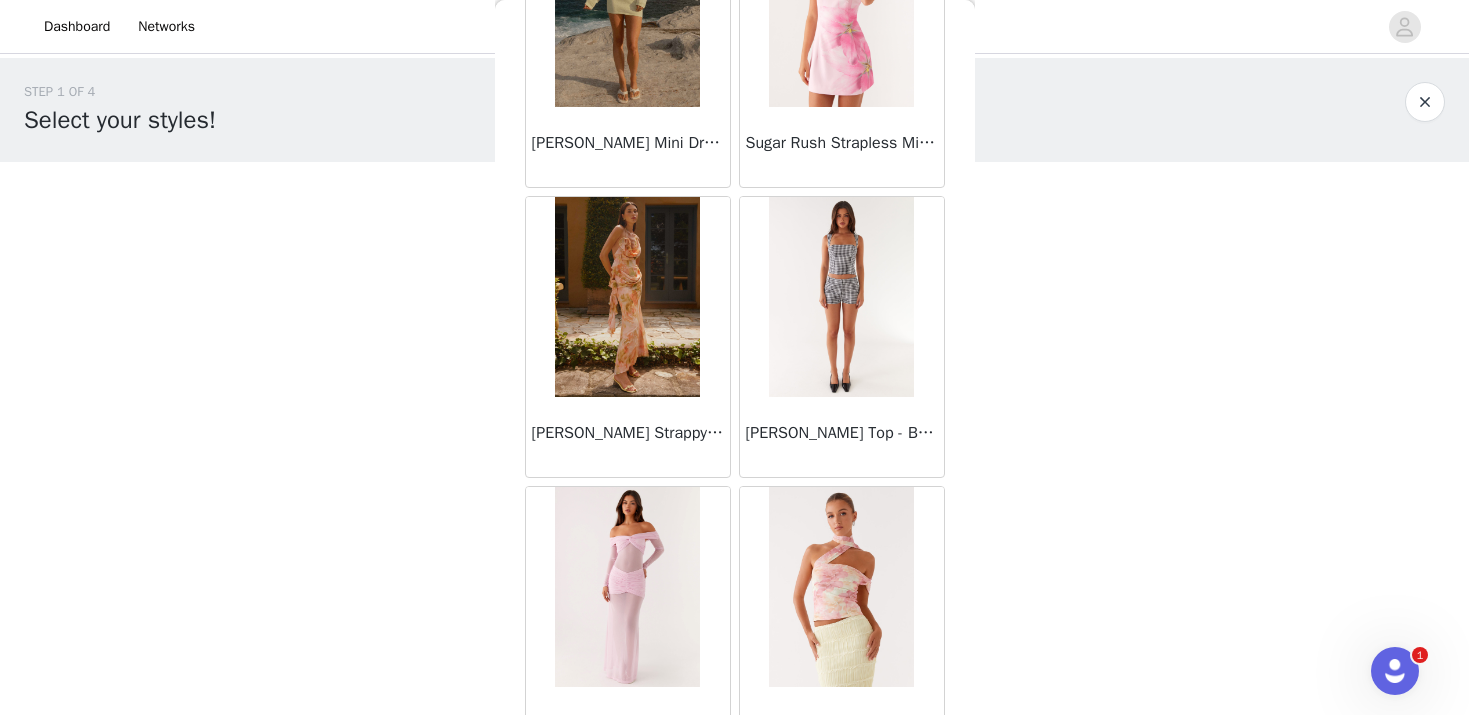 scroll, scrollTop: 77538, scrollLeft: 0, axis: vertical 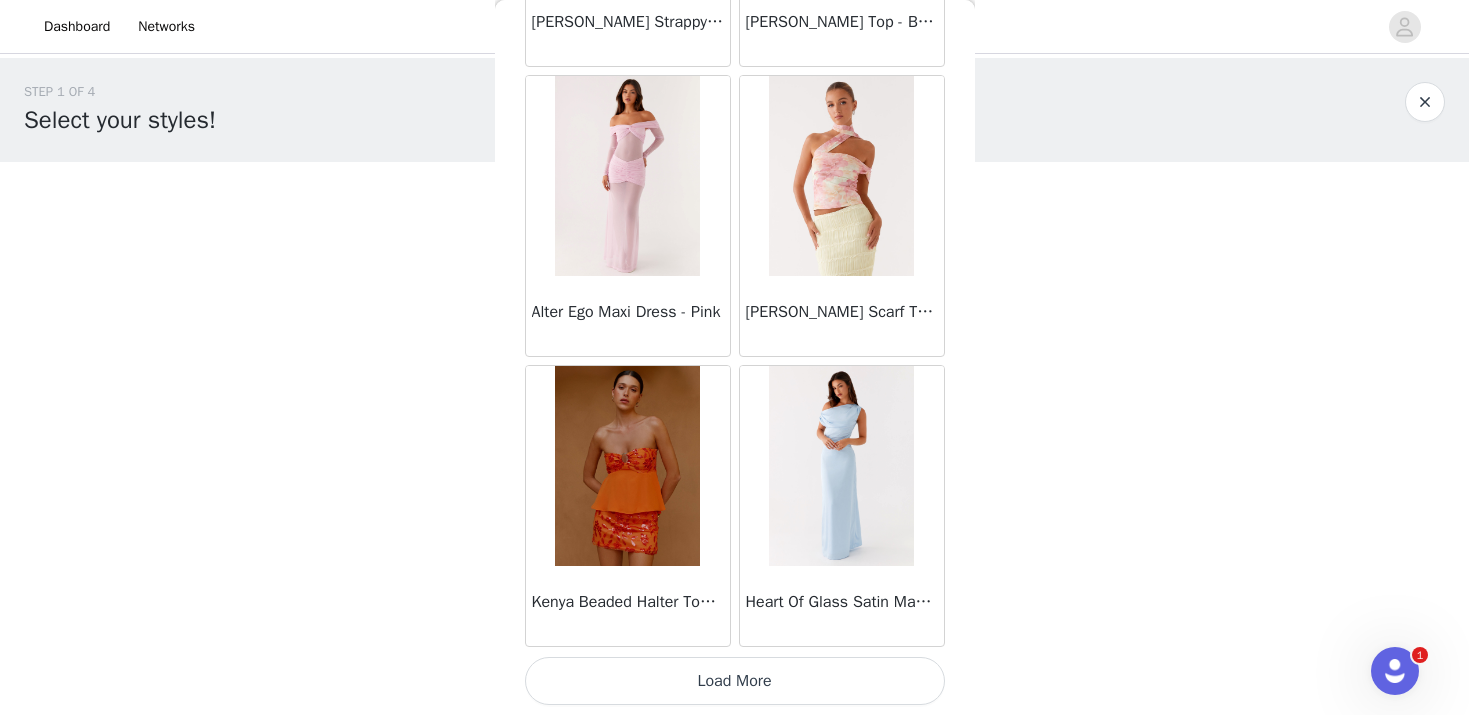 click on "Load More" at bounding box center (735, 681) 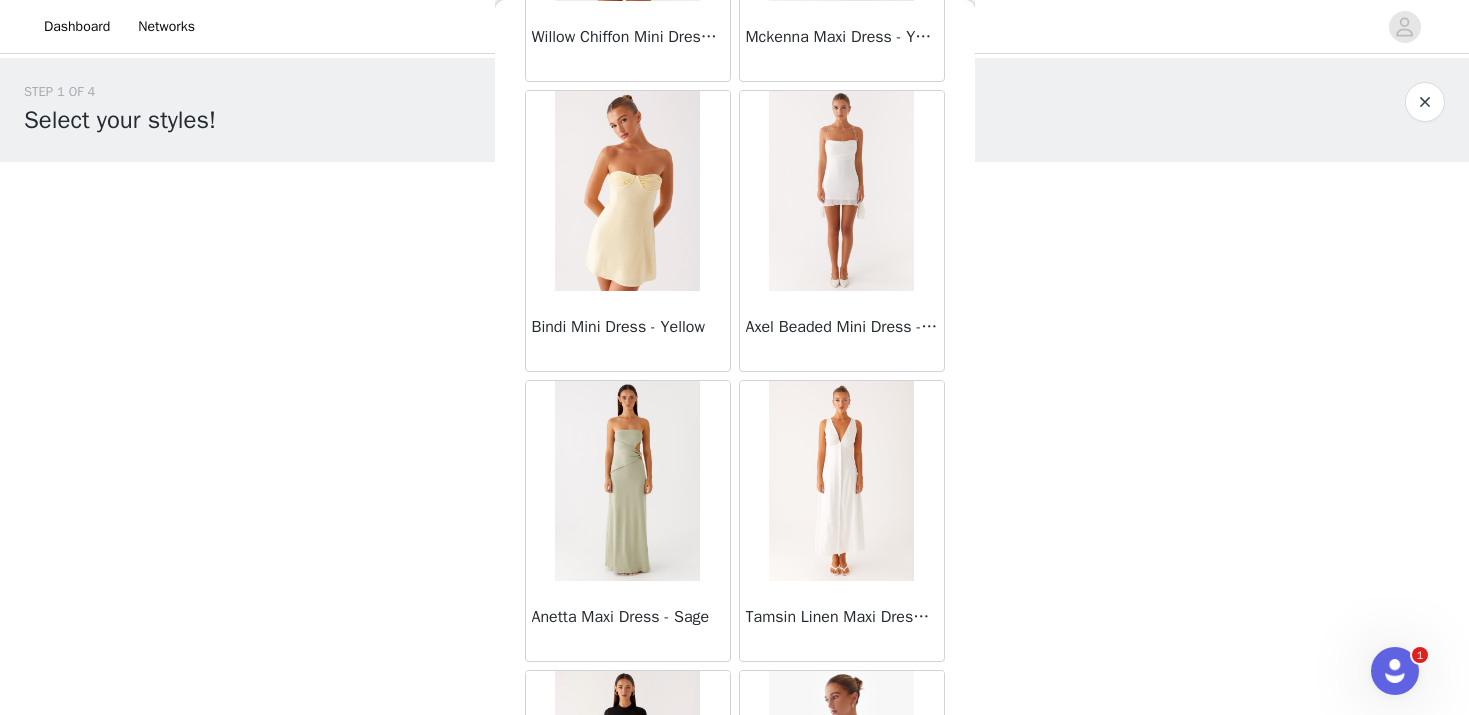 scroll, scrollTop: 79718, scrollLeft: 0, axis: vertical 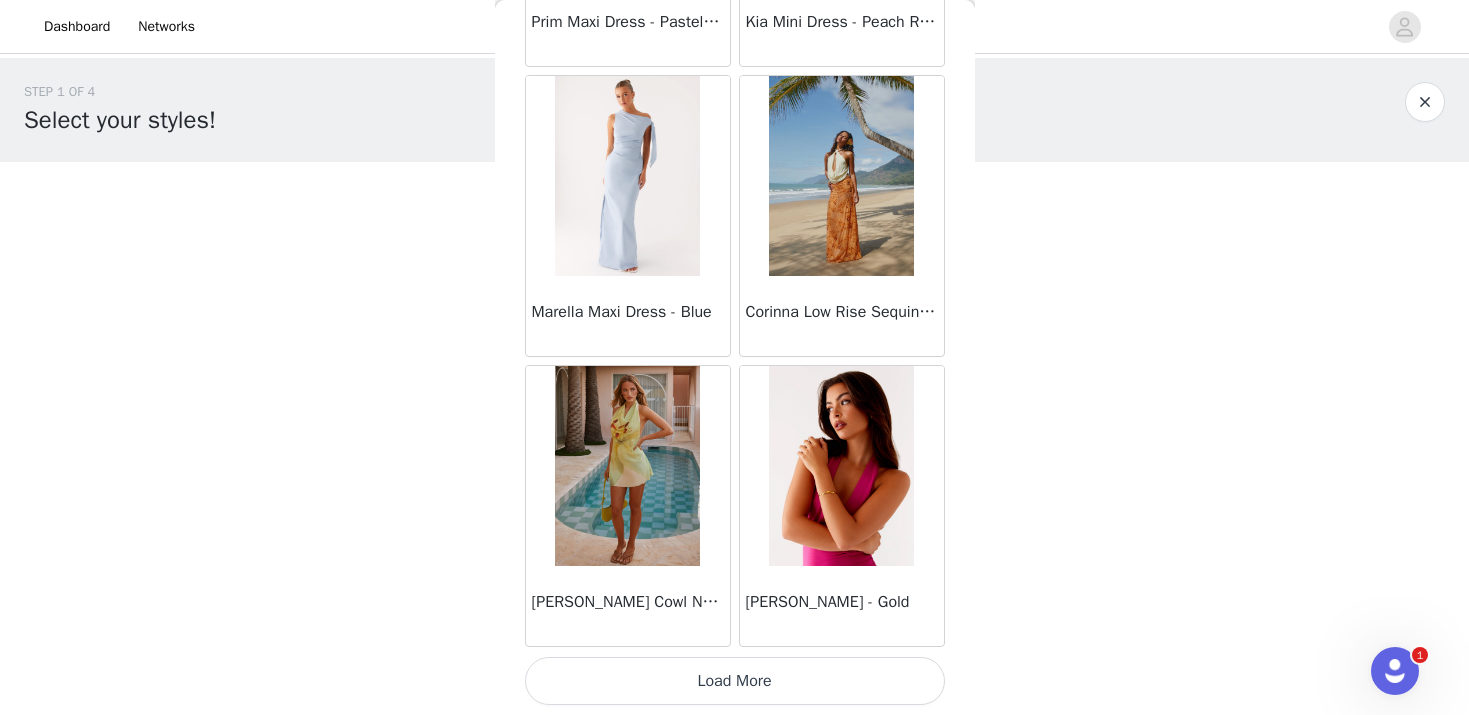 click on "Load More" at bounding box center (735, 681) 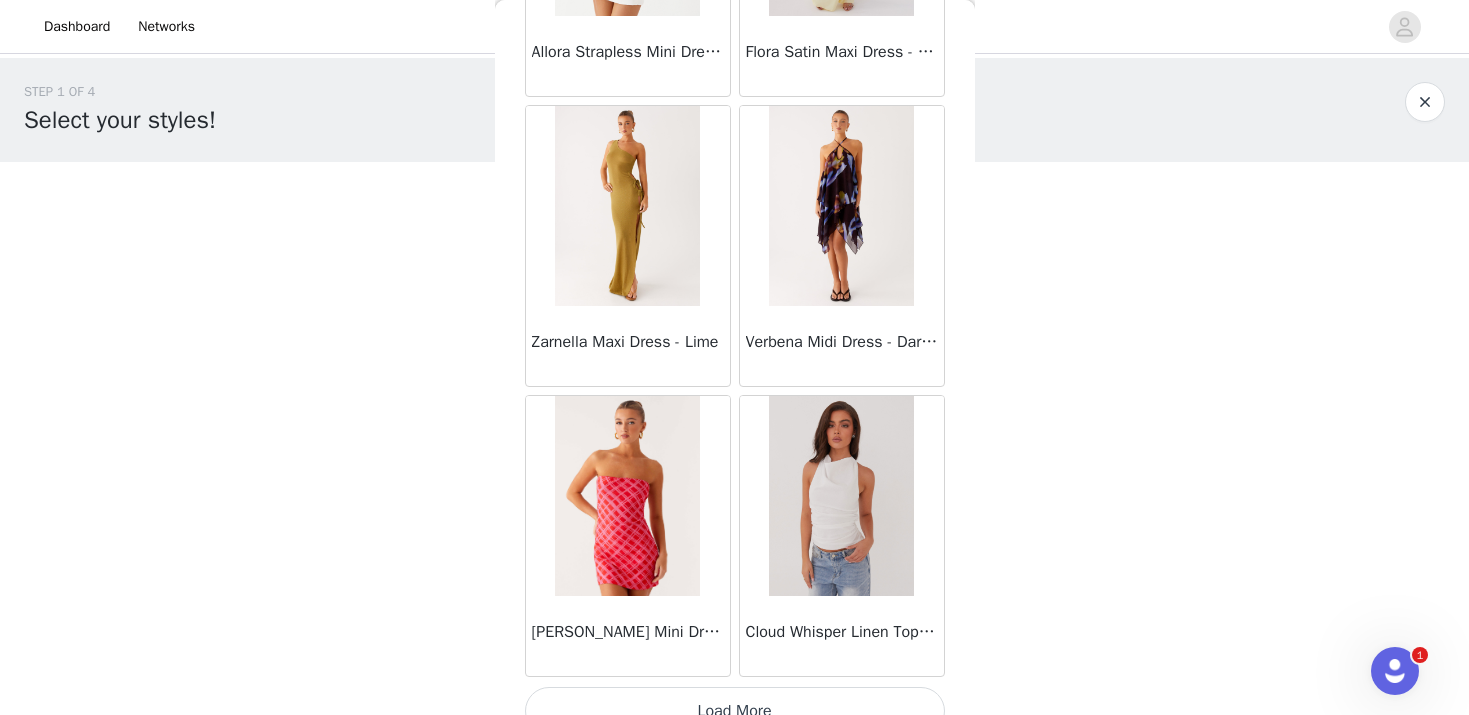 scroll, scrollTop: 83545, scrollLeft: 0, axis: vertical 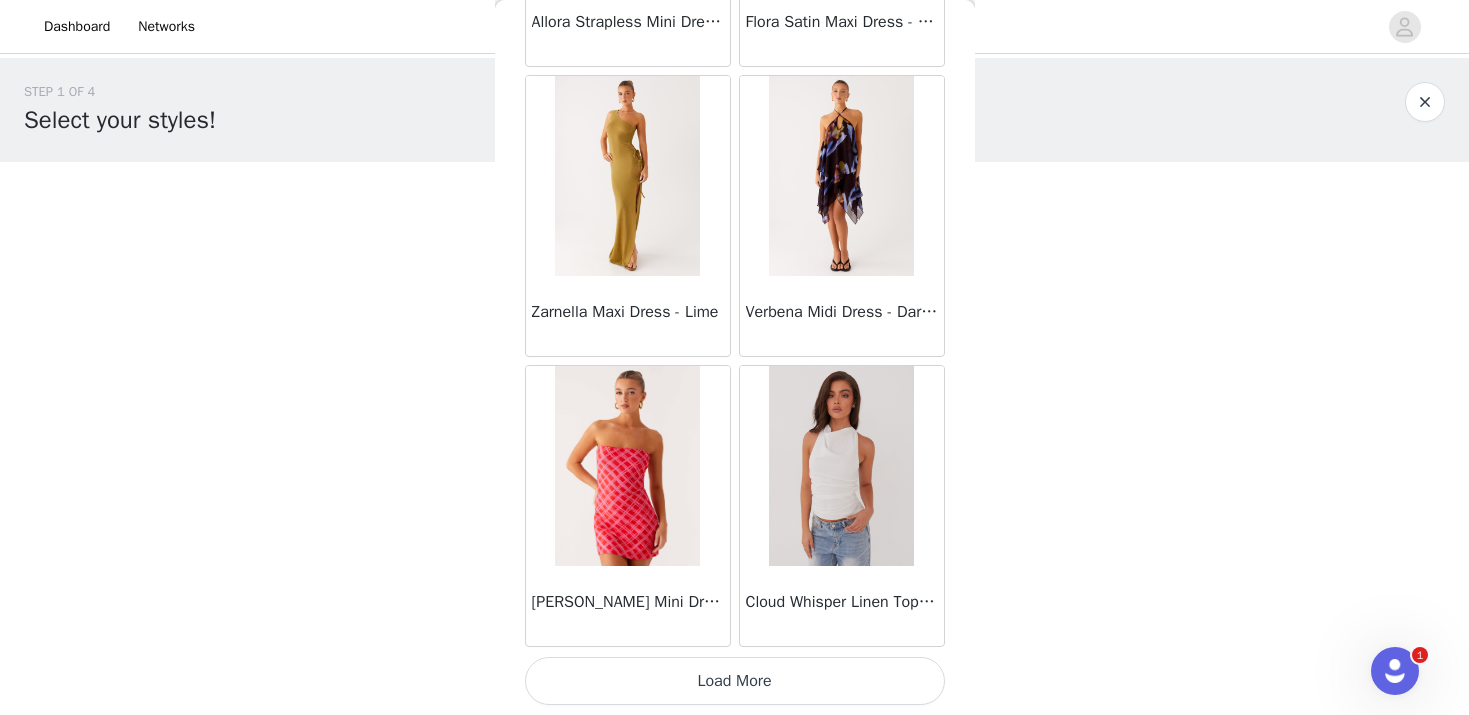 click on "Load More" at bounding box center [735, 681] 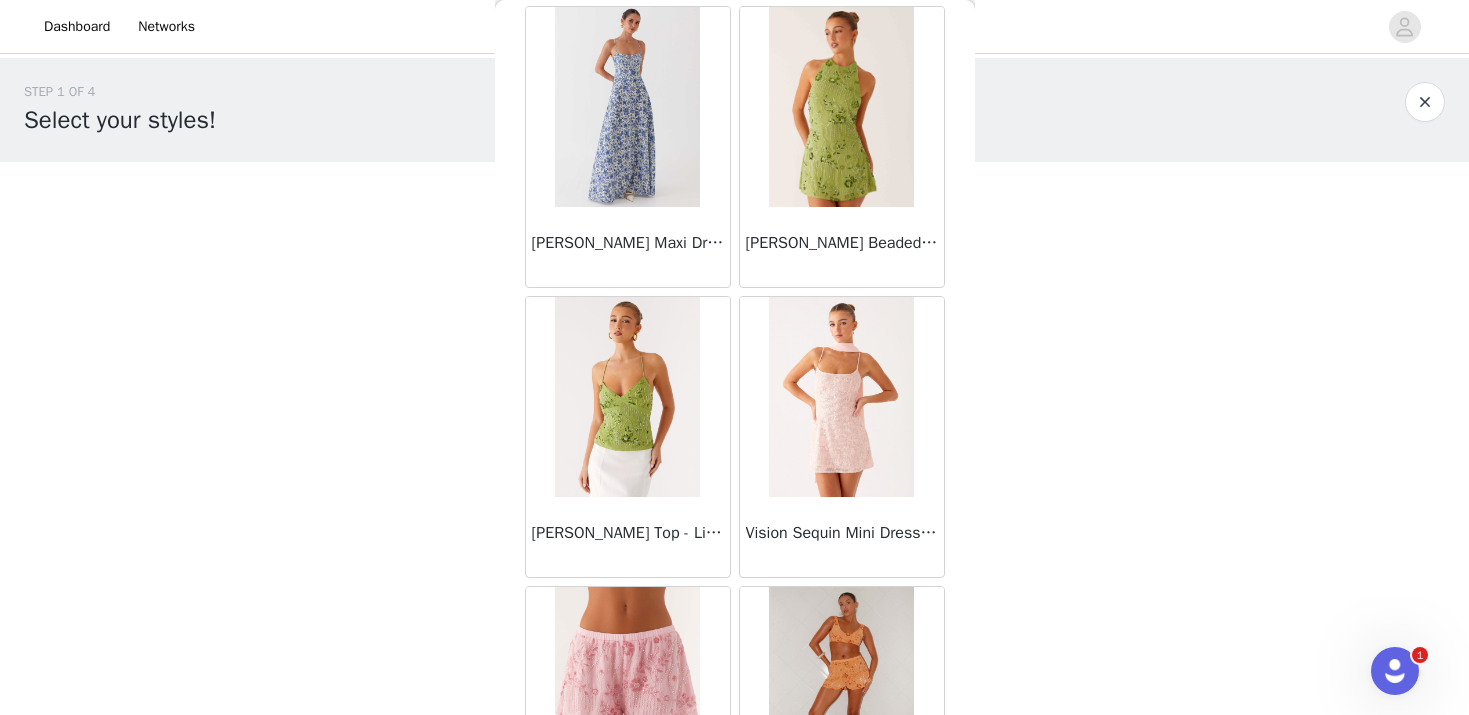 scroll, scrollTop: 83864, scrollLeft: 0, axis: vertical 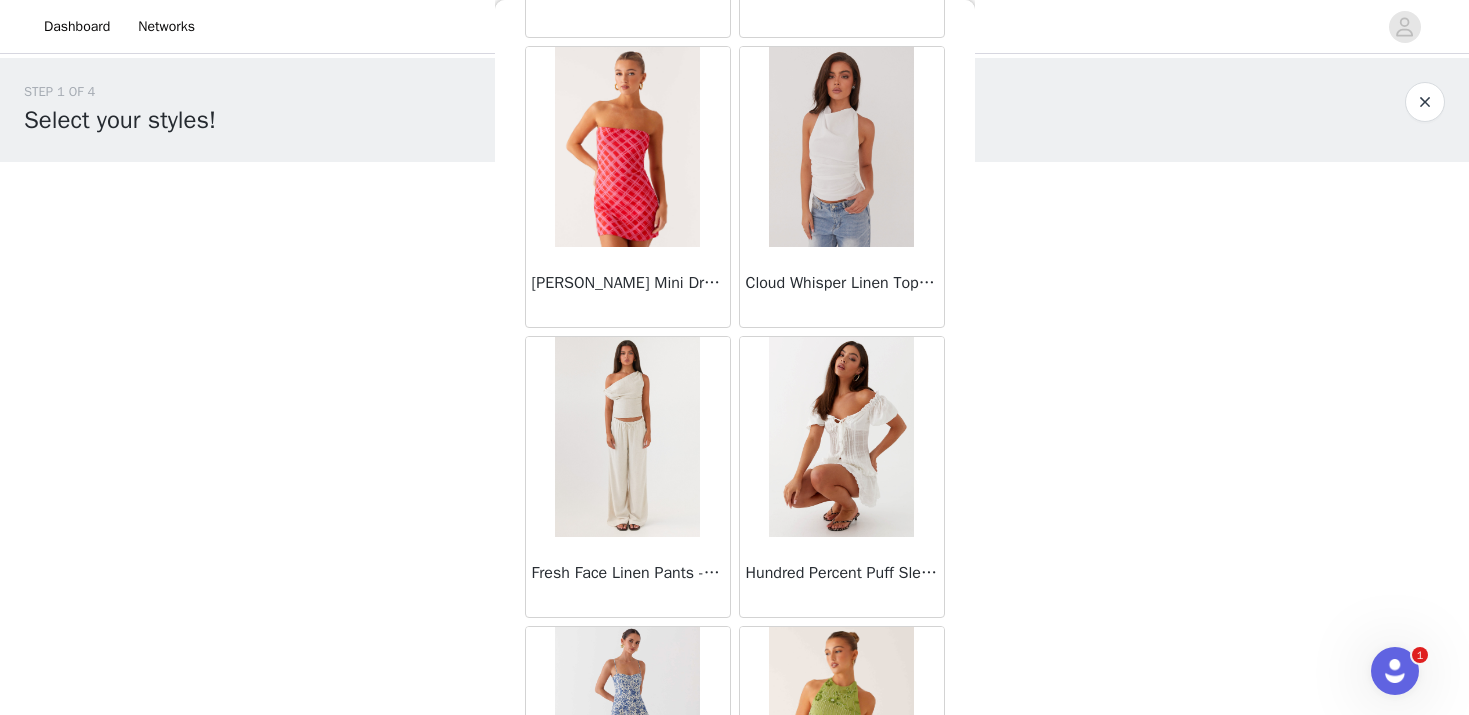 click at bounding box center (627, 437) 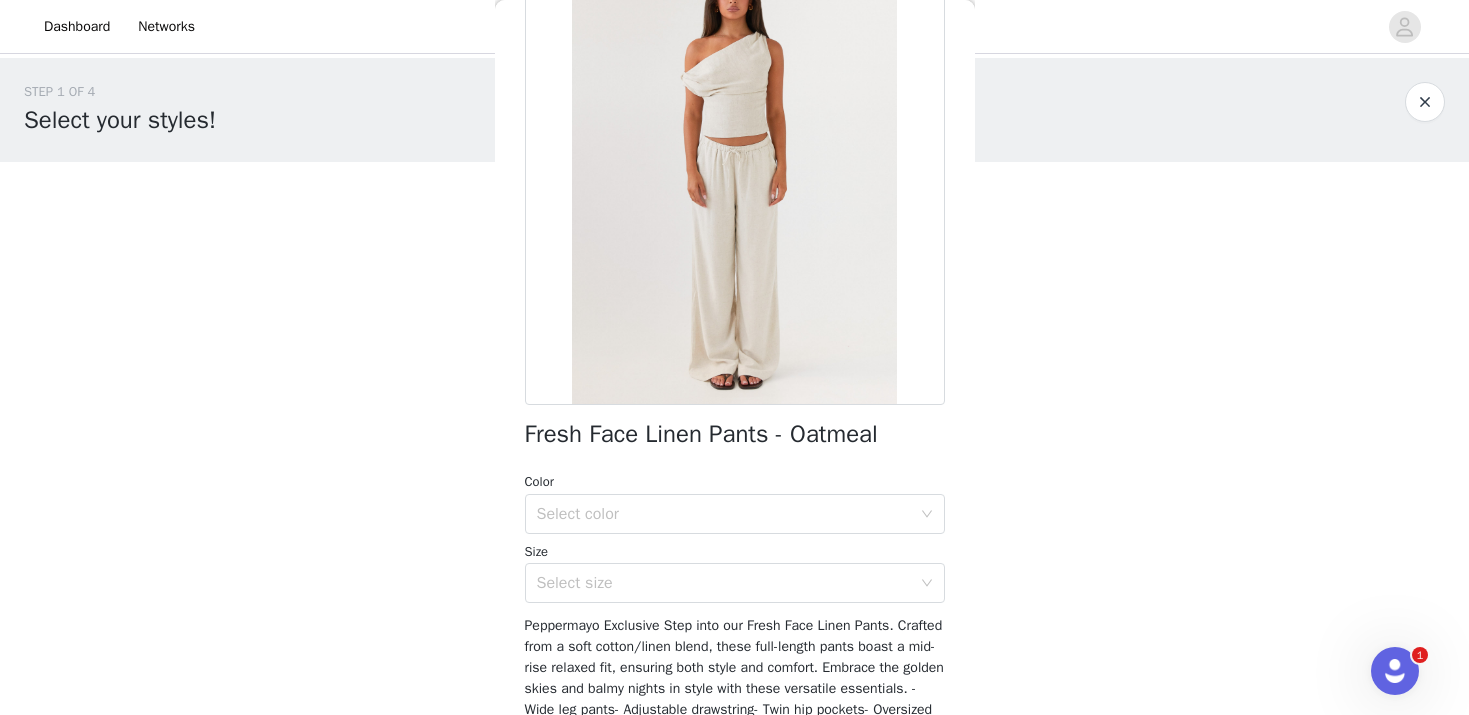 scroll, scrollTop: 231, scrollLeft: 0, axis: vertical 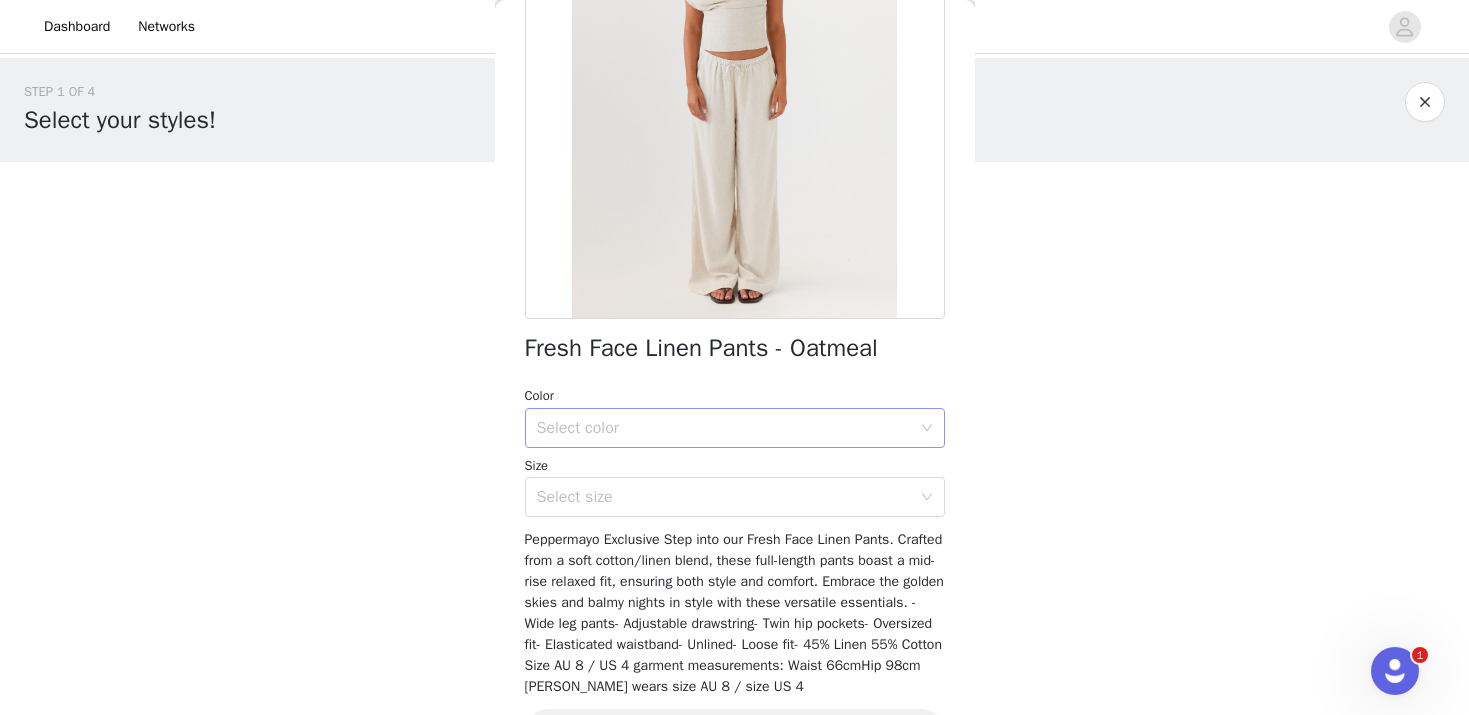 click on "Select color" at bounding box center (724, 428) 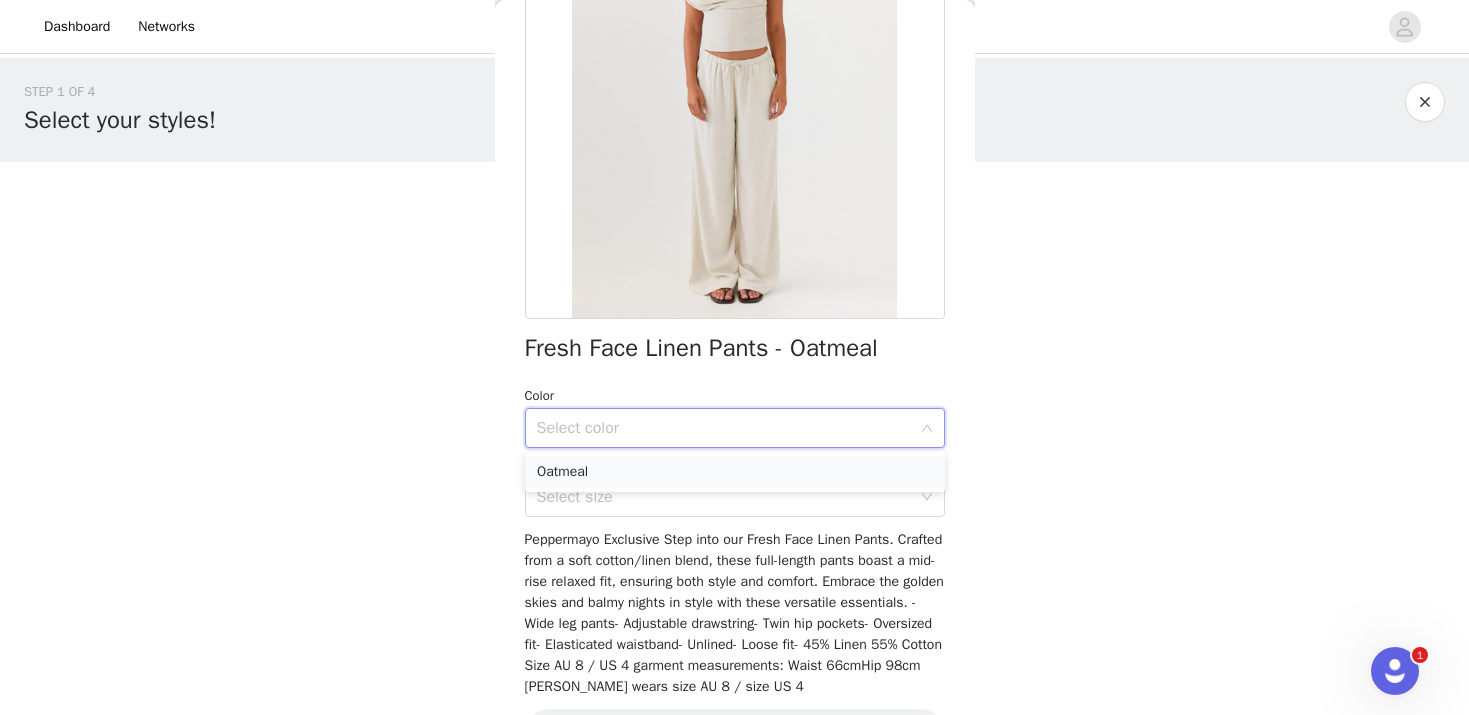 click on "Oatmeal" at bounding box center [735, 472] 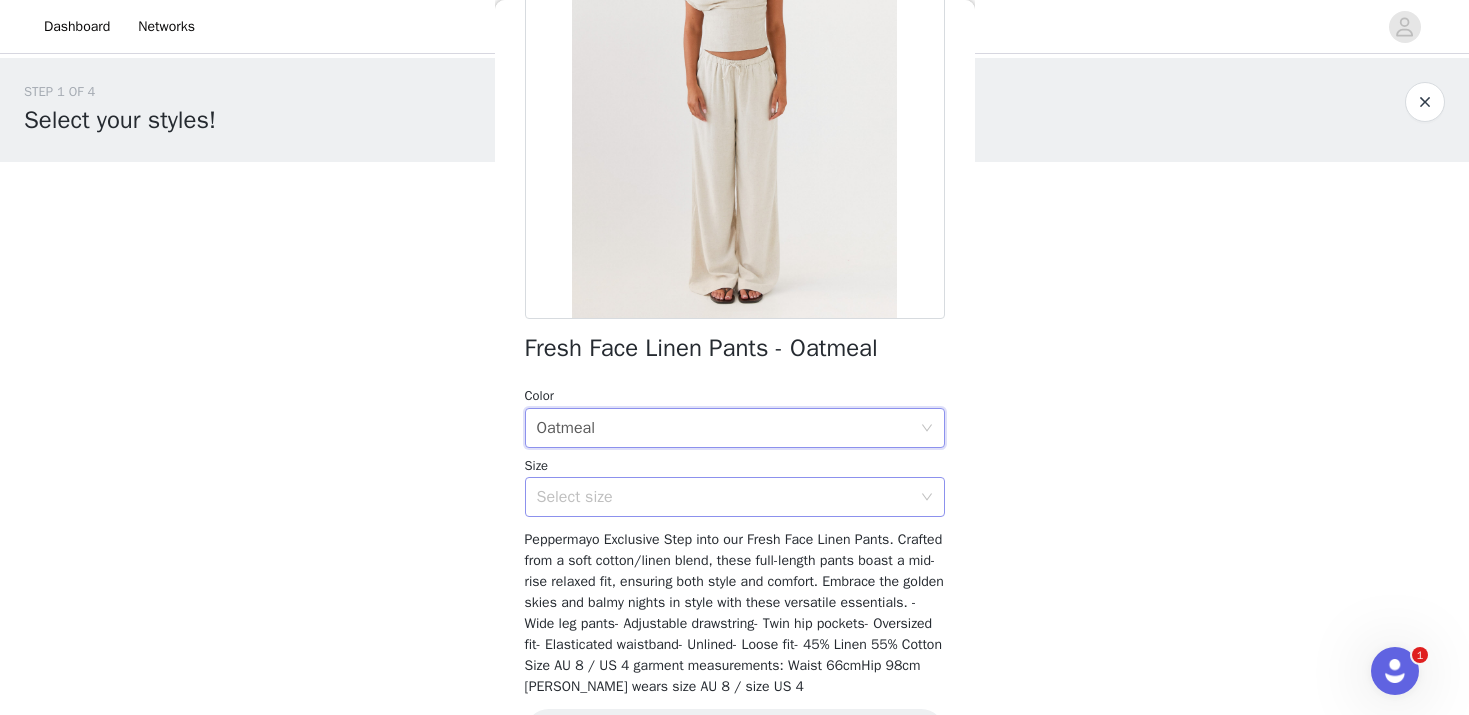click on "Select size" at bounding box center (724, 497) 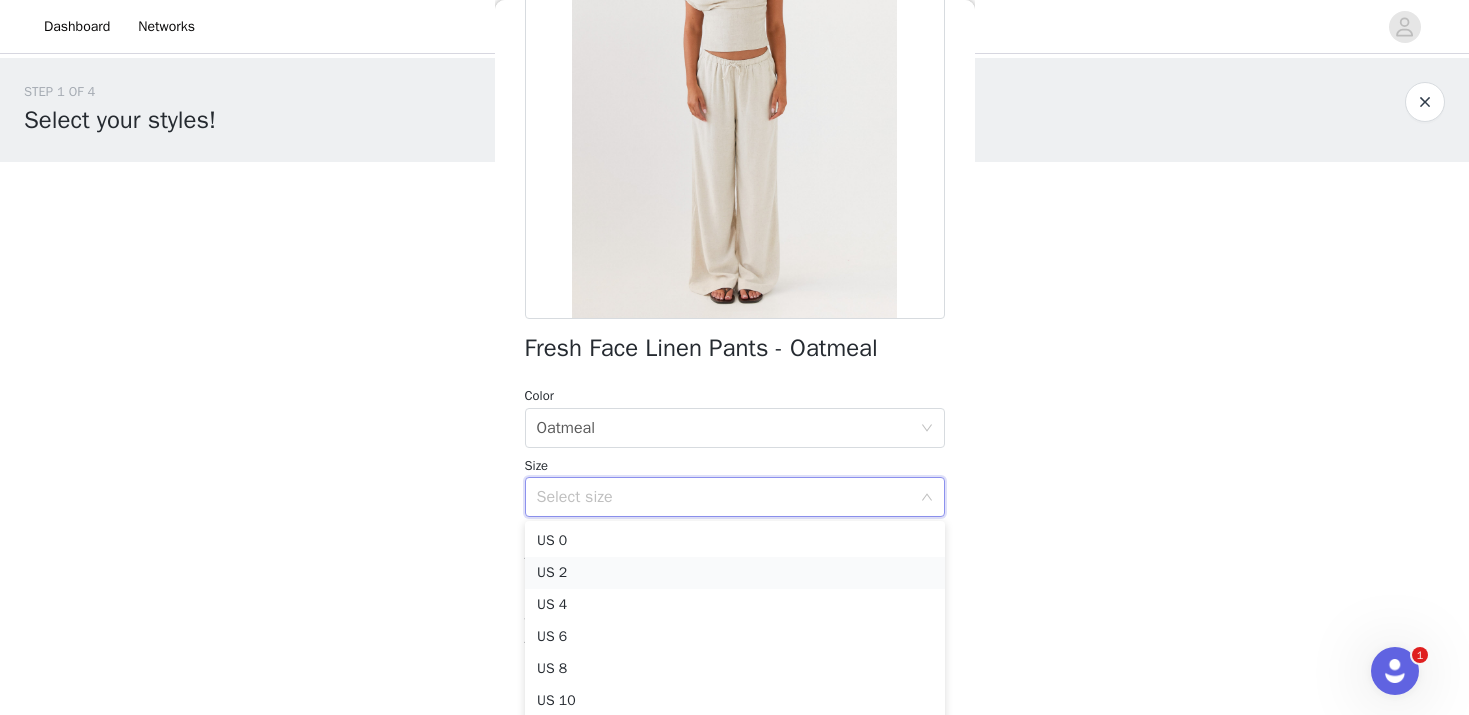 click on "US 2" at bounding box center [735, 573] 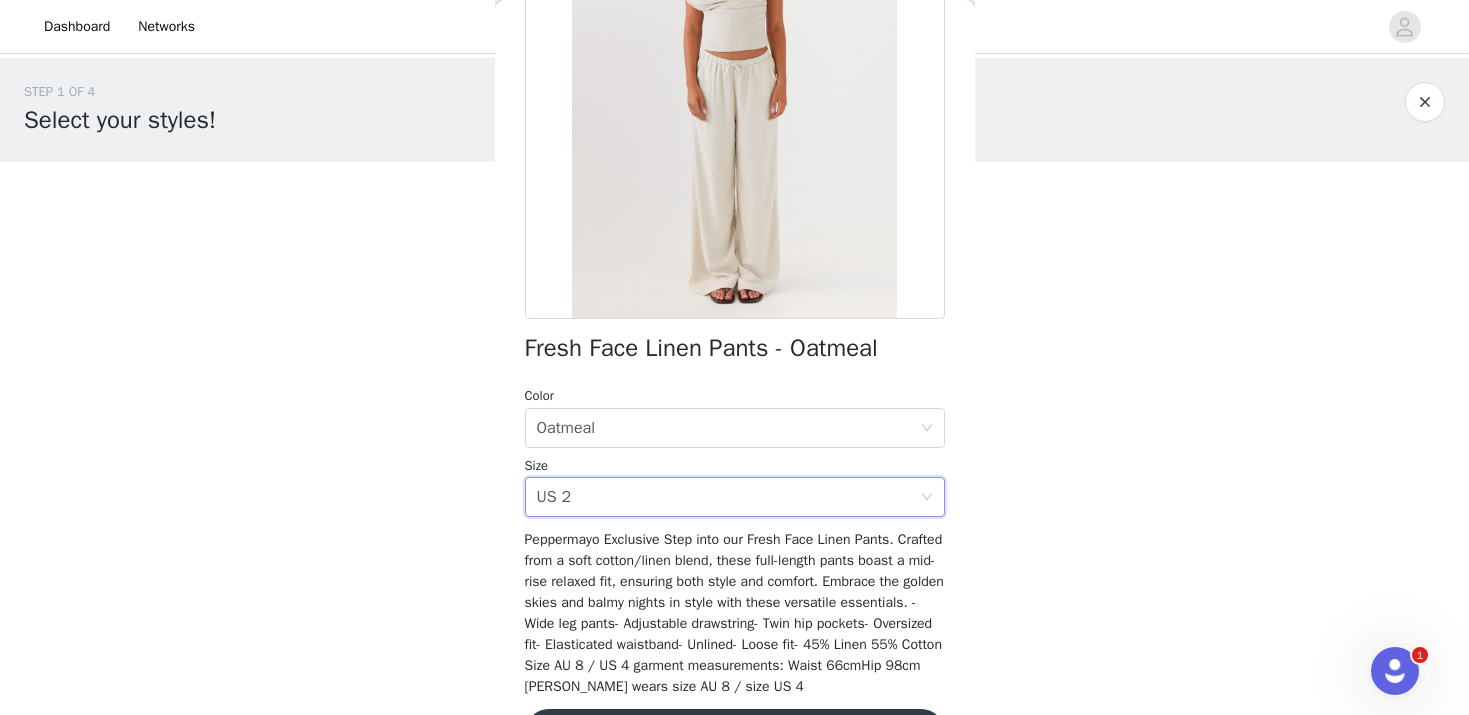 scroll, scrollTop: 318, scrollLeft: 0, axis: vertical 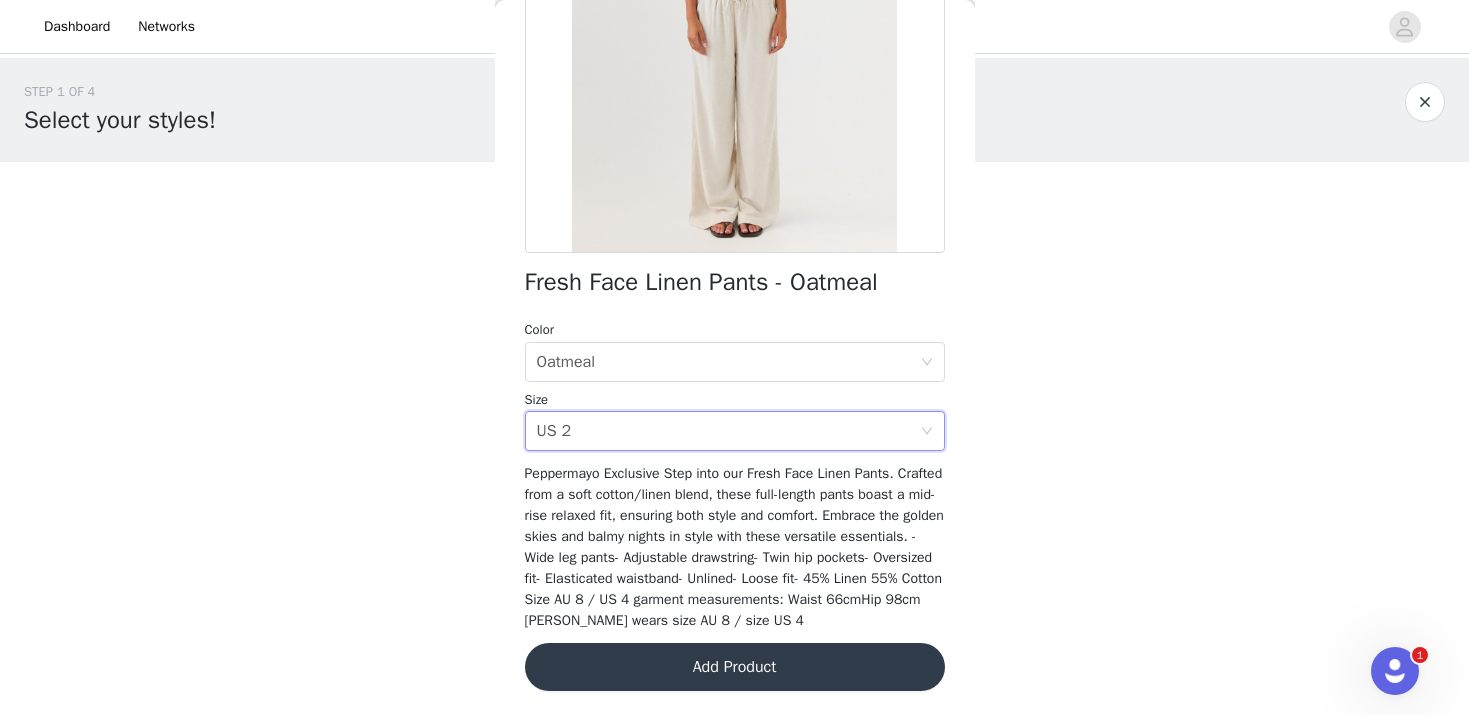 click on "Add Product" at bounding box center (735, 667) 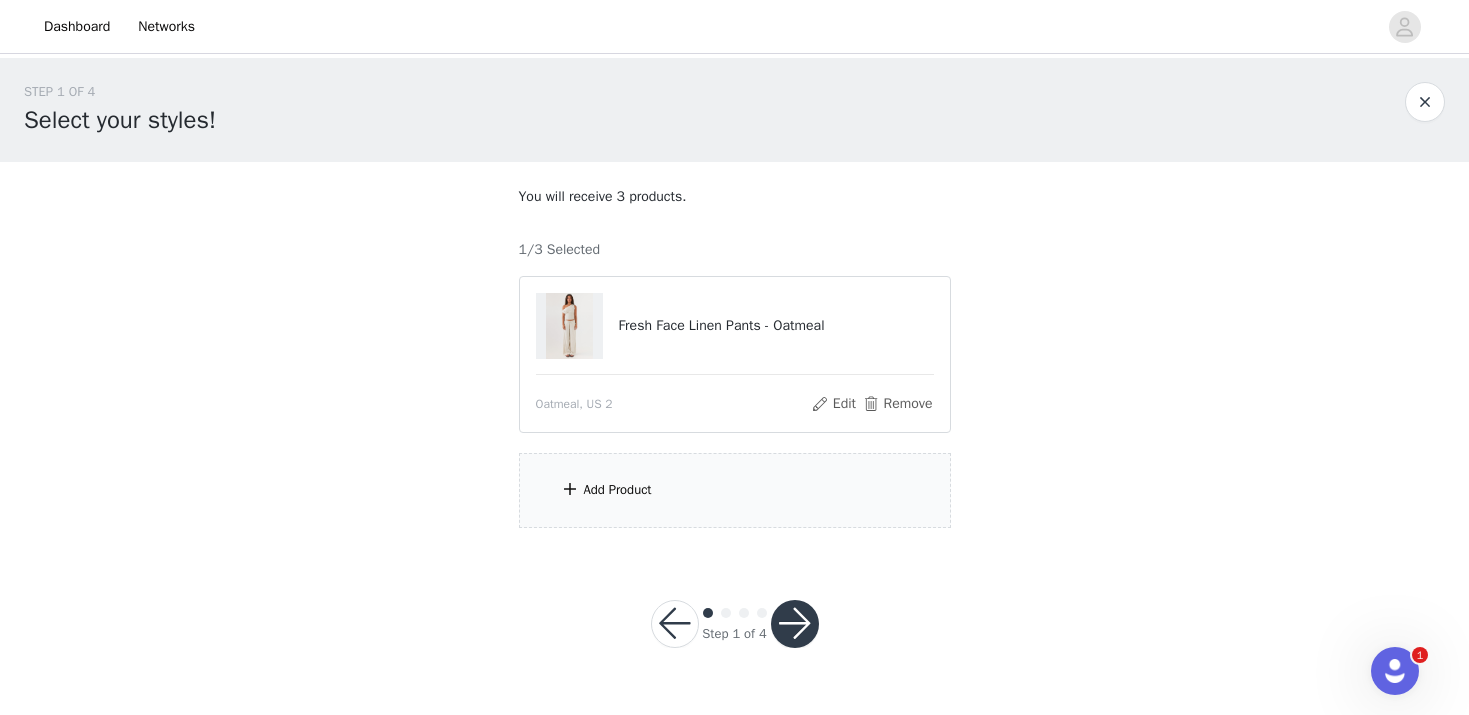 click on "Add Product" at bounding box center (735, 490) 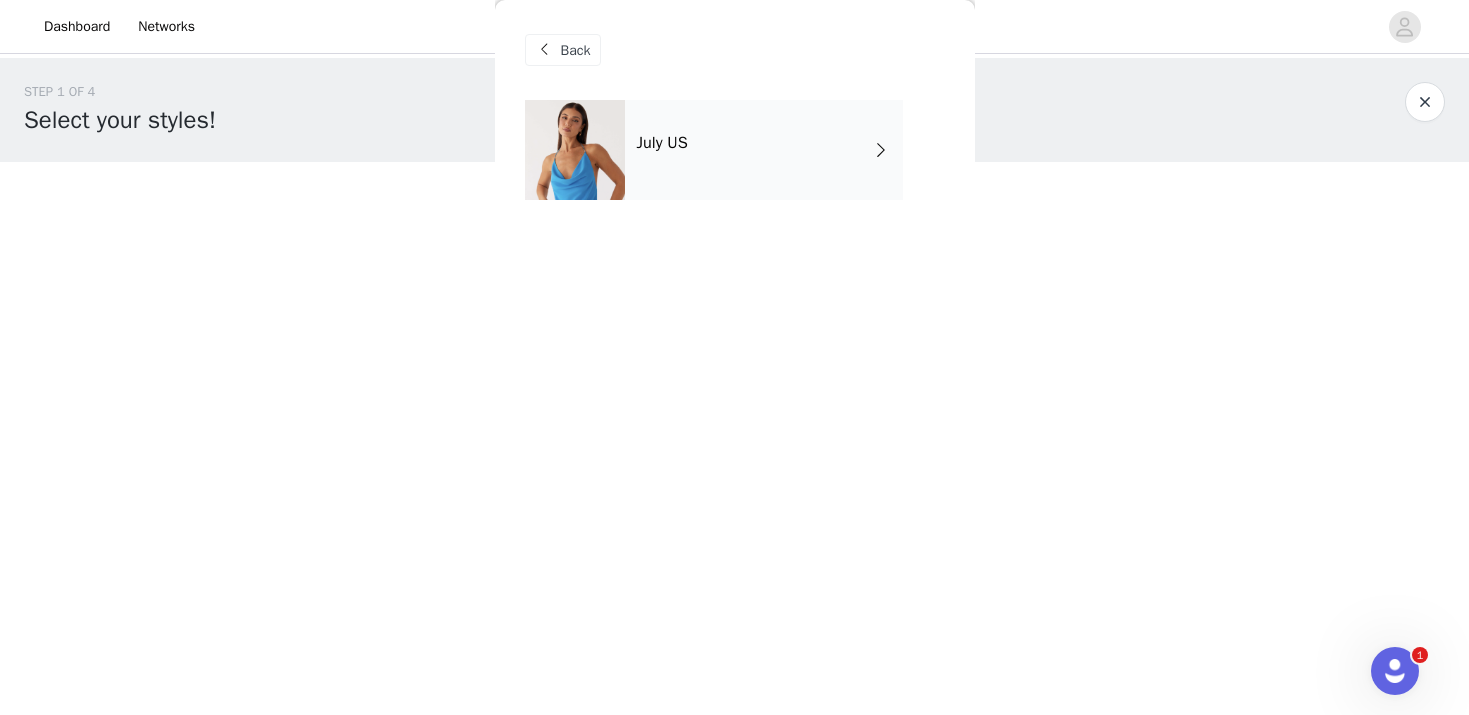 click on "July US" at bounding box center (662, 143) 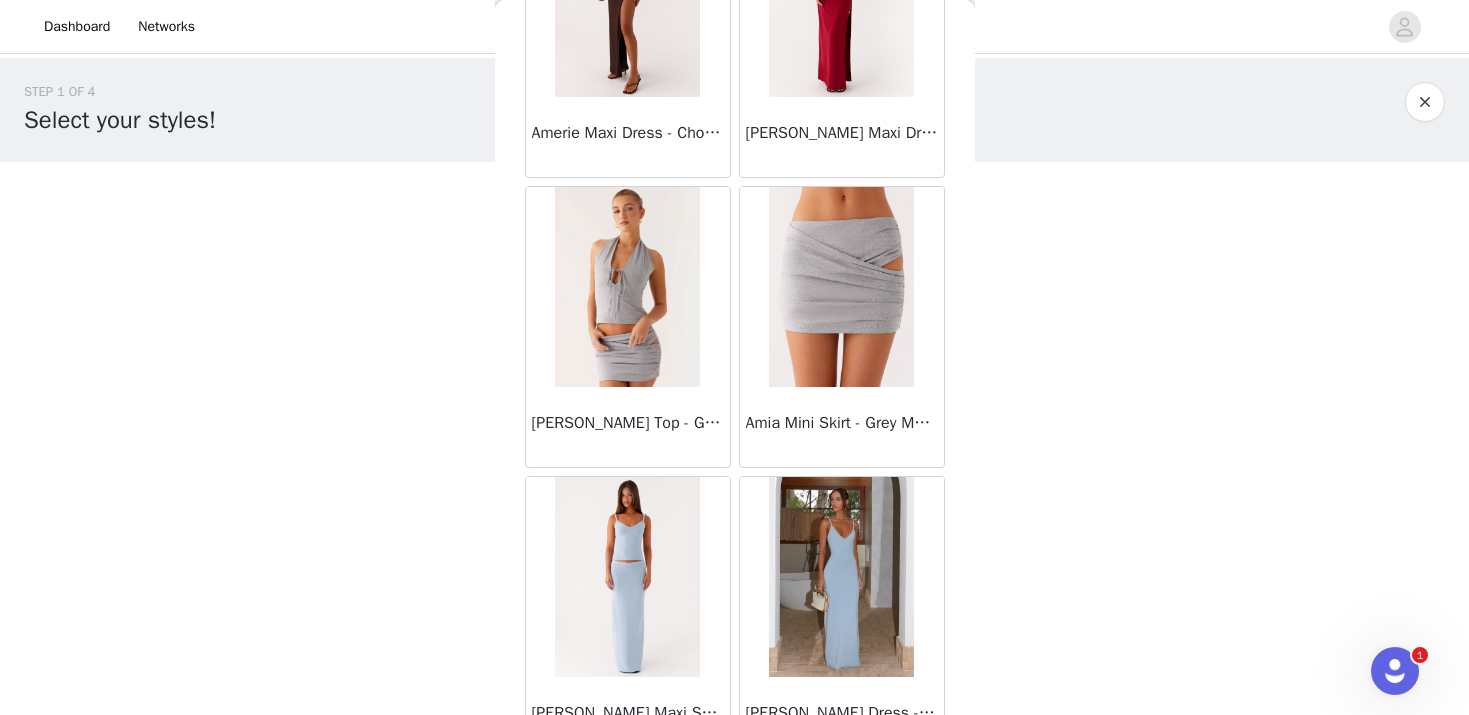 scroll, scrollTop: 2345, scrollLeft: 0, axis: vertical 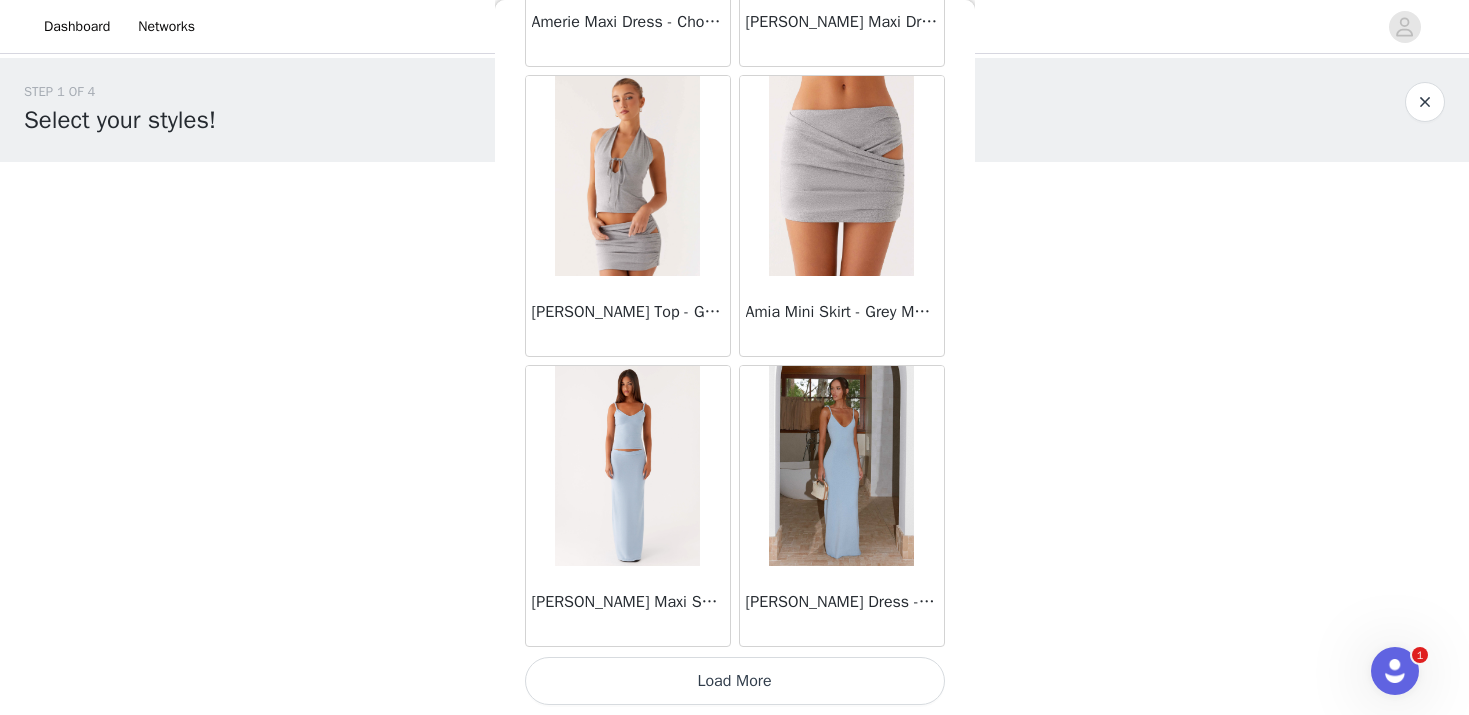 click on "Load More" at bounding box center [735, 681] 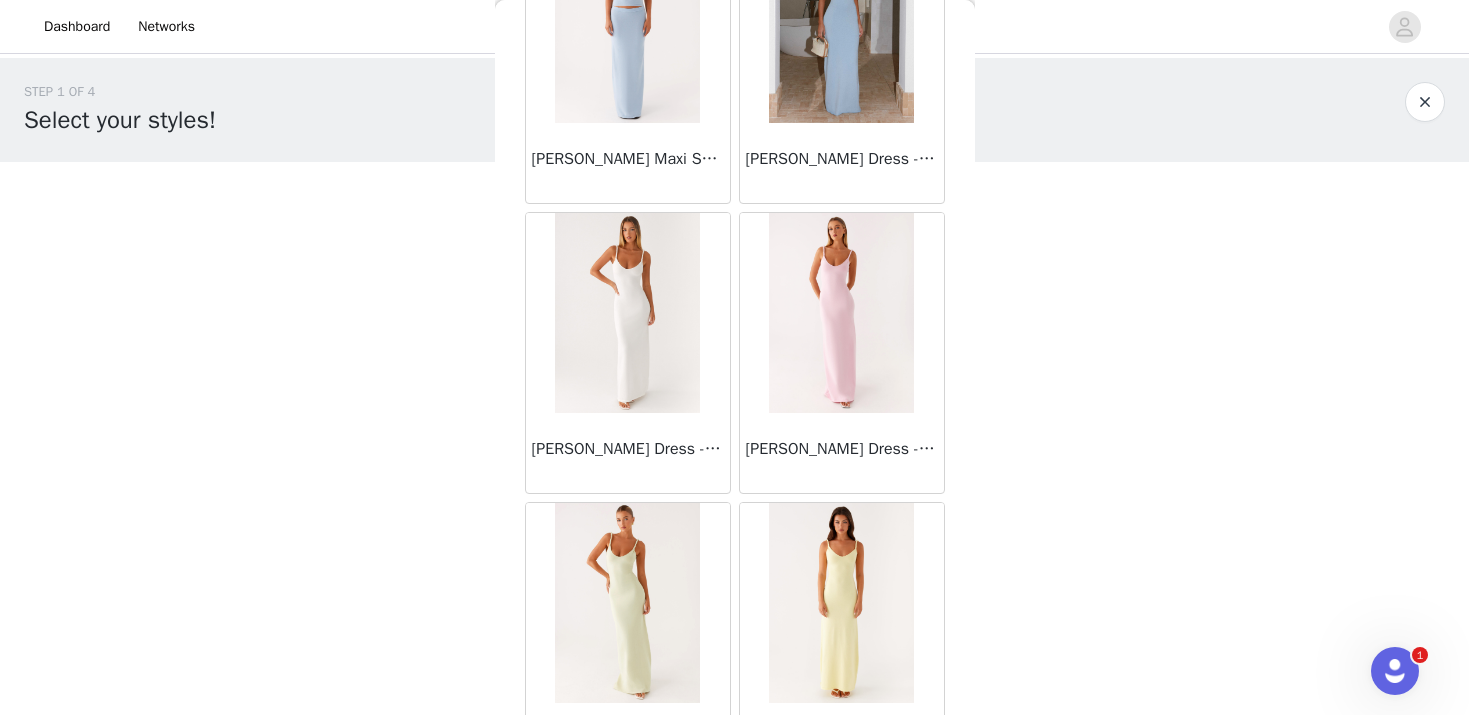 scroll, scrollTop: 2864, scrollLeft: 0, axis: vertical 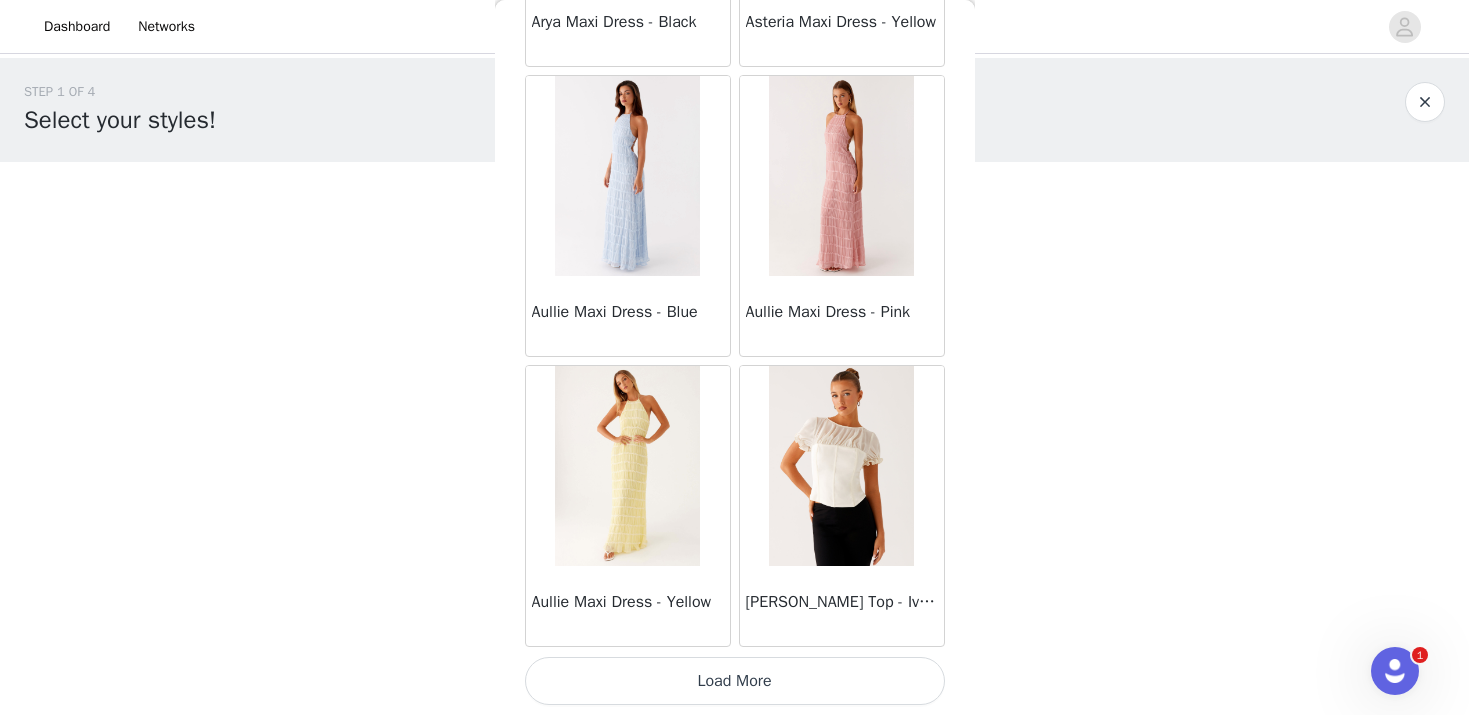 click on "Load More" at bounding box center (735, 681) 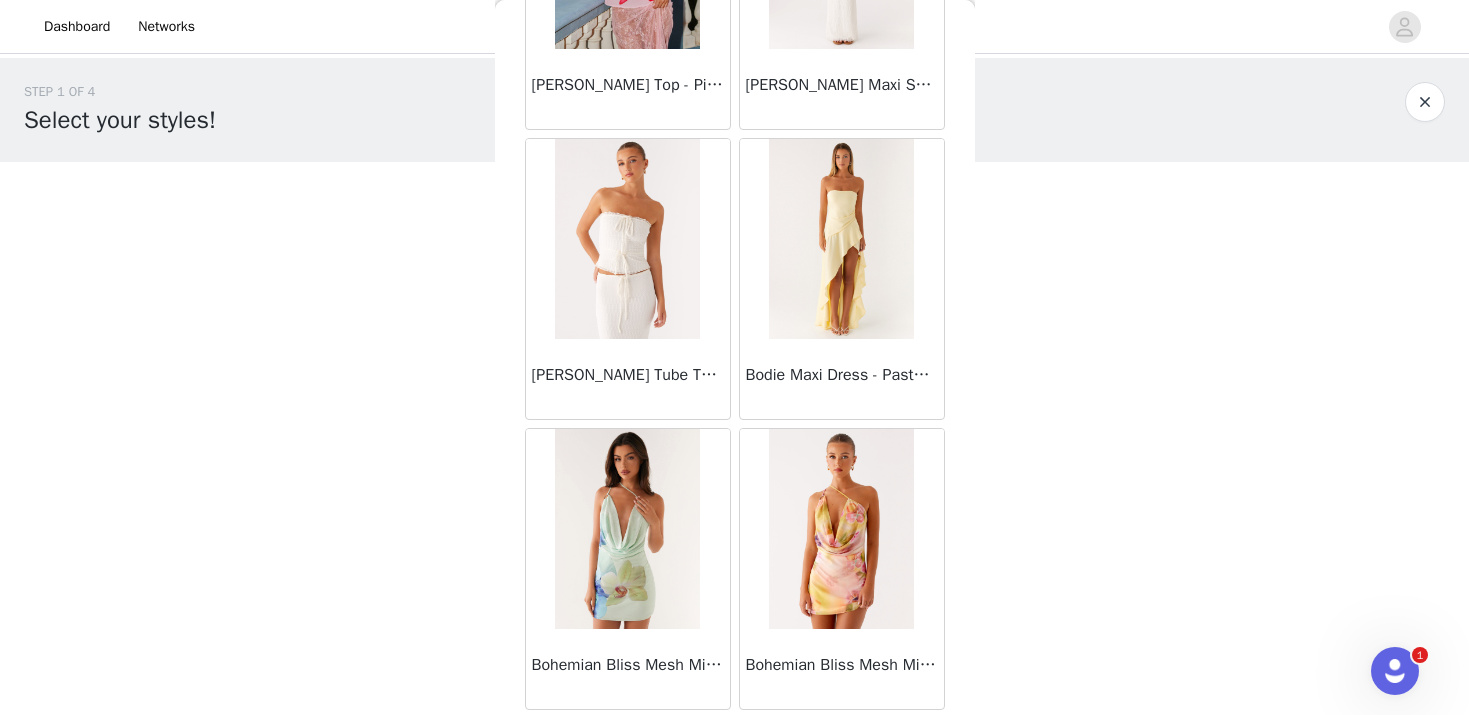 scroll, scrollTop: 8145, scrollLeft: 0, axis: vertical 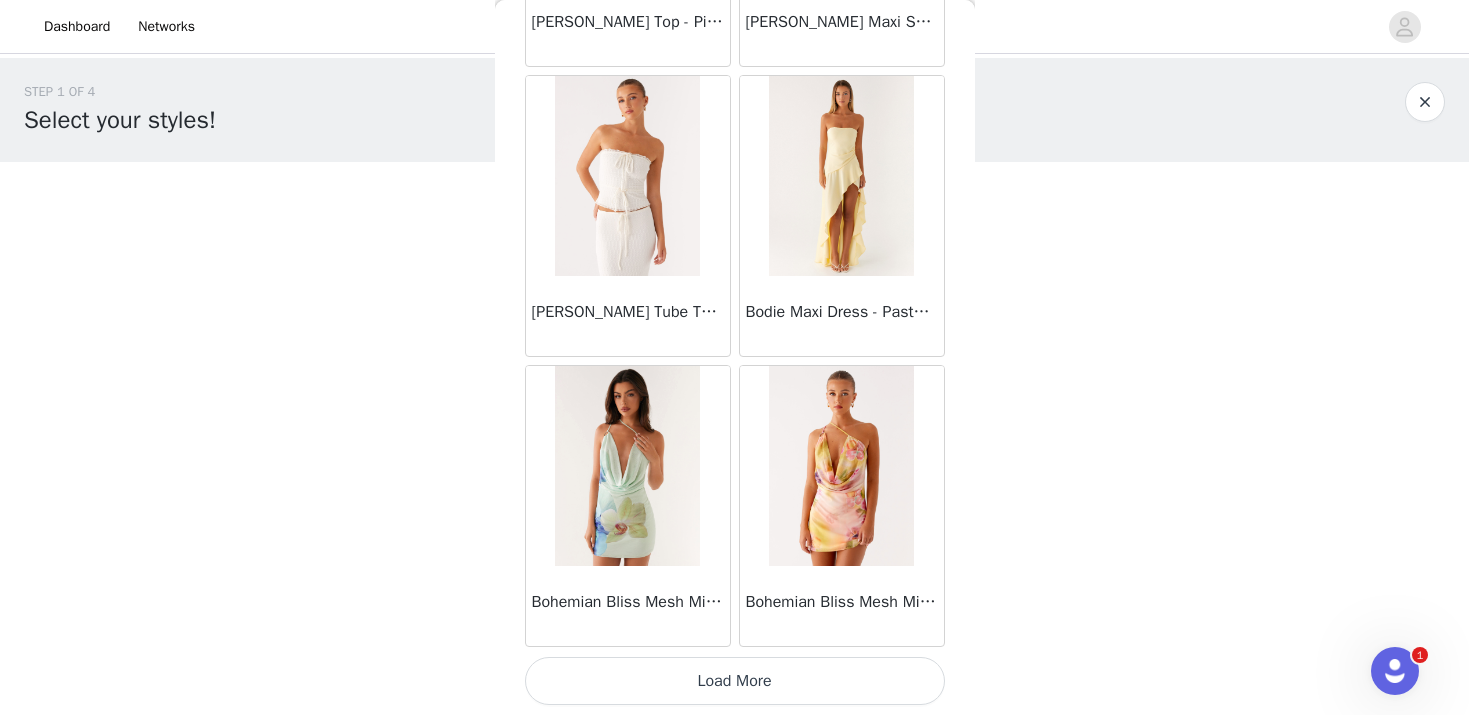 click on "Load More" at bounding box center [735, 681] 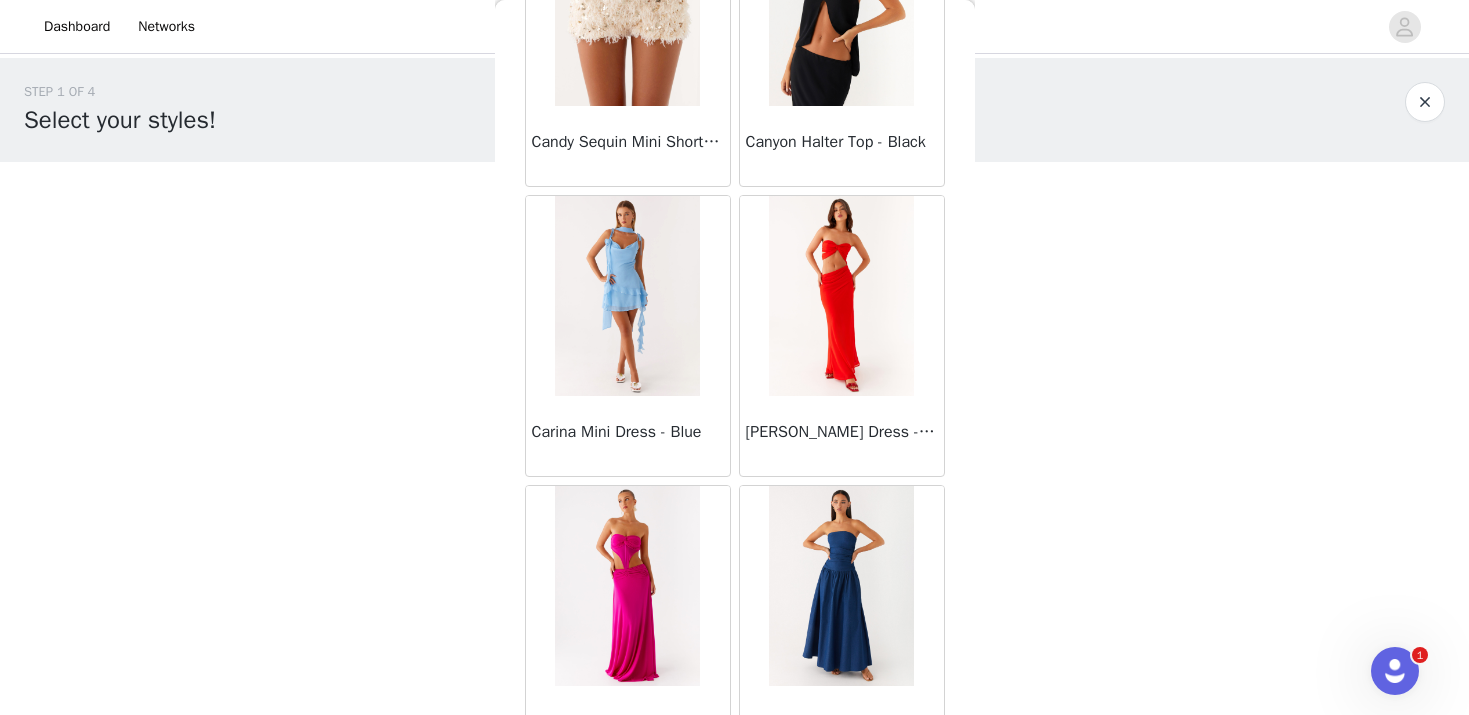 scroll, scrollTop: 11045, scrollLeft: 0, axis: vertical 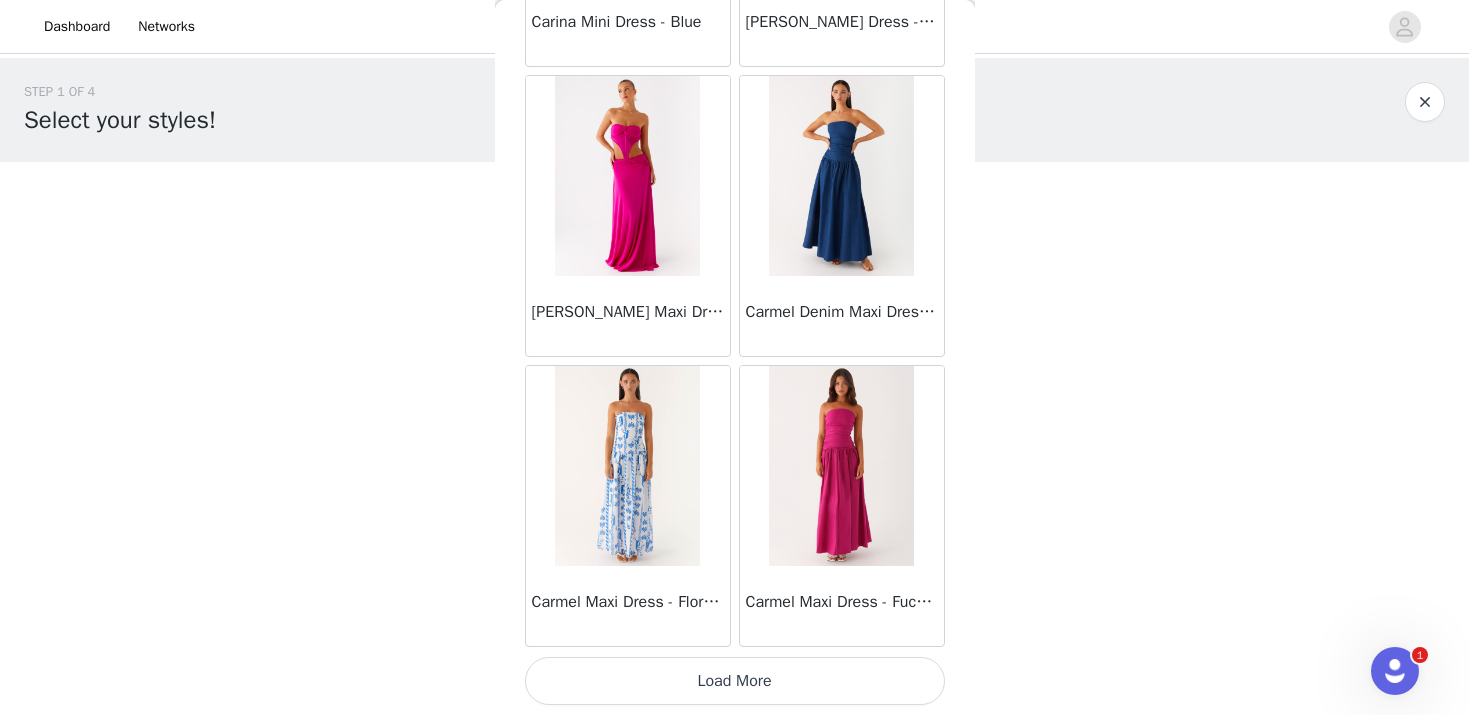 click on "Load More" at bounding box center (735, 681) 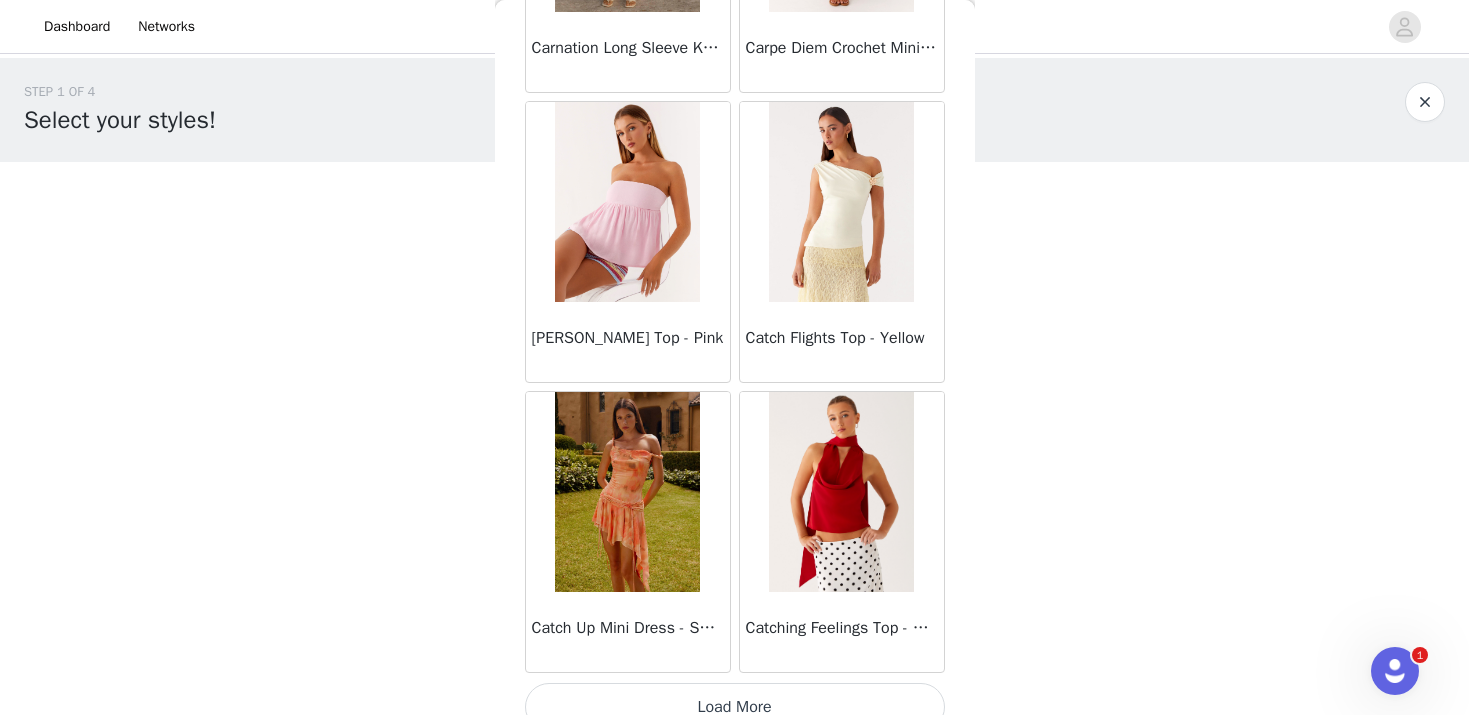 scroll, scrollTop: 13945, scrollLeft: 0, axis: vertical 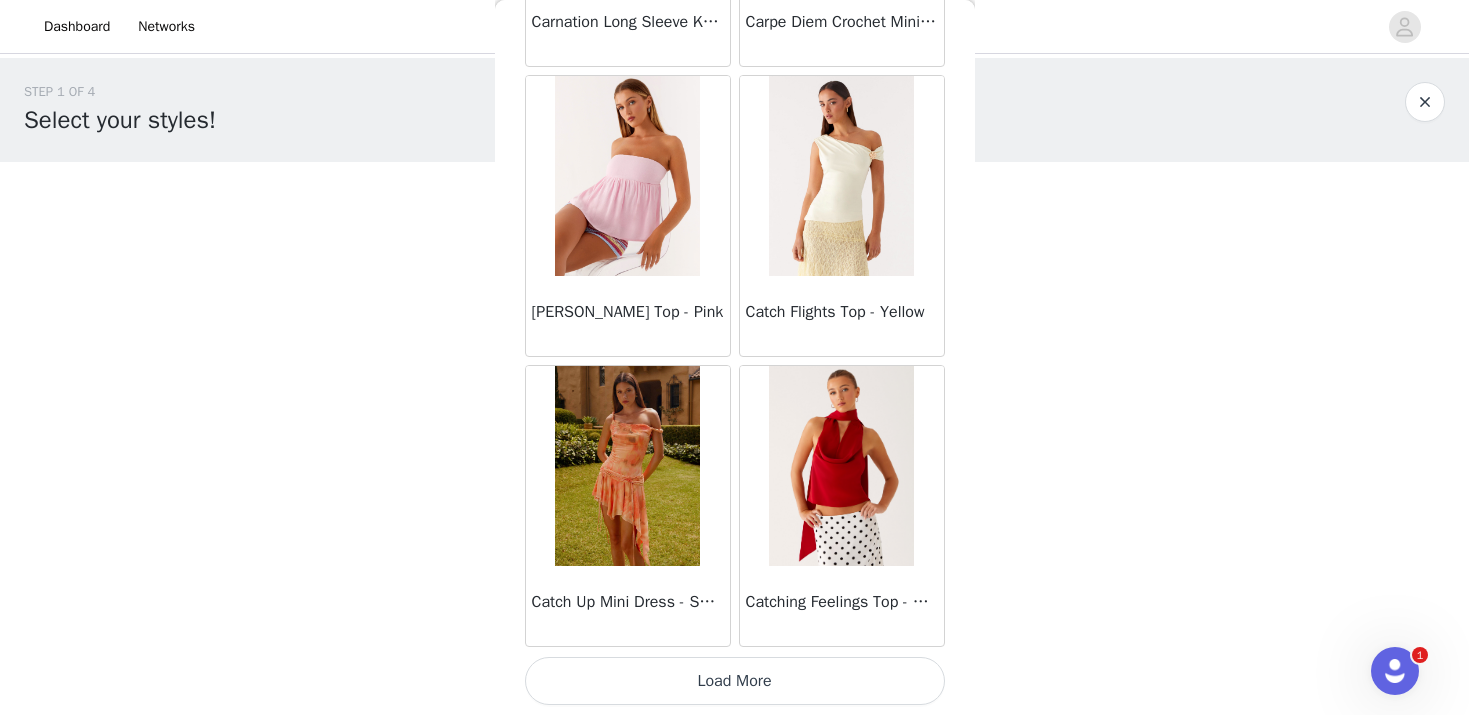 click on "Load More" at bounding box center [735, 681] 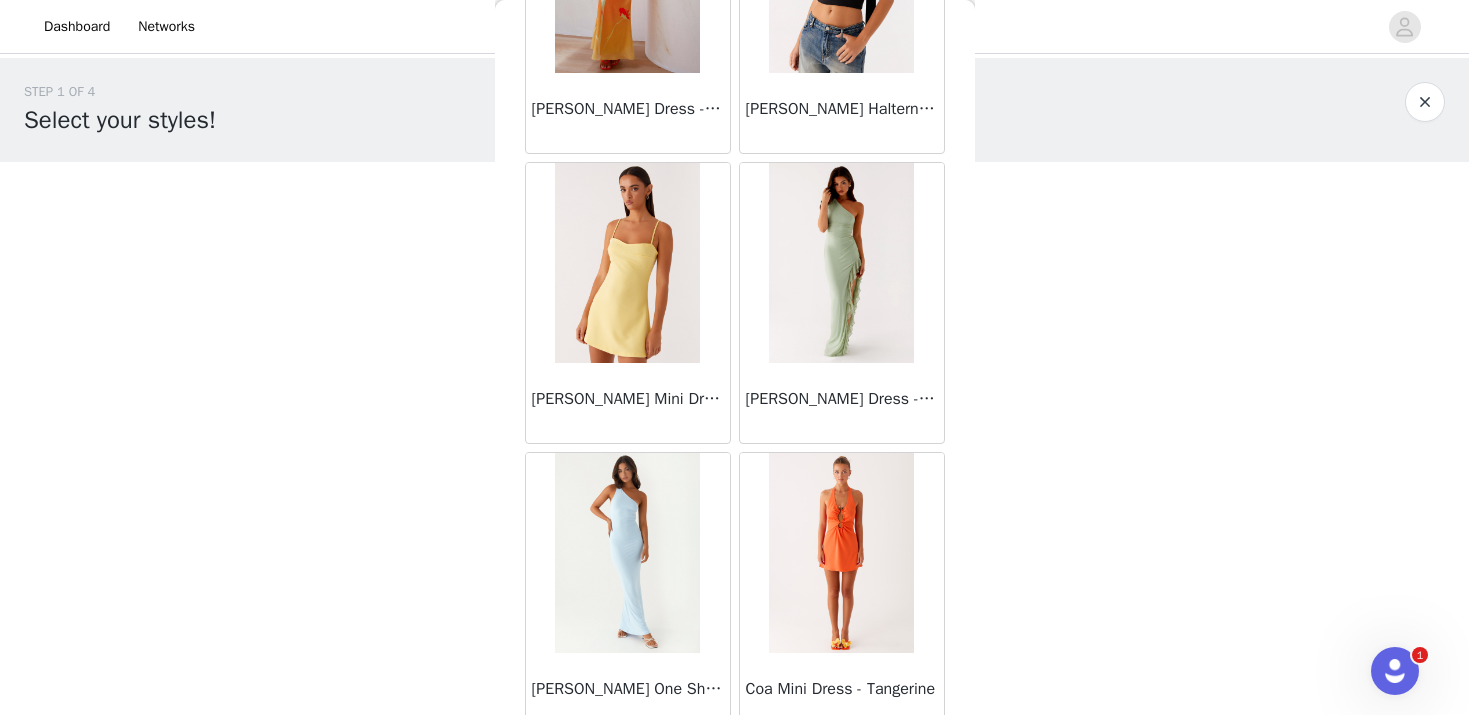 scroll, scrollTop: 16845, scrollLeft: 0, axis: vertical 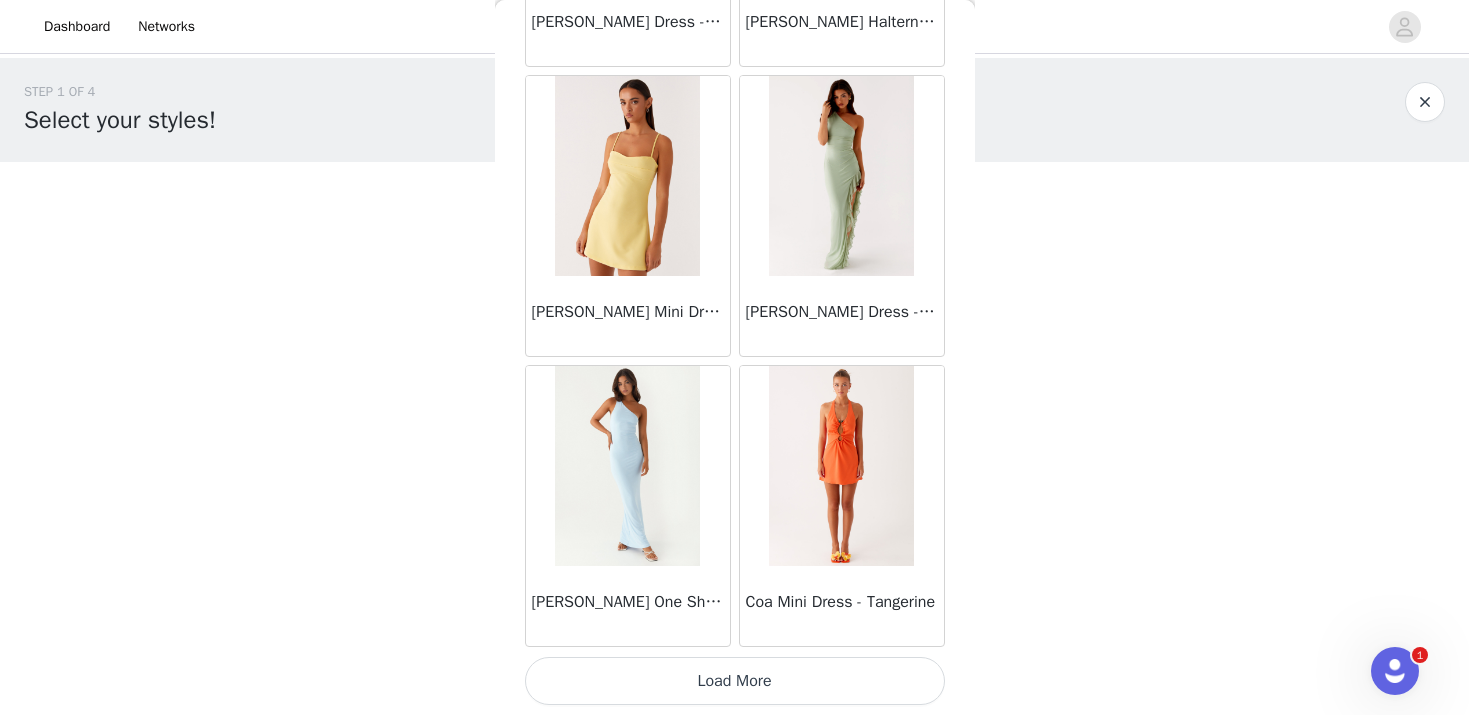 click on "Load More" at bounding box center [735, 681] 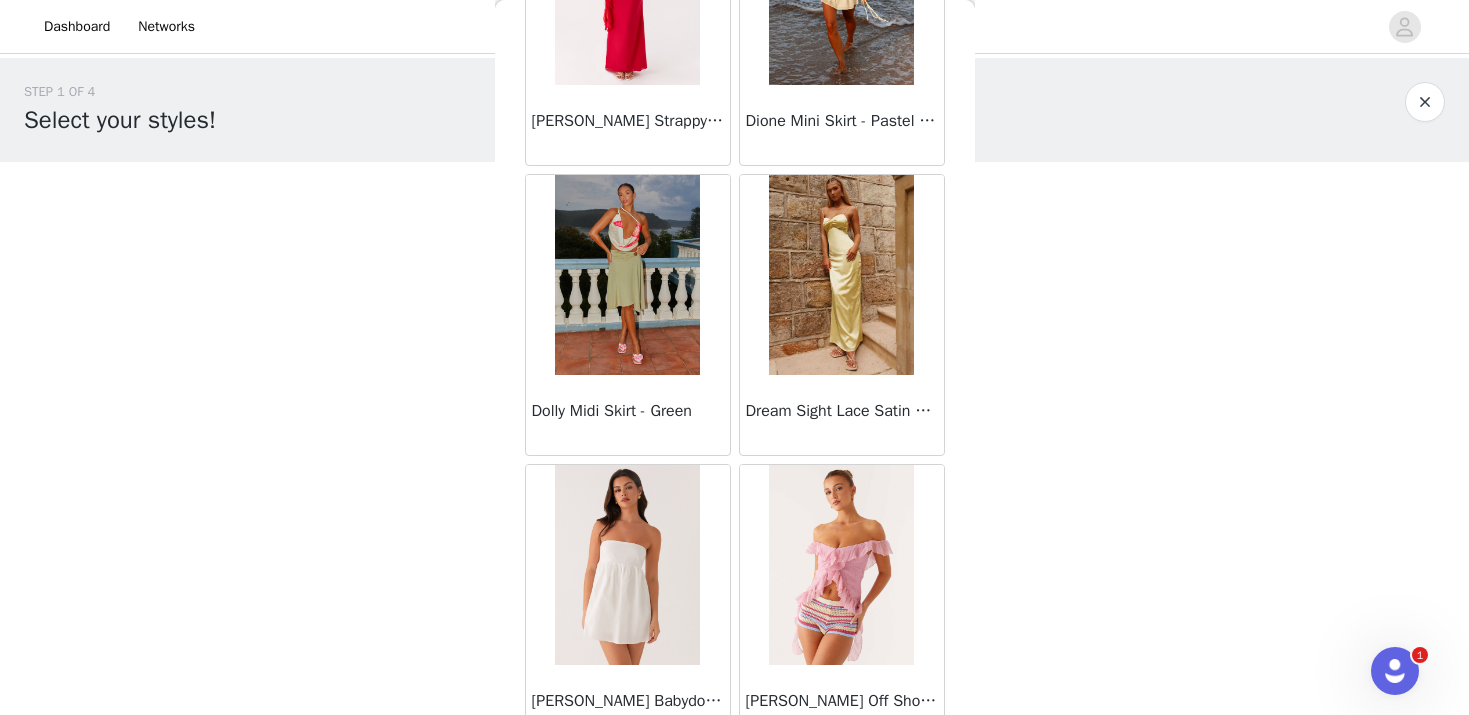 scroll, scrollTop: 19745, scrollLeft: 0, axis: vertical 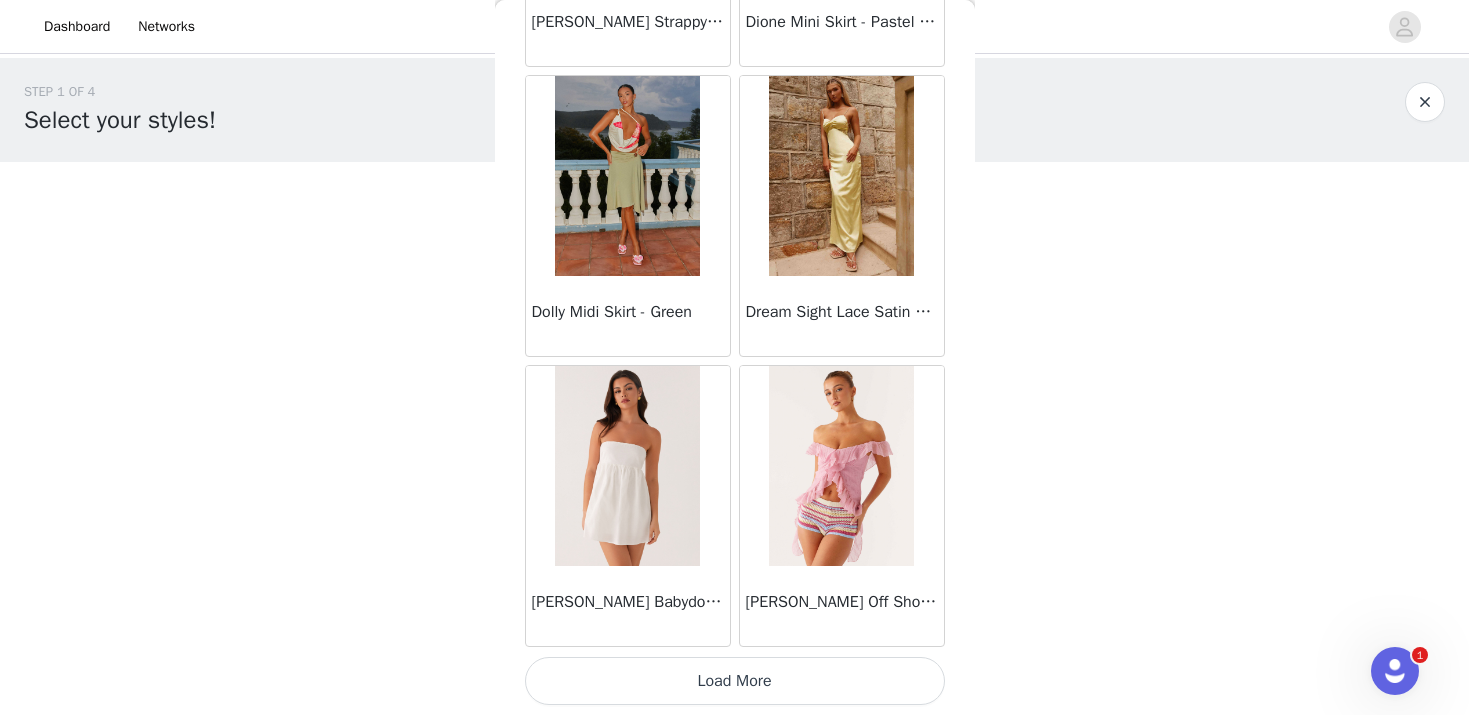 click on "Load More" at bounding box center (735, 681) 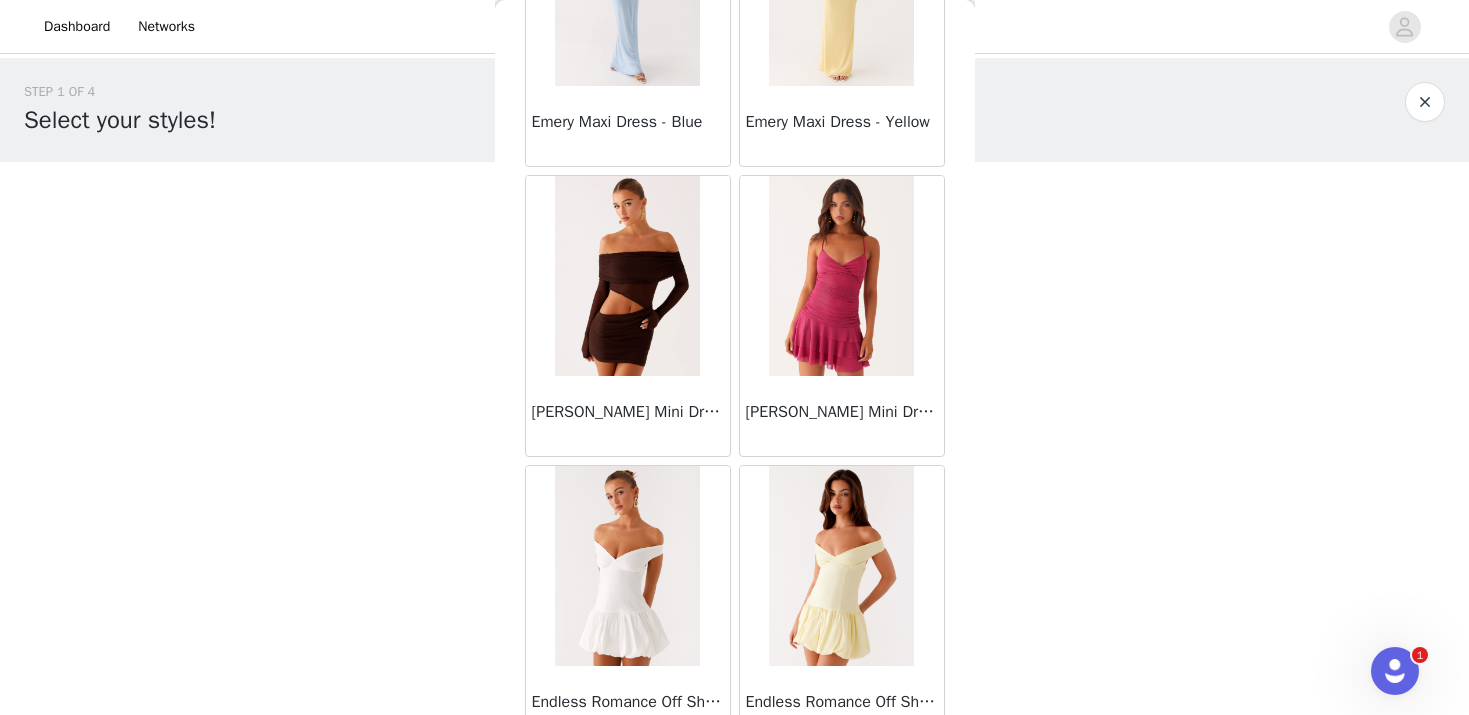 scroll, scrollTop: 22645, scrollLeft: 0, axis: vertical 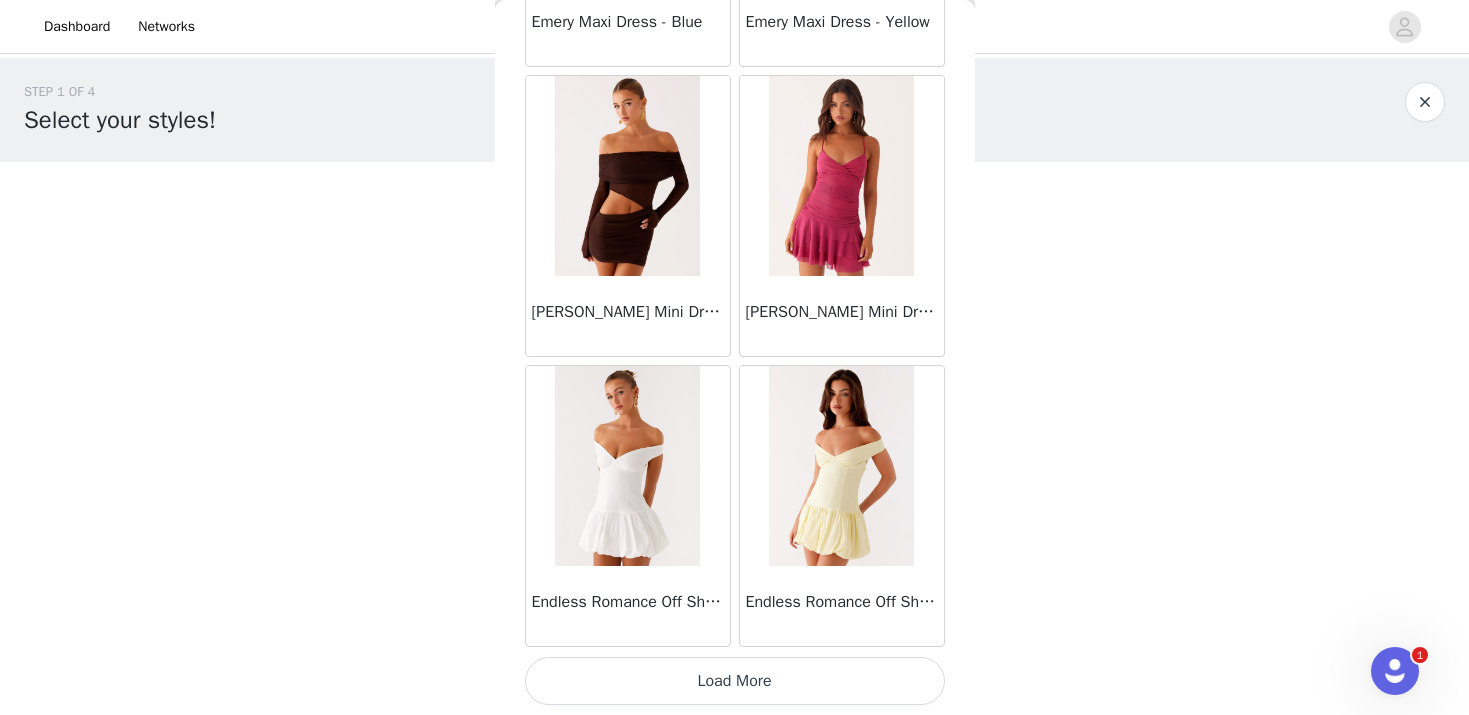 click on "Load More" at bounding box center (735, 681) 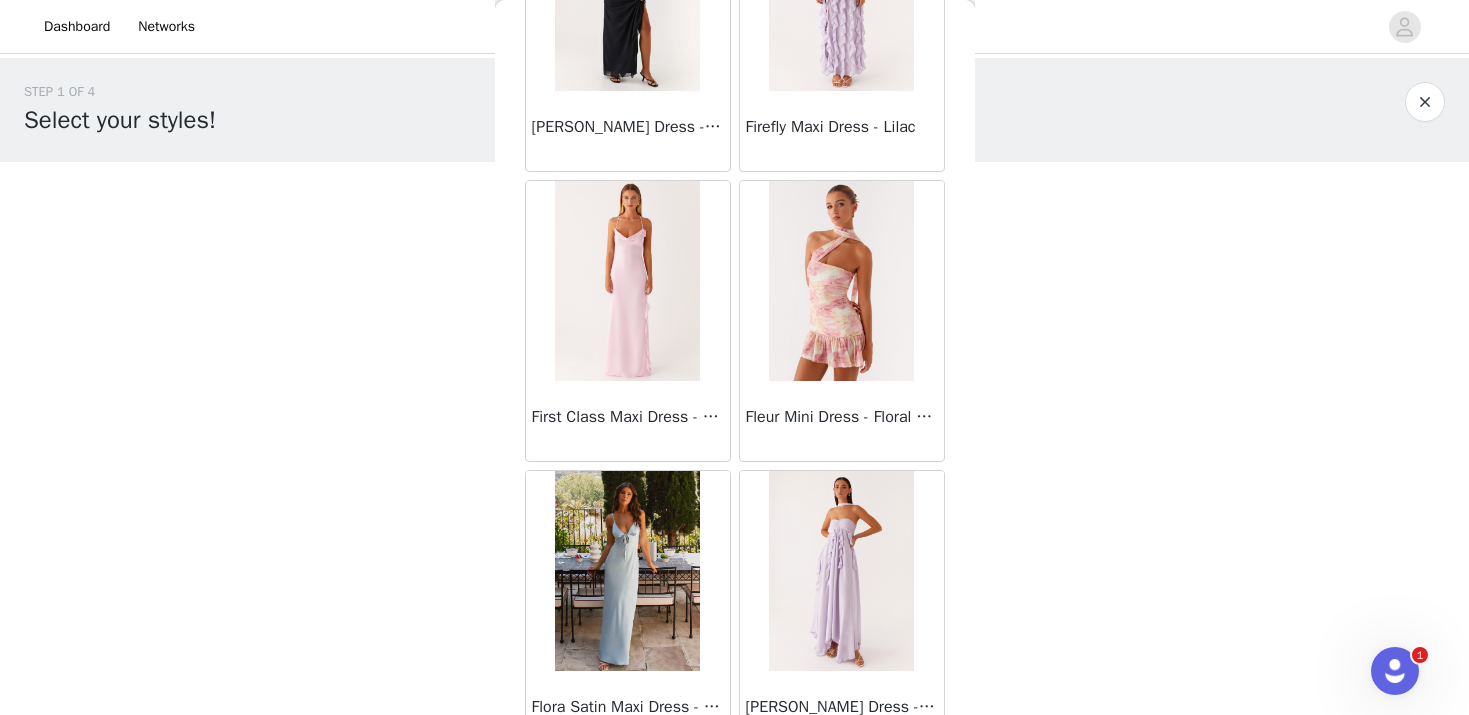 scroll, scrollTop: 25545, scrollLeft: 0, axis: vertical 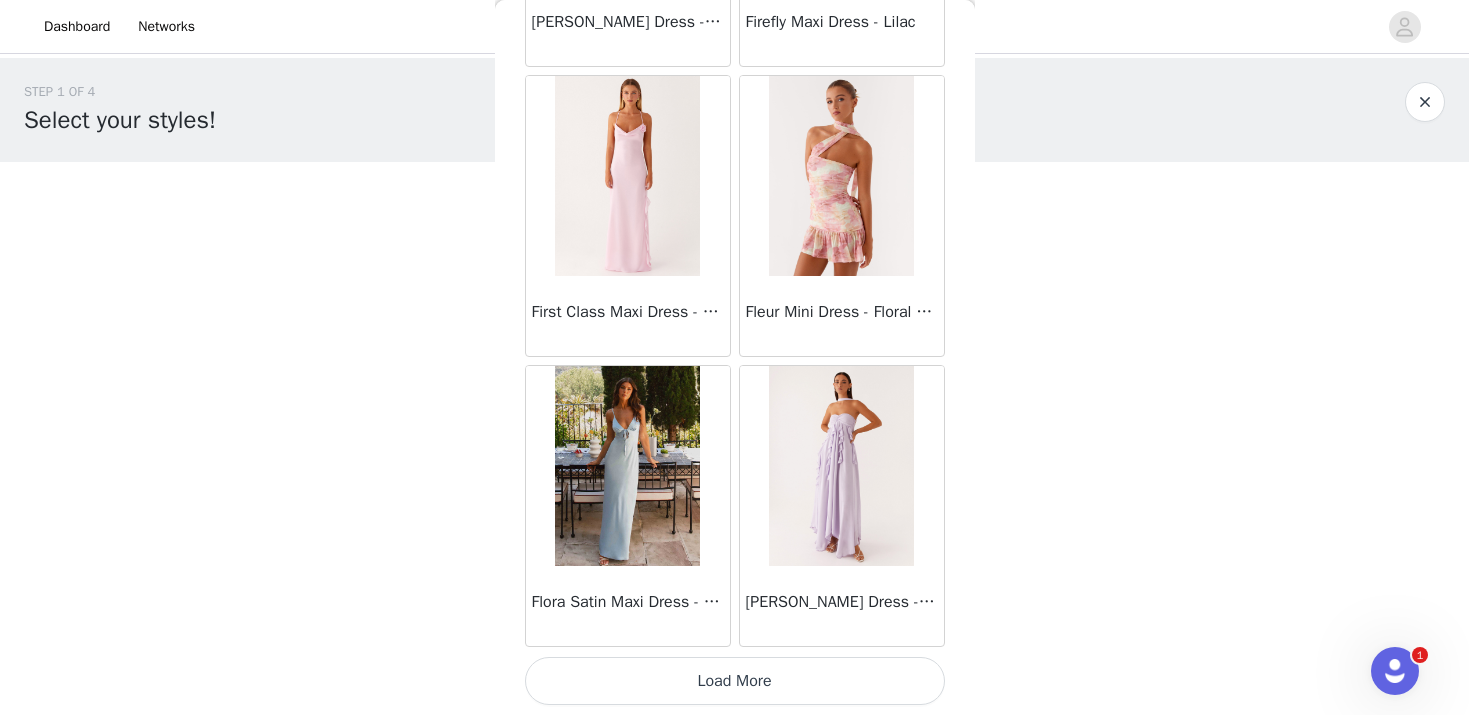 click on "Load More" at bounding box center [735, 681] 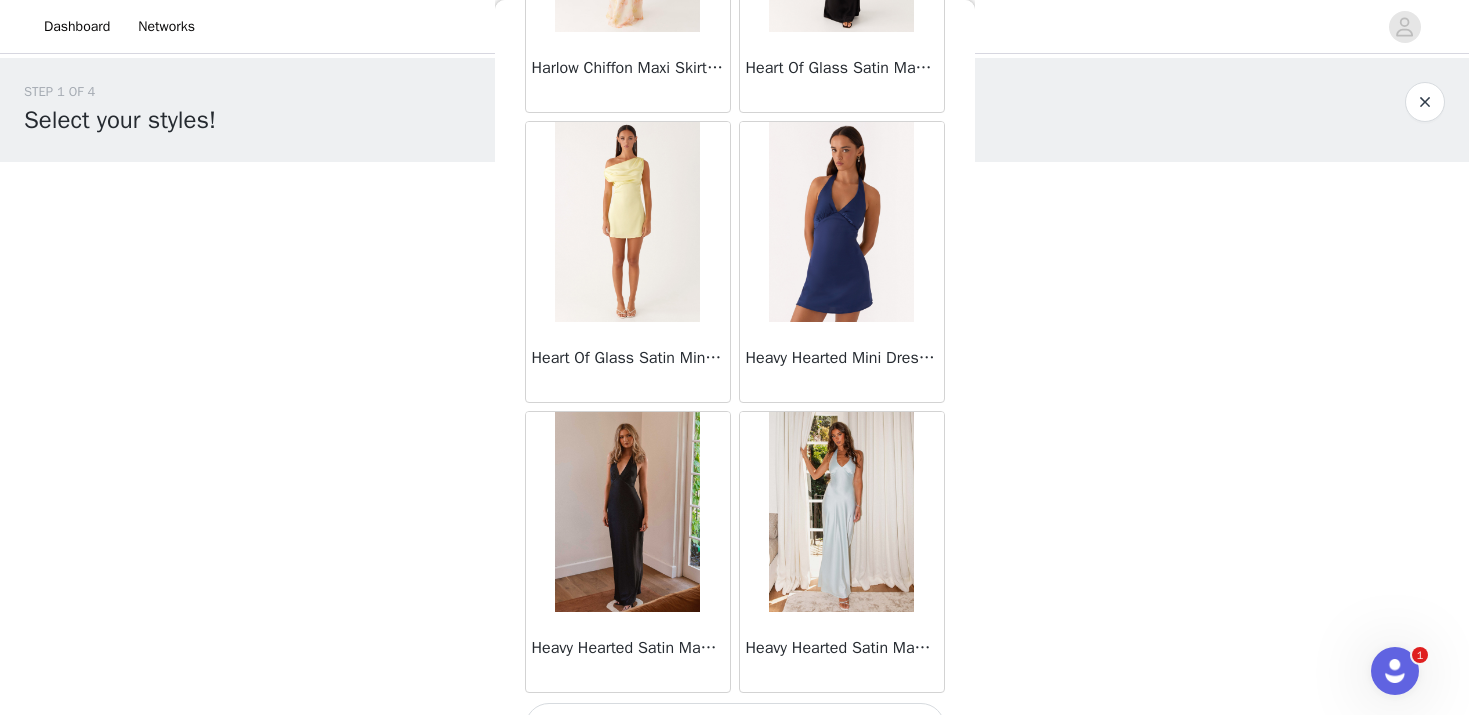 scroll, scrollTop: 28445, scrollLeft: 0, axis: vertical 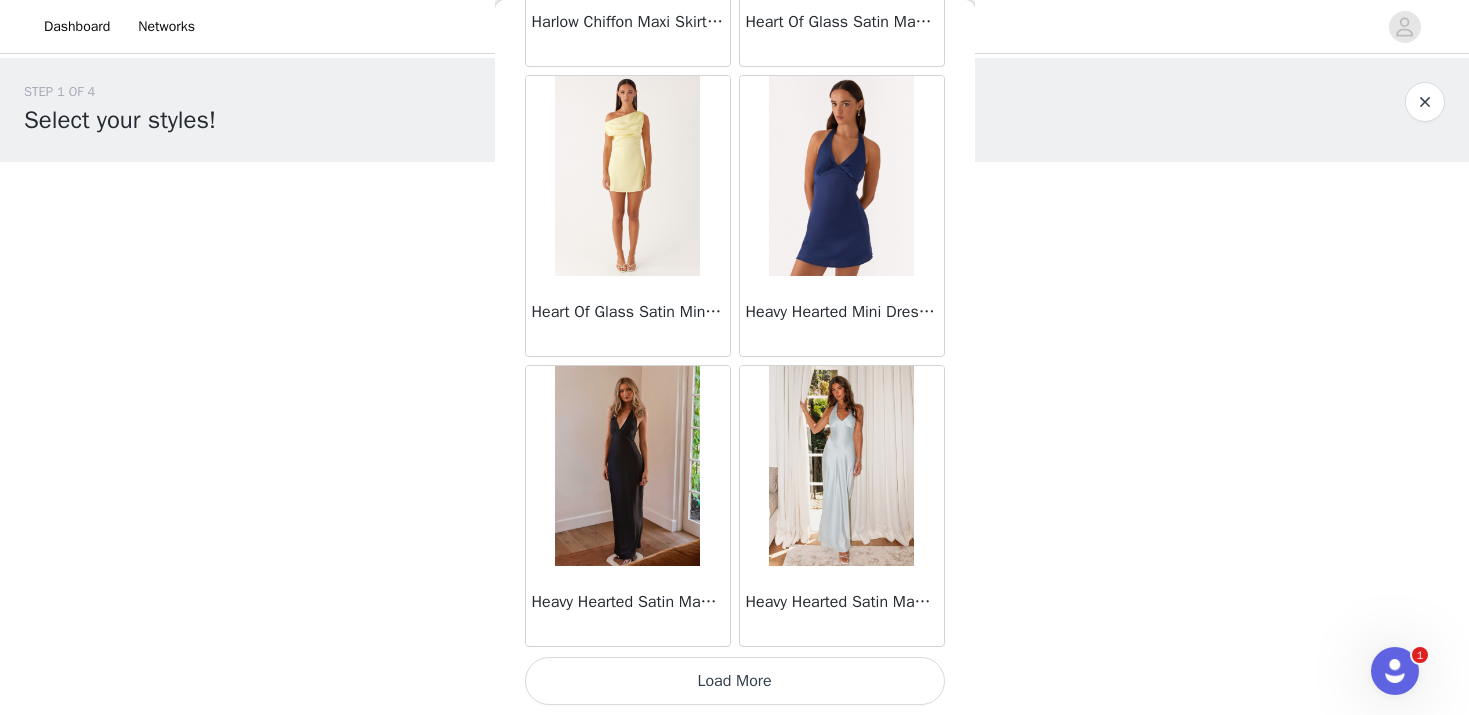 click on "Load More" at bounding box center (735, 681) 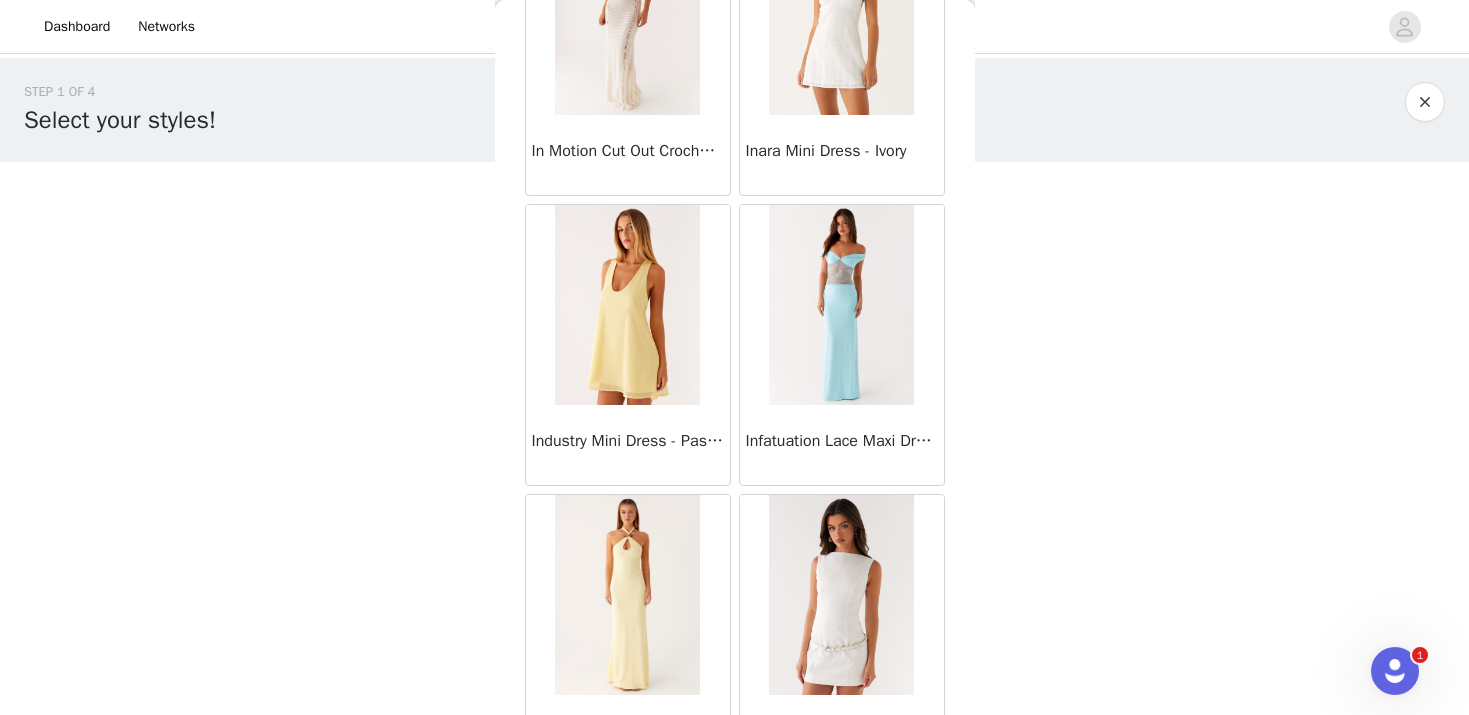 scroll, scrollTop: 31345, scrollLeft: 0, axis: vertical 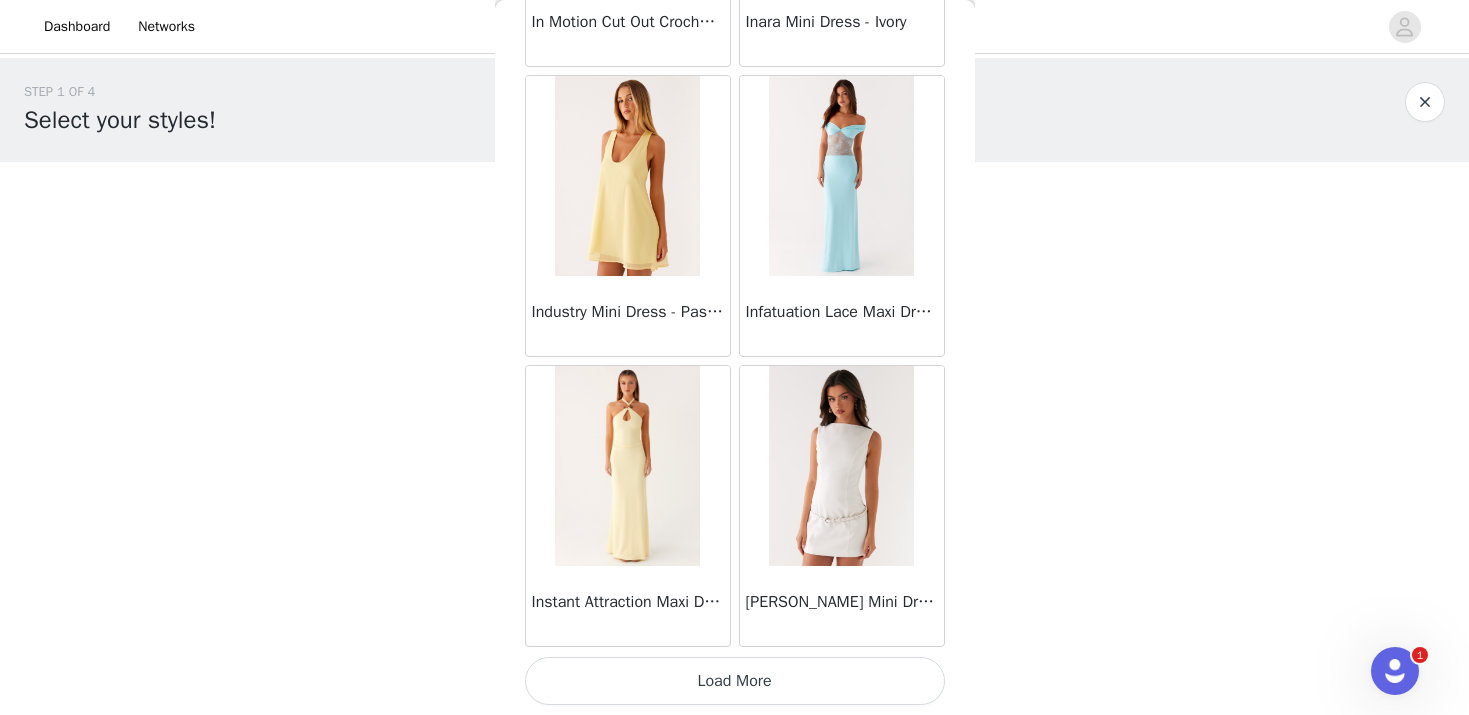 click on "Load More" at bounding box center [735, 681] 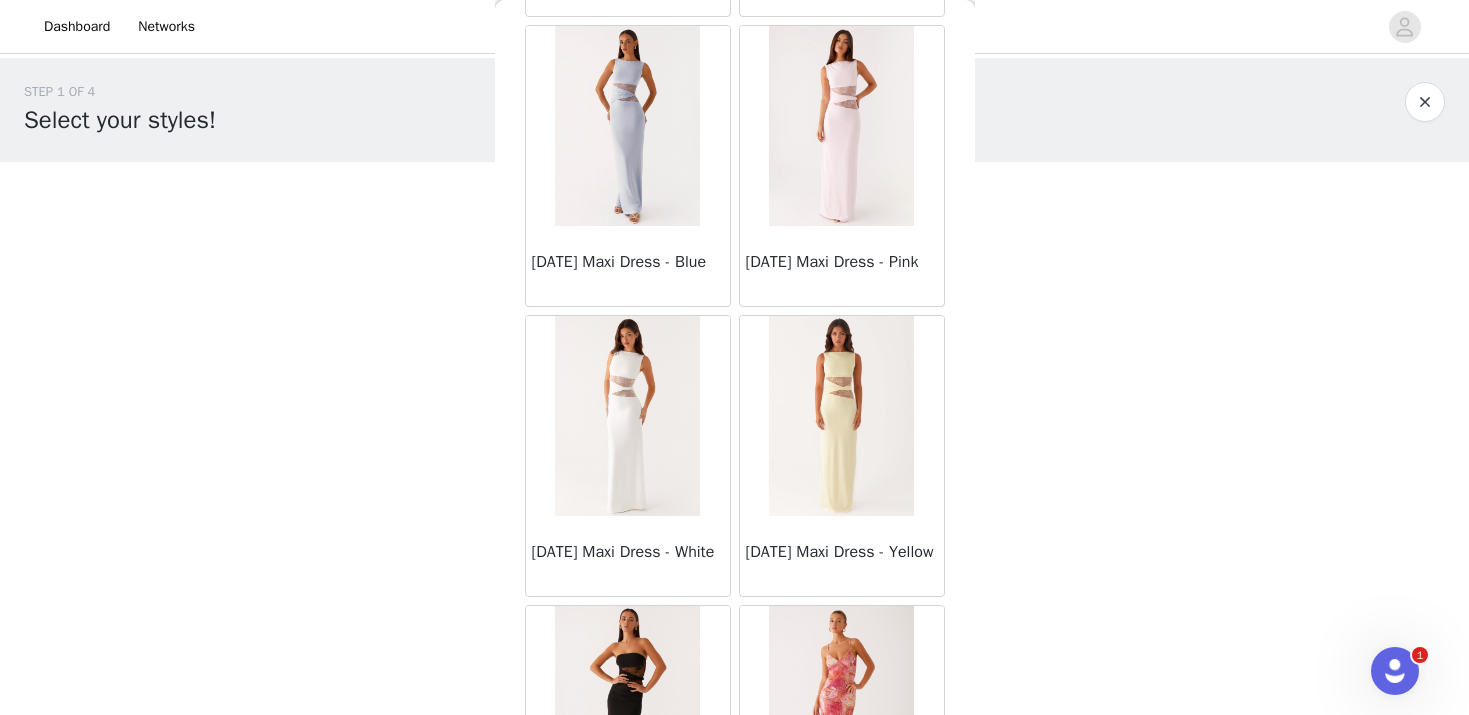 scroll, scrollTop: 34245, scrollLeft: 0, axis: vertical 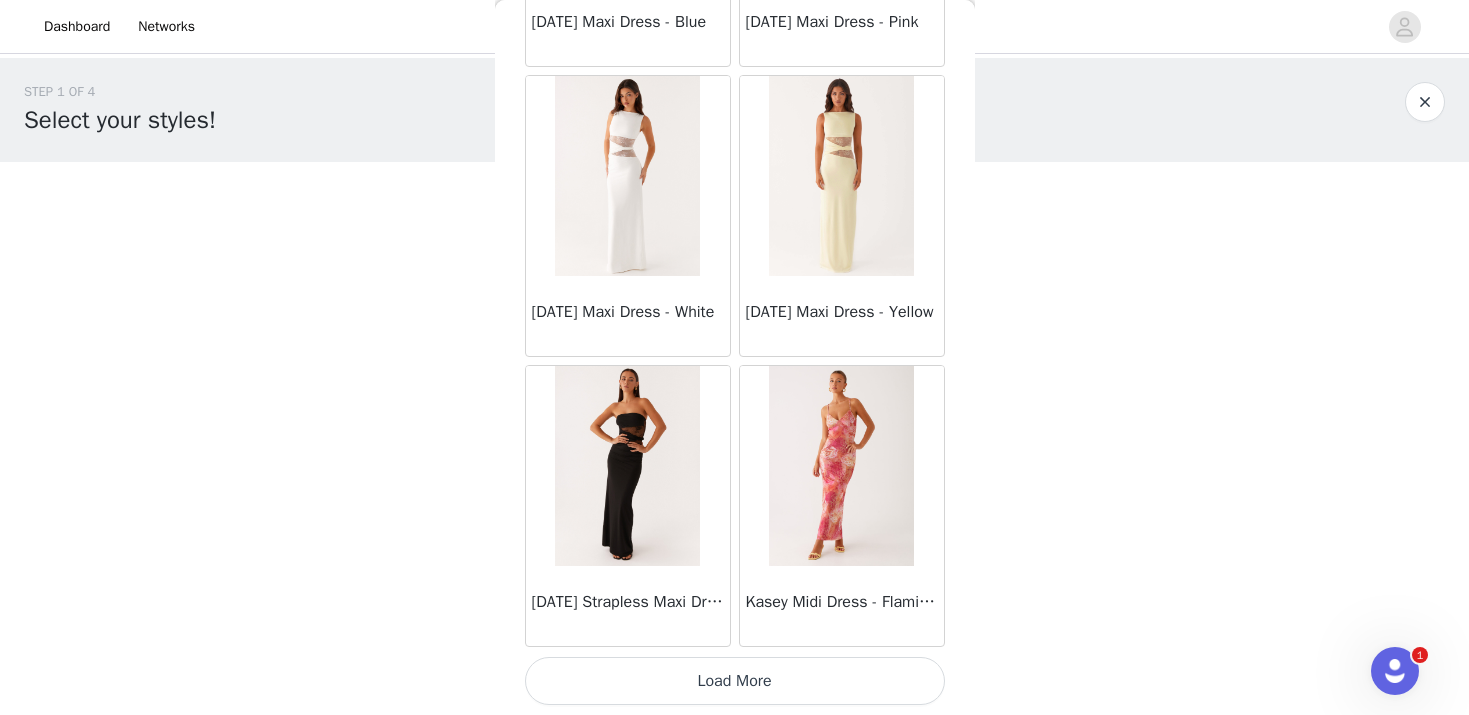 click on "Load More" at bounding box center [735, 681] 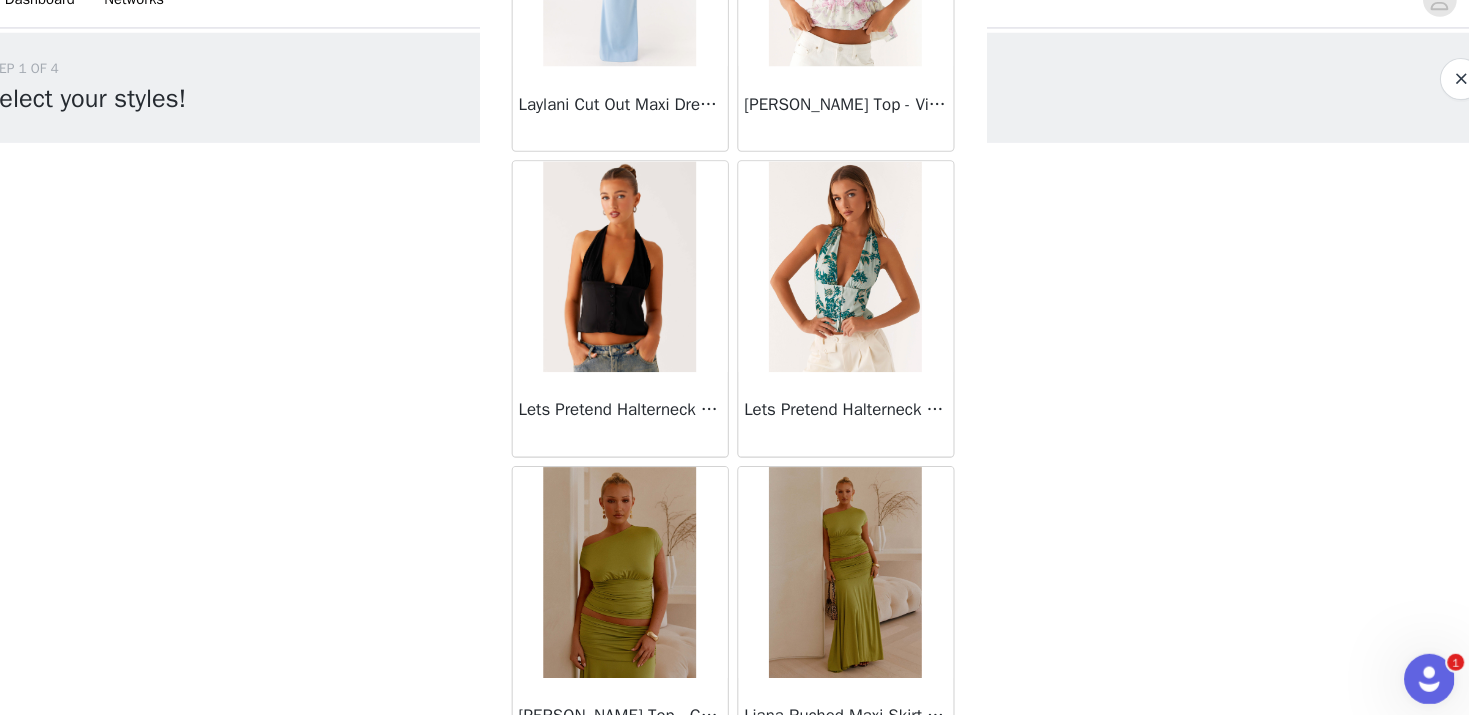 scroll, scrollTop: 37145, scrollLeft: 0, axis: vertical 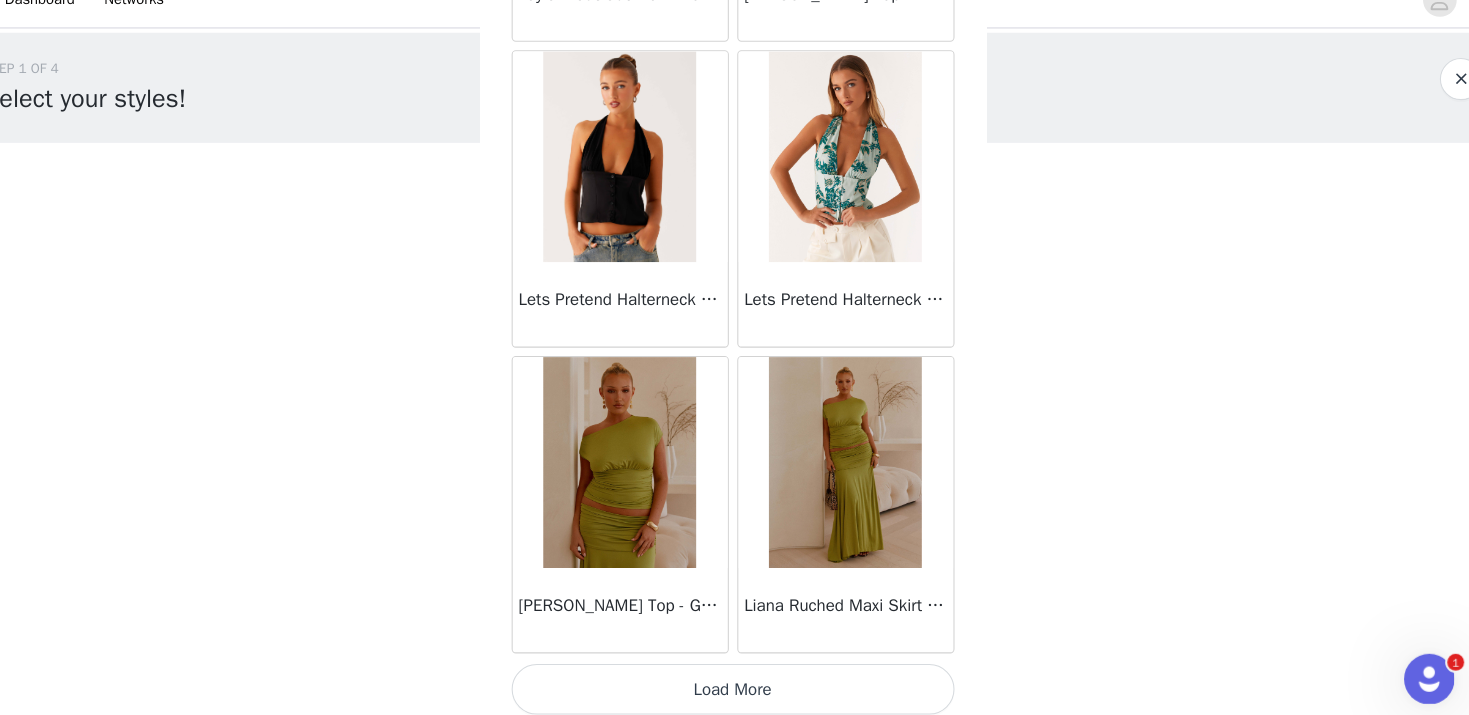 click on "Load More" at bounding box center [735, 681] 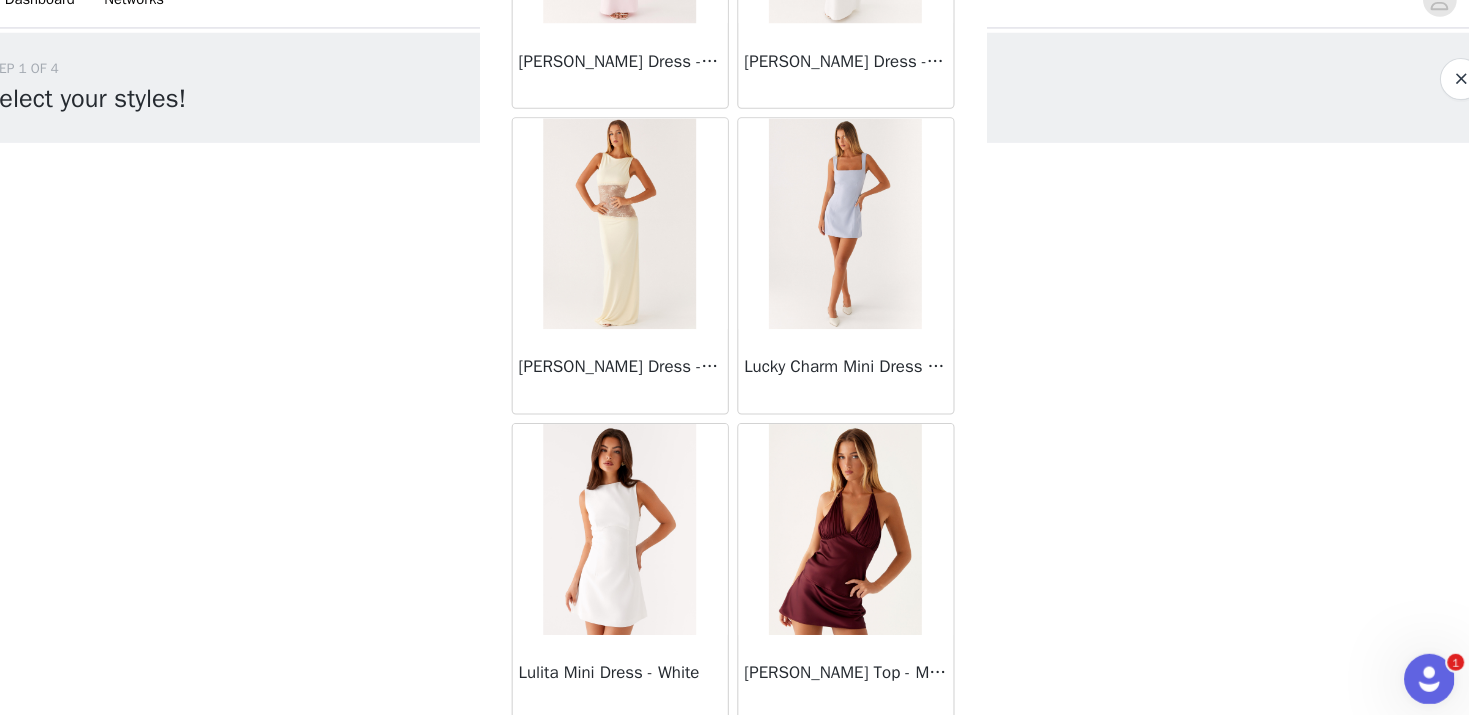 scroll, scrollTop: 40045, scrollLeft: 0, axis: vertical 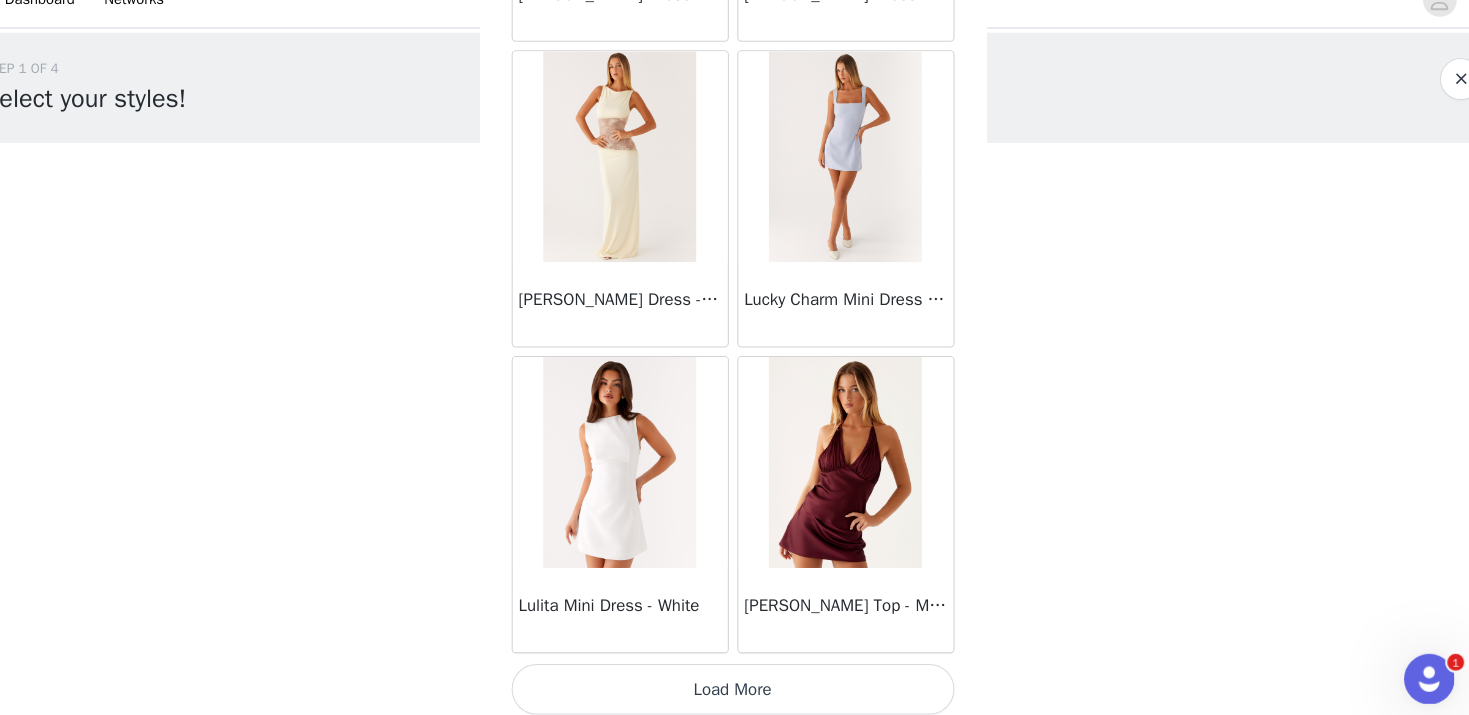click on "Load More" at bounding box center [735, 681] 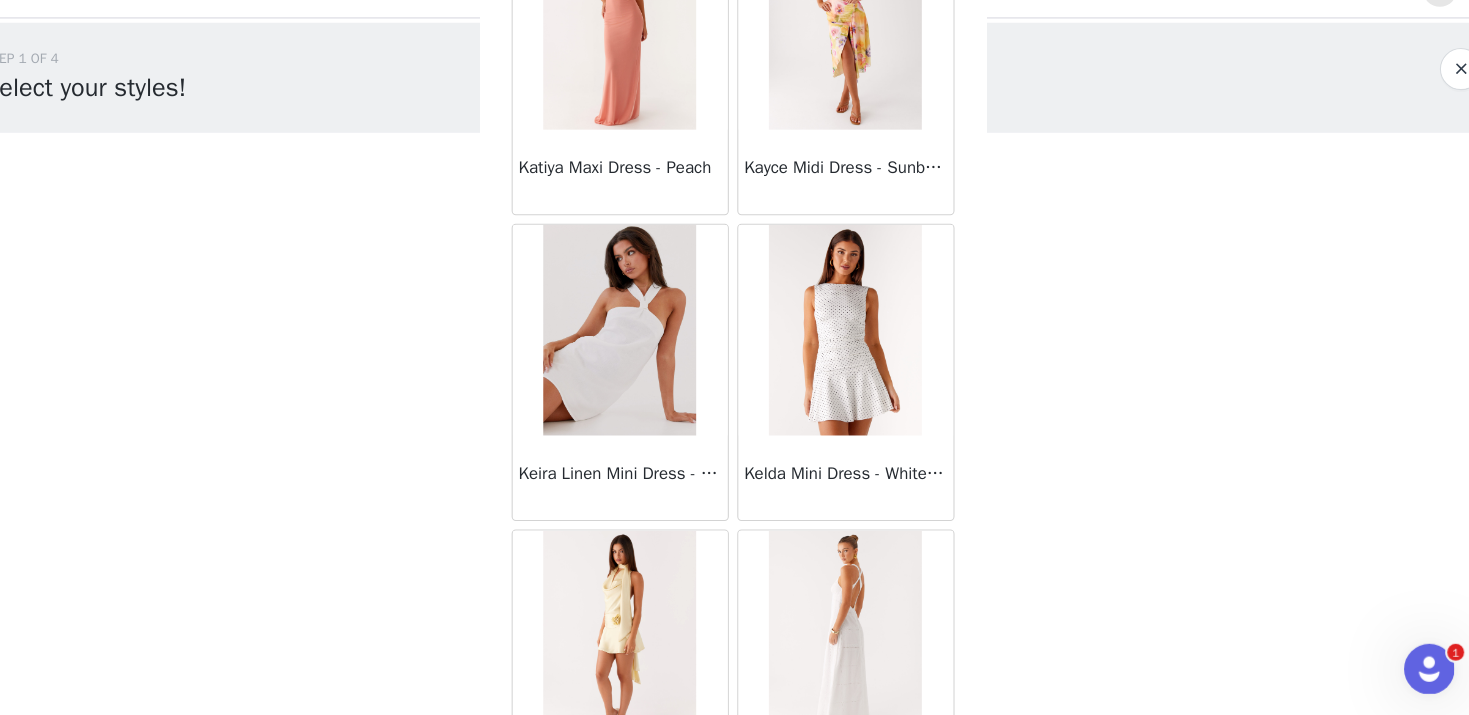 scroll, scrollTop: 34747, scrollLeft: 0, axis: vertical 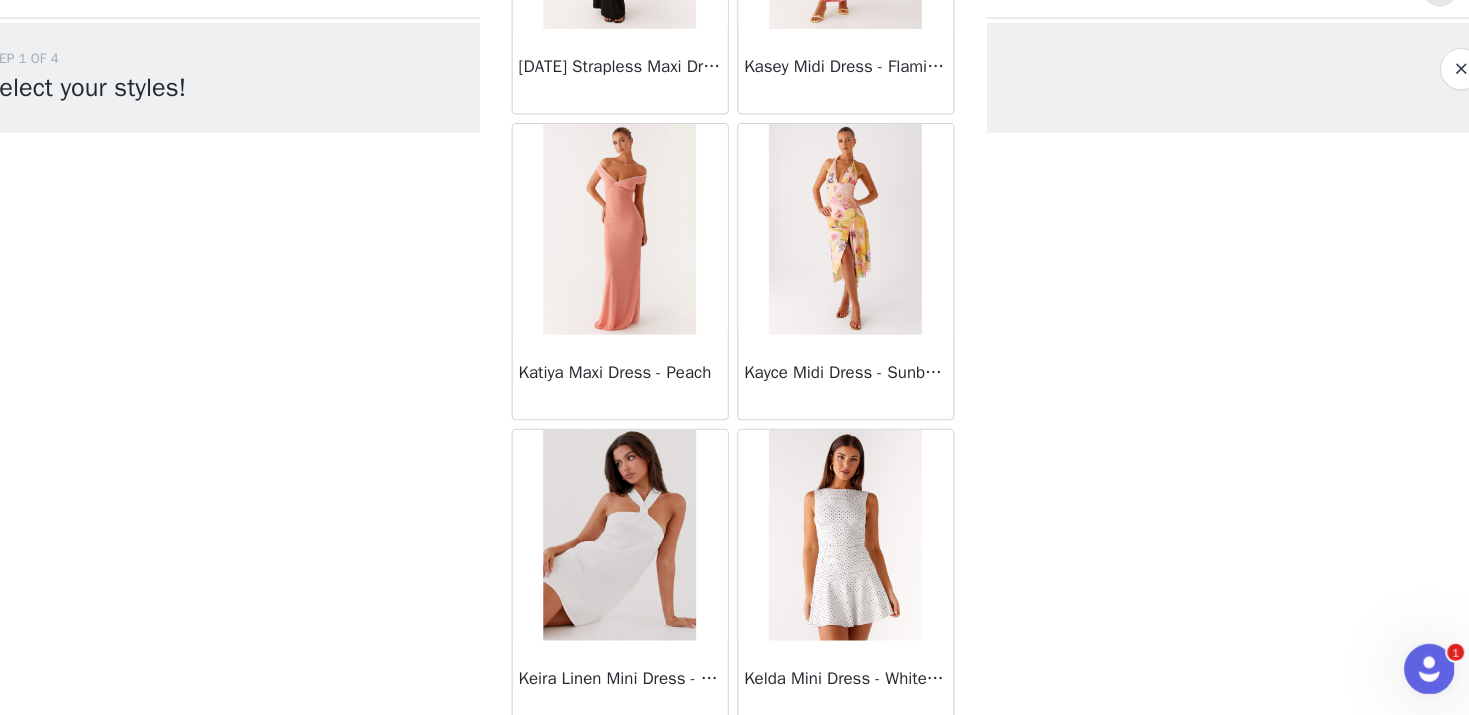 click at bounding box center [841, 254] 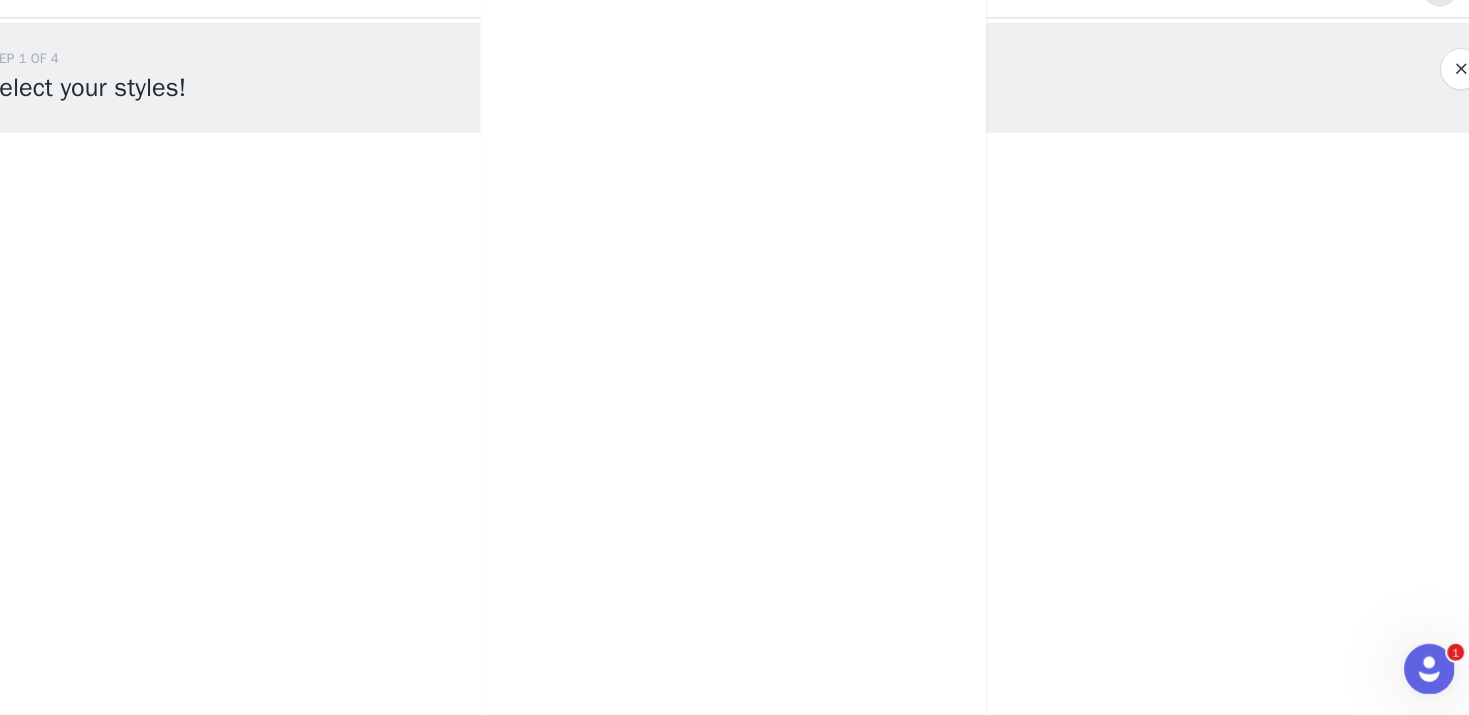 scroll, scrollTop: 0, scrollLeft: 0, axis: both 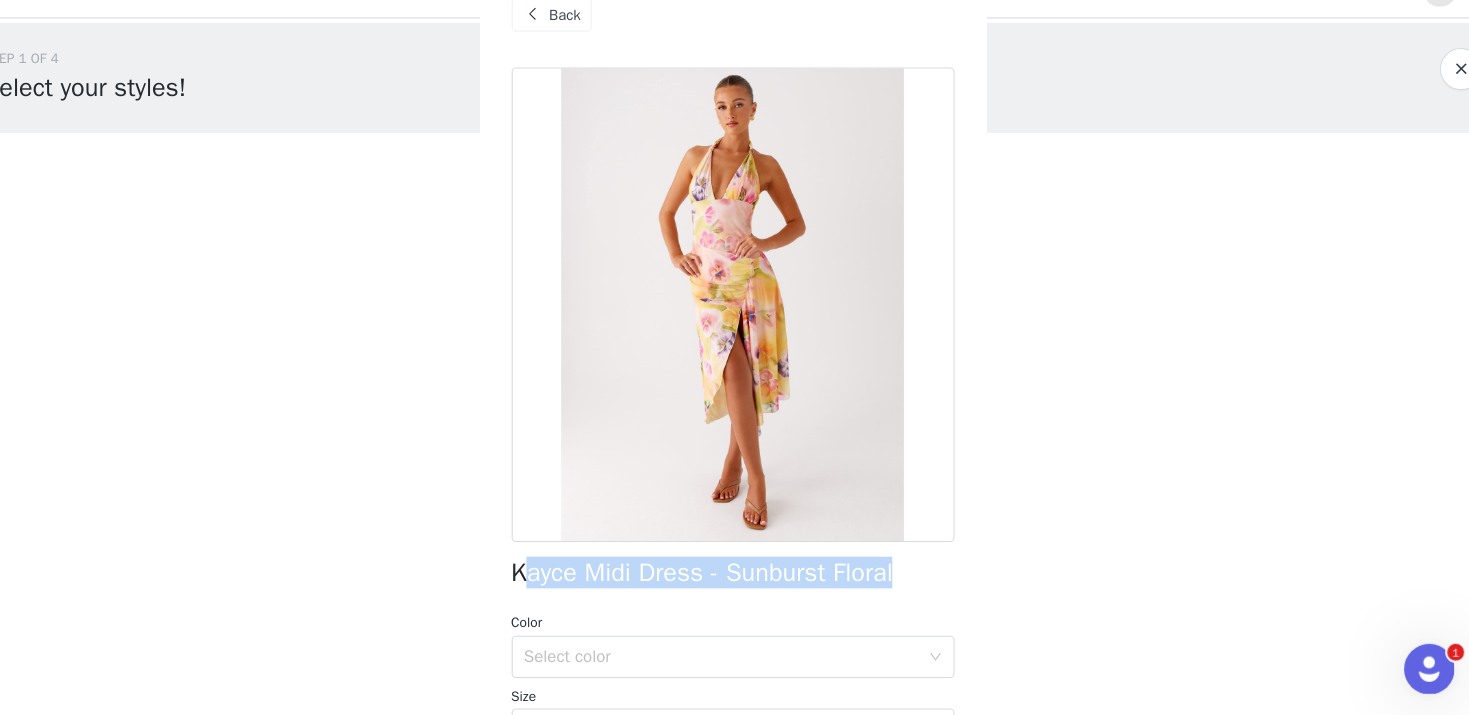 drag, startPoint x: 532, startPoint y: 580, endPoint x: 906, endPoint y: 573, distance: 374.0655 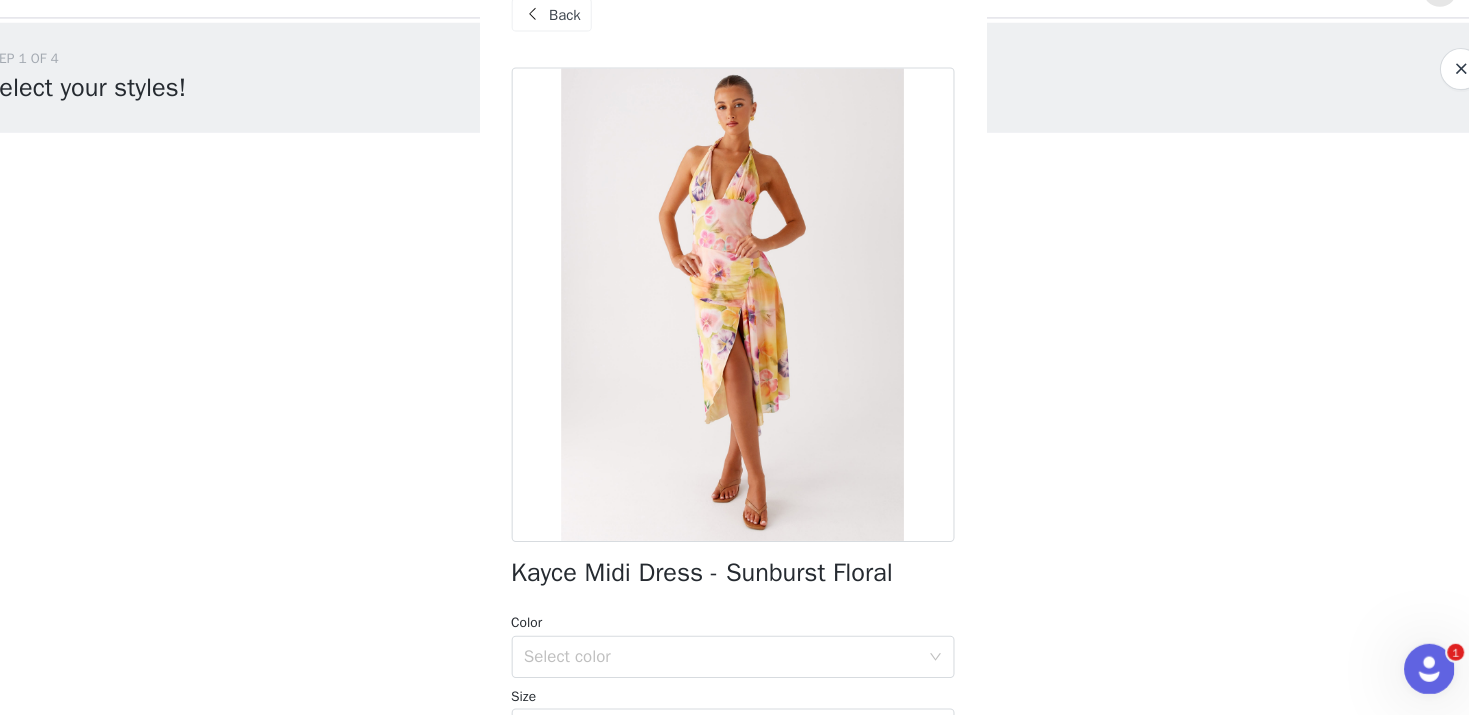 click on "Kayce Midi Dress - Sunburst Floral" at bounding box center [706, 579] 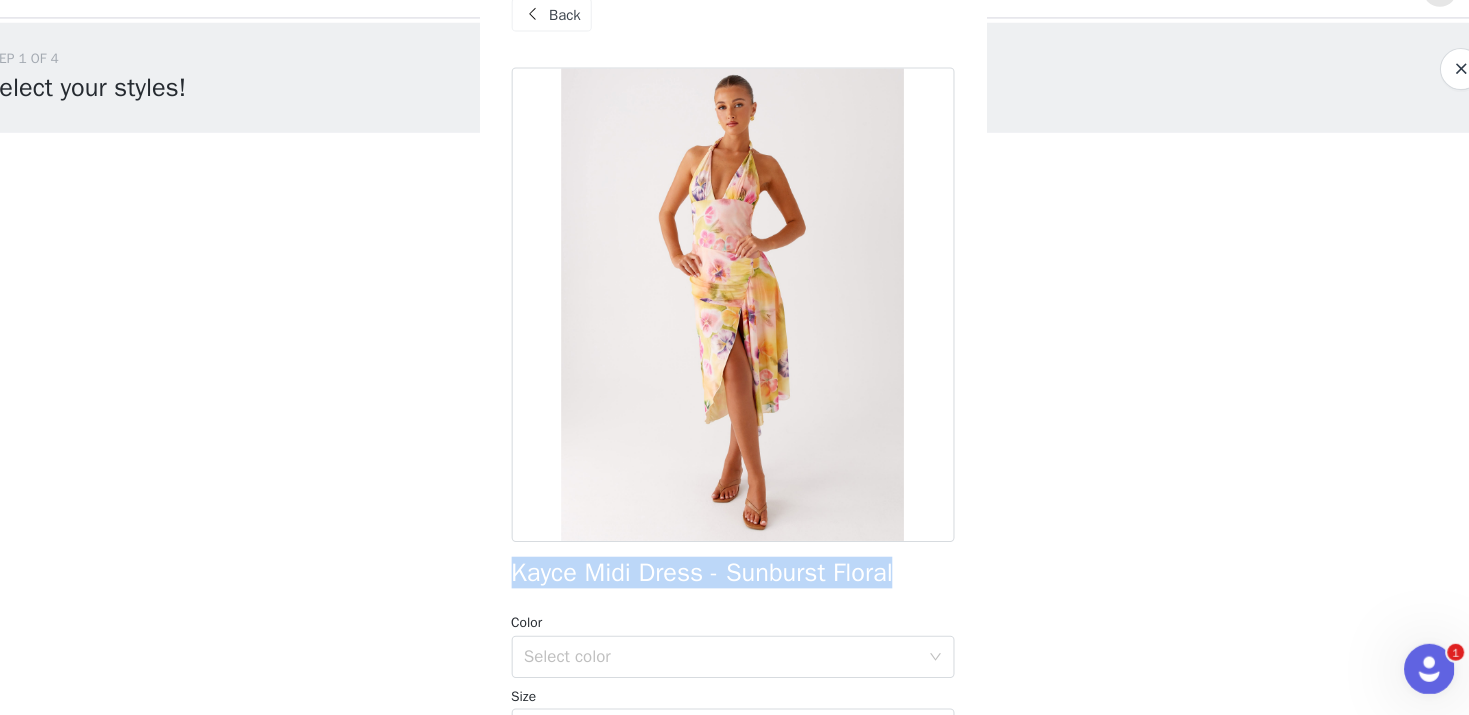 drag, startPoint x: 911, startPoint y: 587, endPoint x: 495, endPoint y: 581, distance: 416.04327 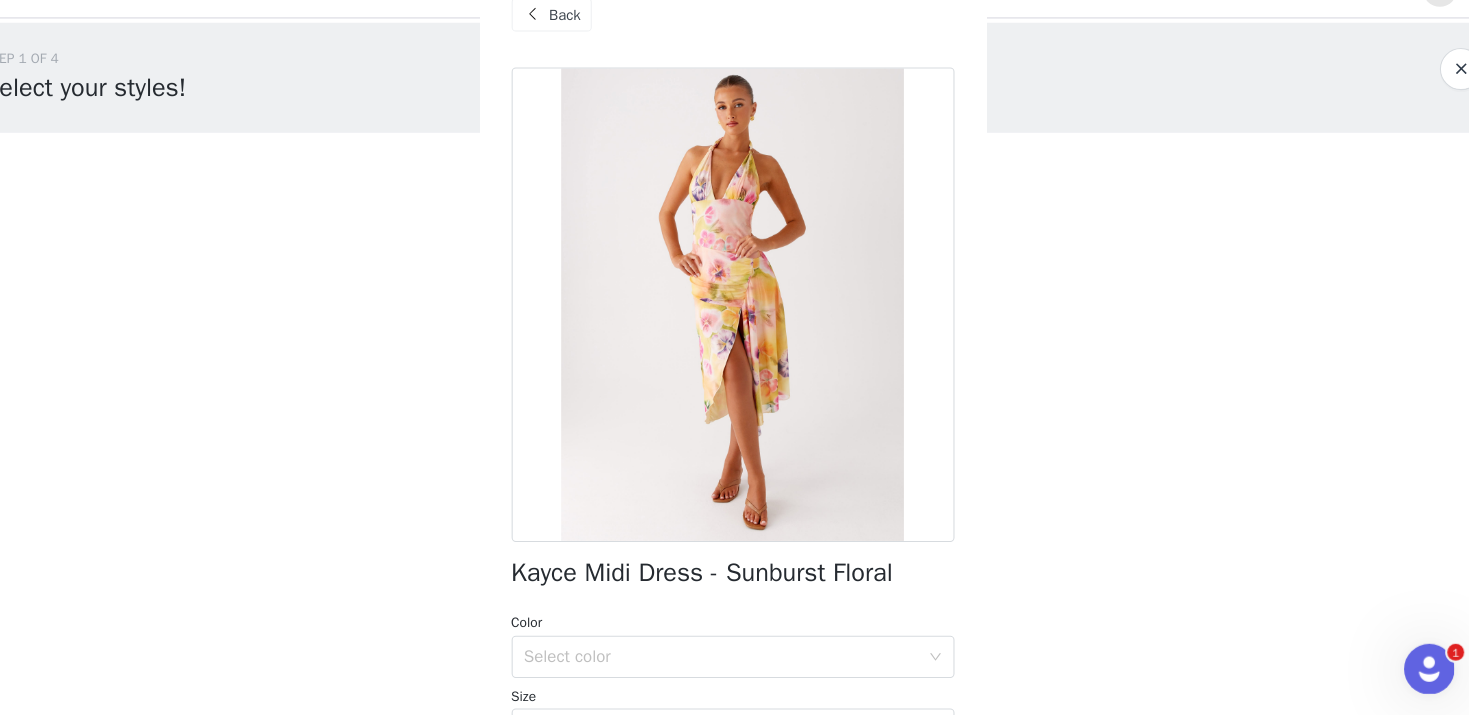click on "Back" at bounding box center [576, 50] 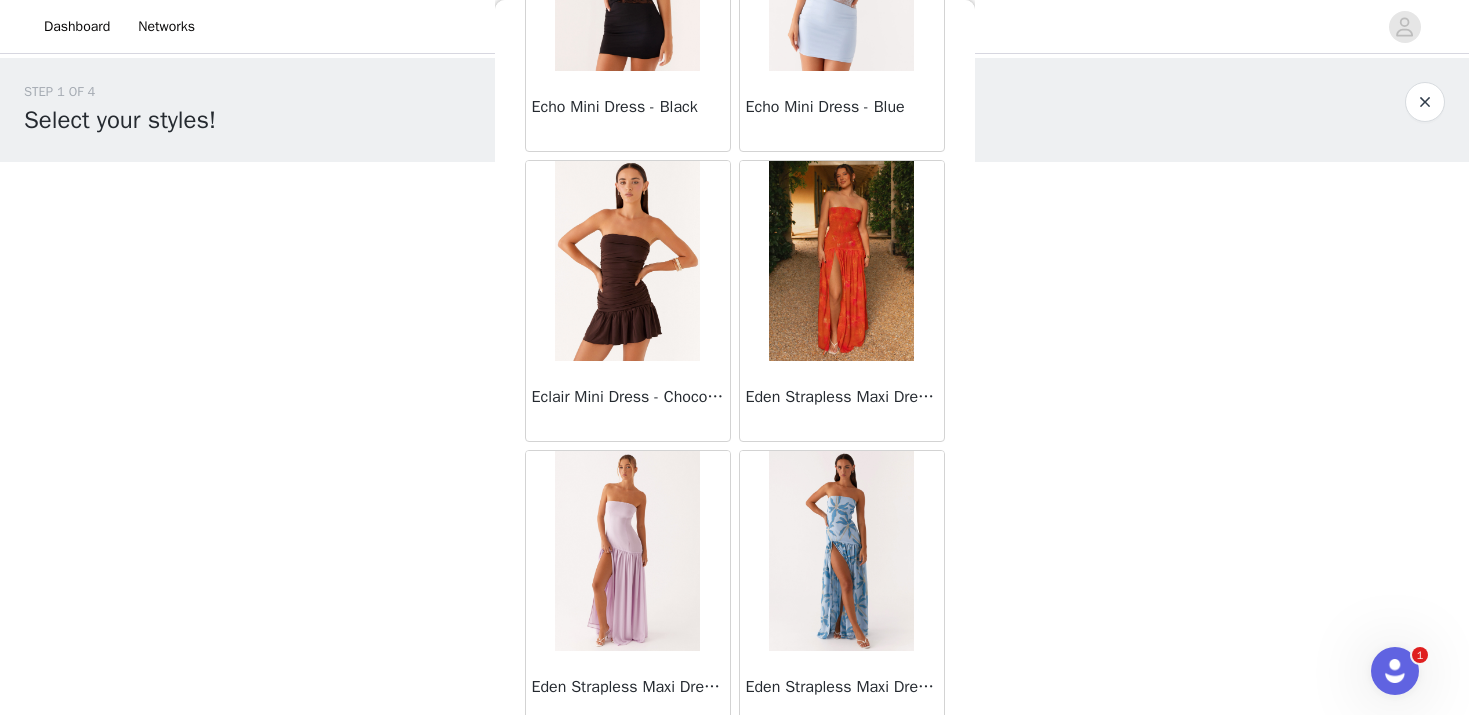 scroll, scrollTop: 20564, scrollLeft: 0, axis: vertical 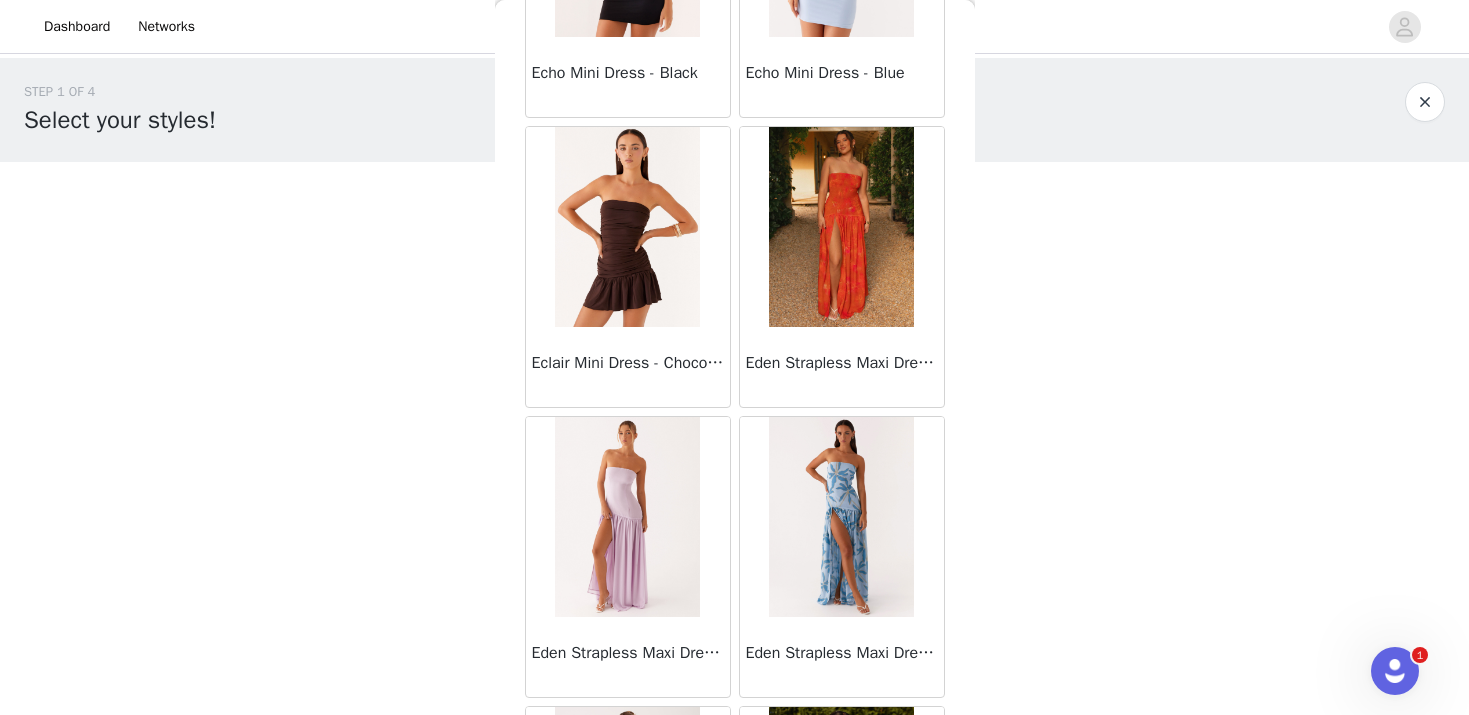 click at bounding box center (627, 227) 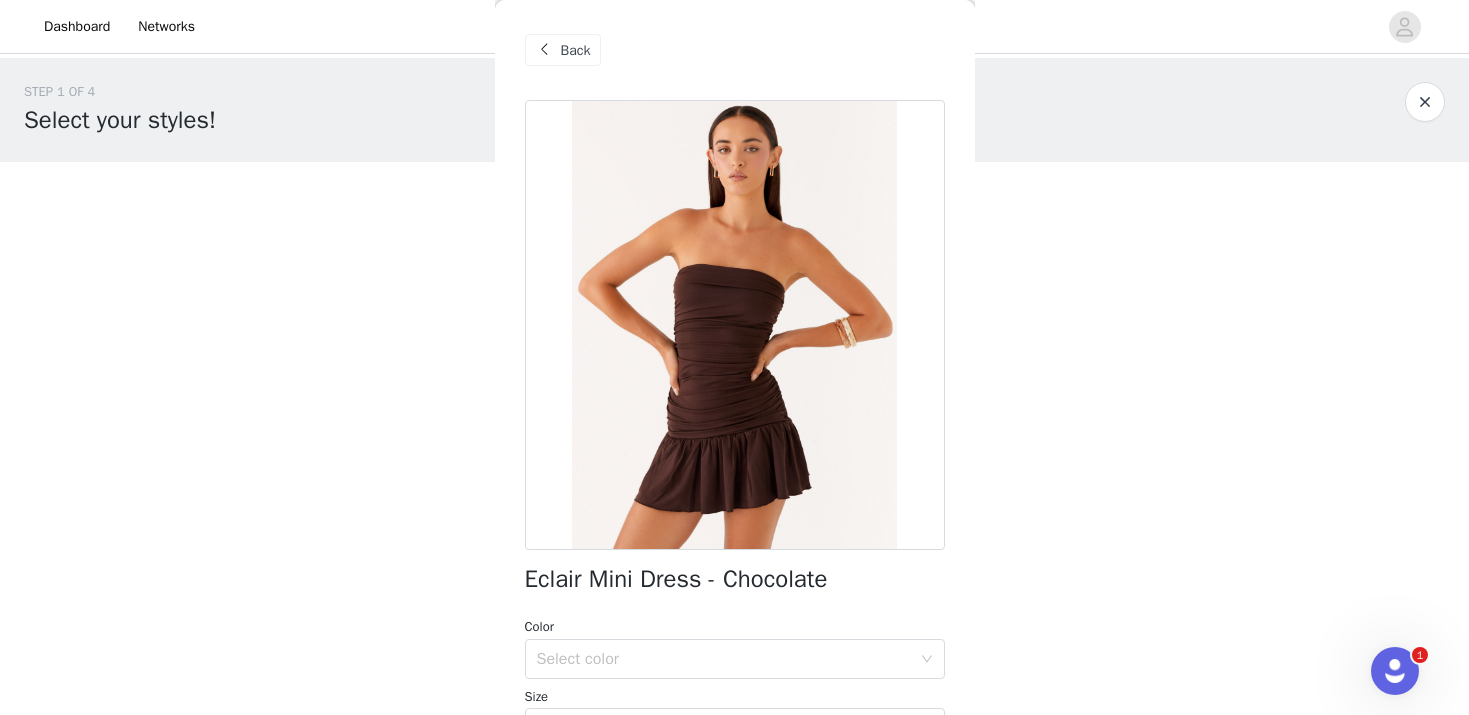scroll, scrollTop: 115, scrollLeft: 0, axis: vertical 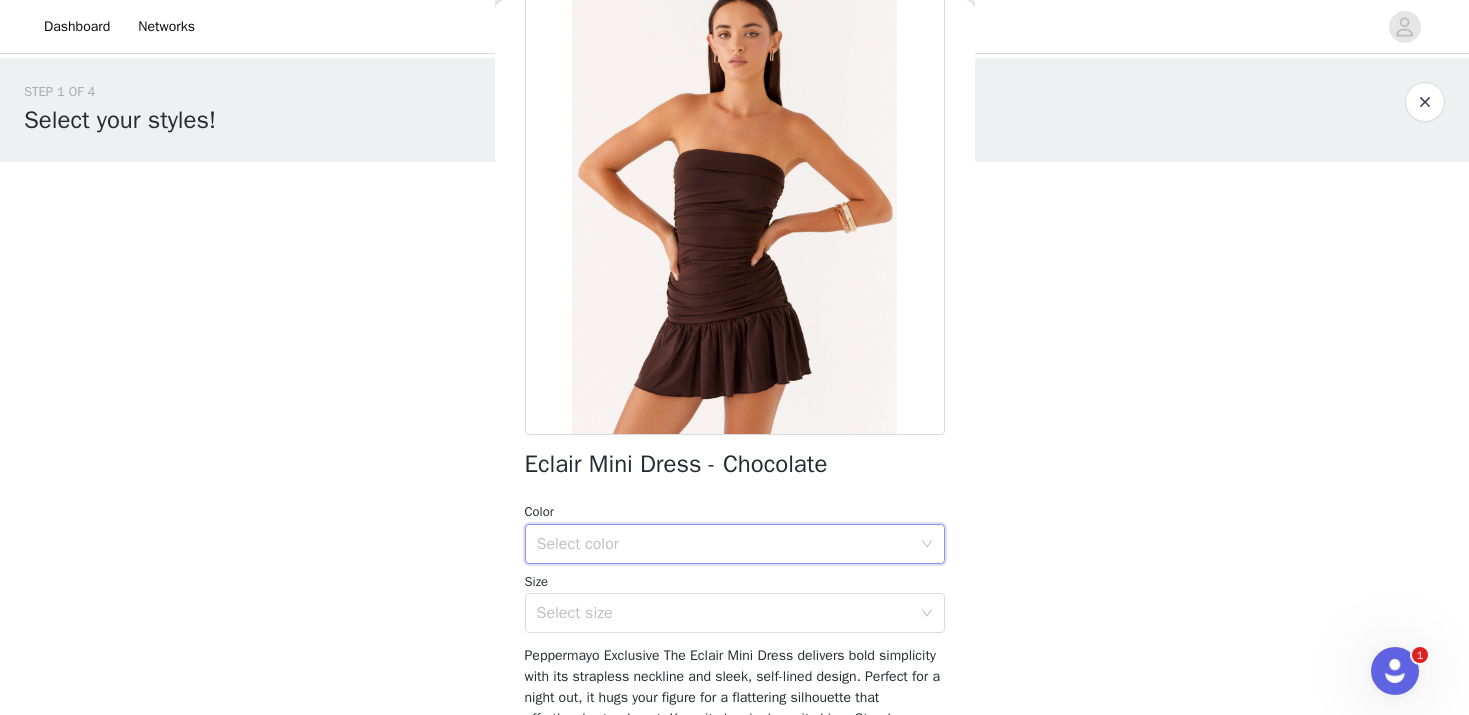 click on "Select color" at bounding box center [728, 544] 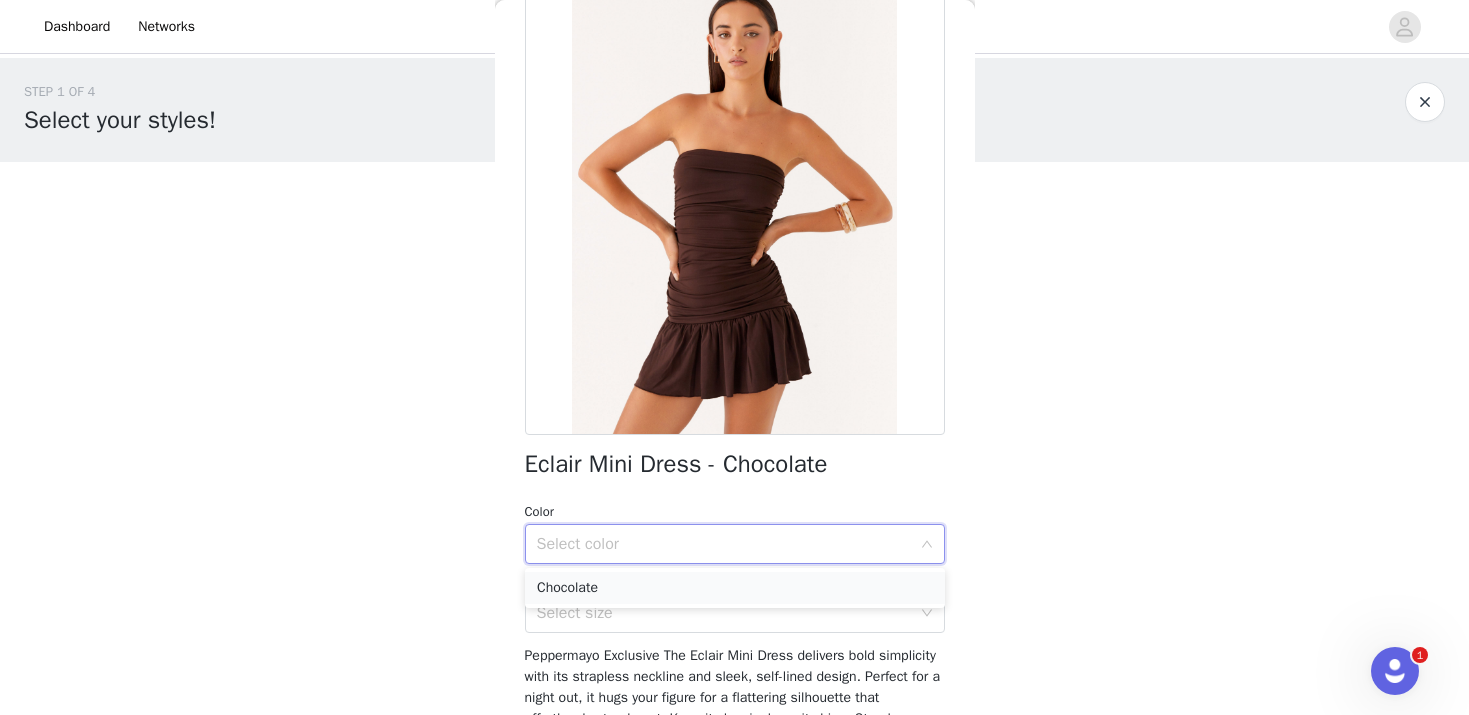 click on "Chocolate" at bounding box center (735, 588) 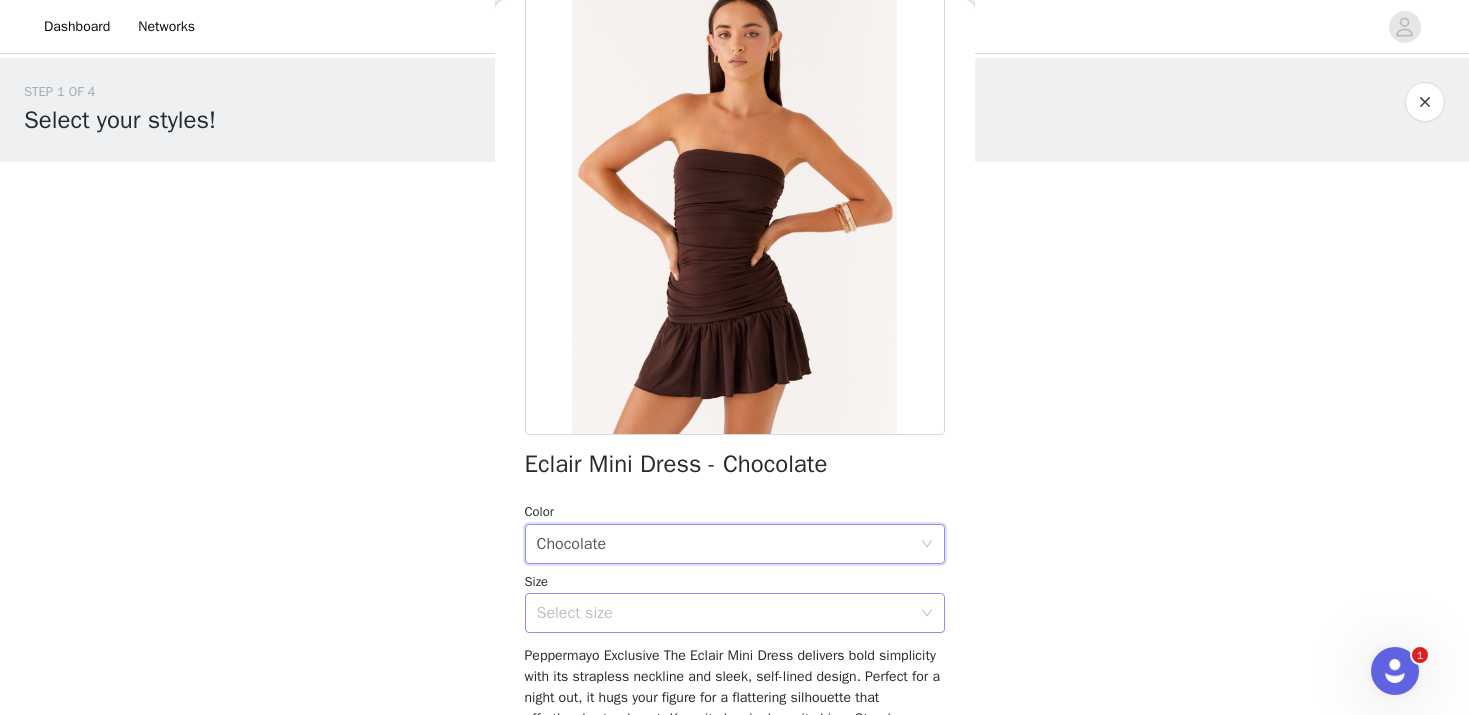 click on "Select size" at bounding box center (724, 613) 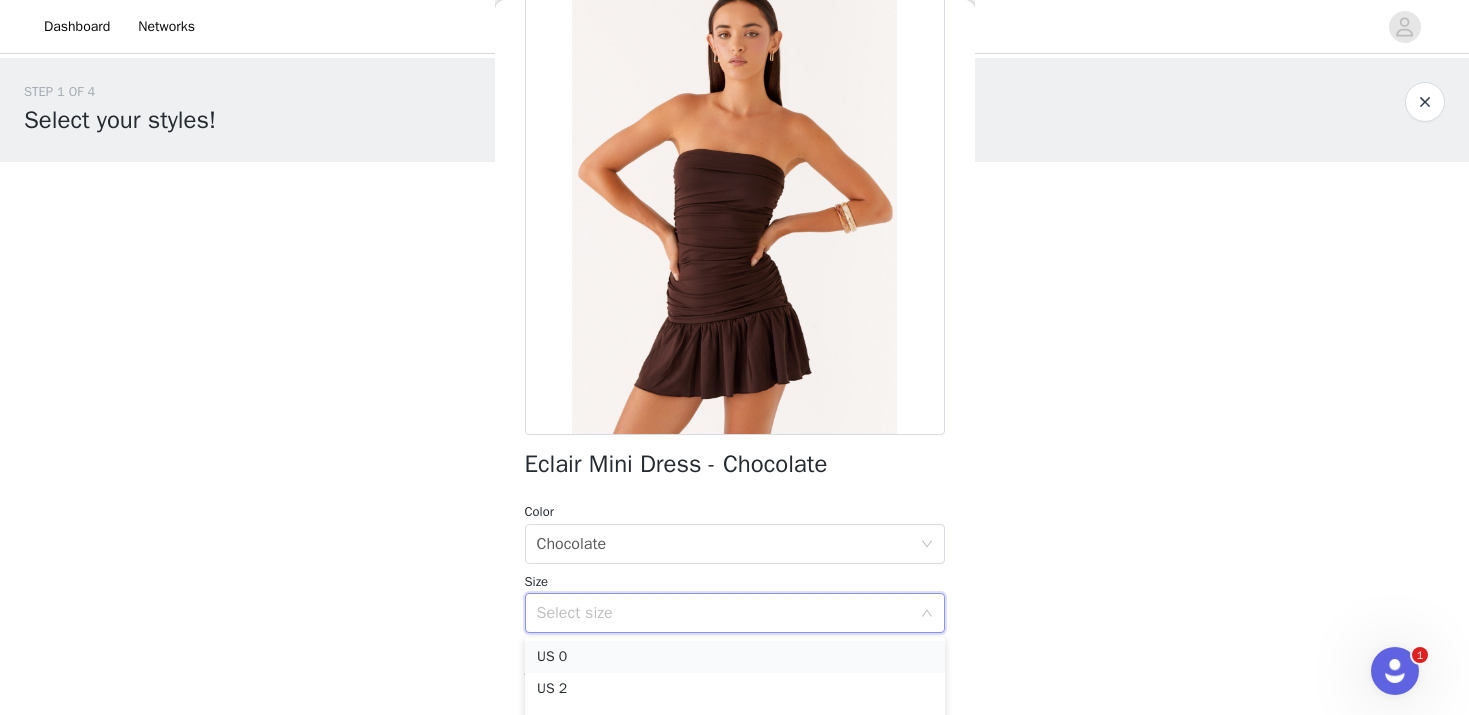 click on "US 0" at bounding box center [735, 657] 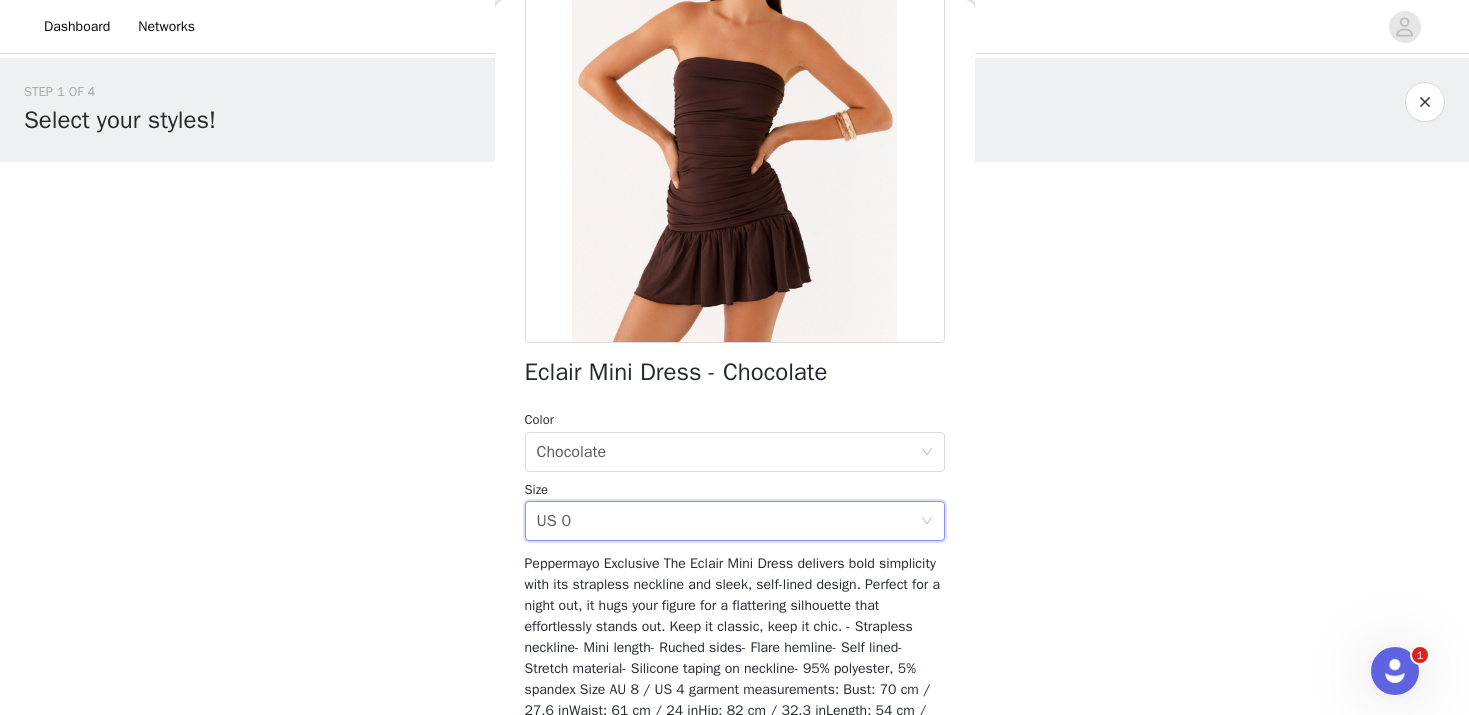 scroll, scrollTop: 339, scrollLeft: 0, axis: vertical 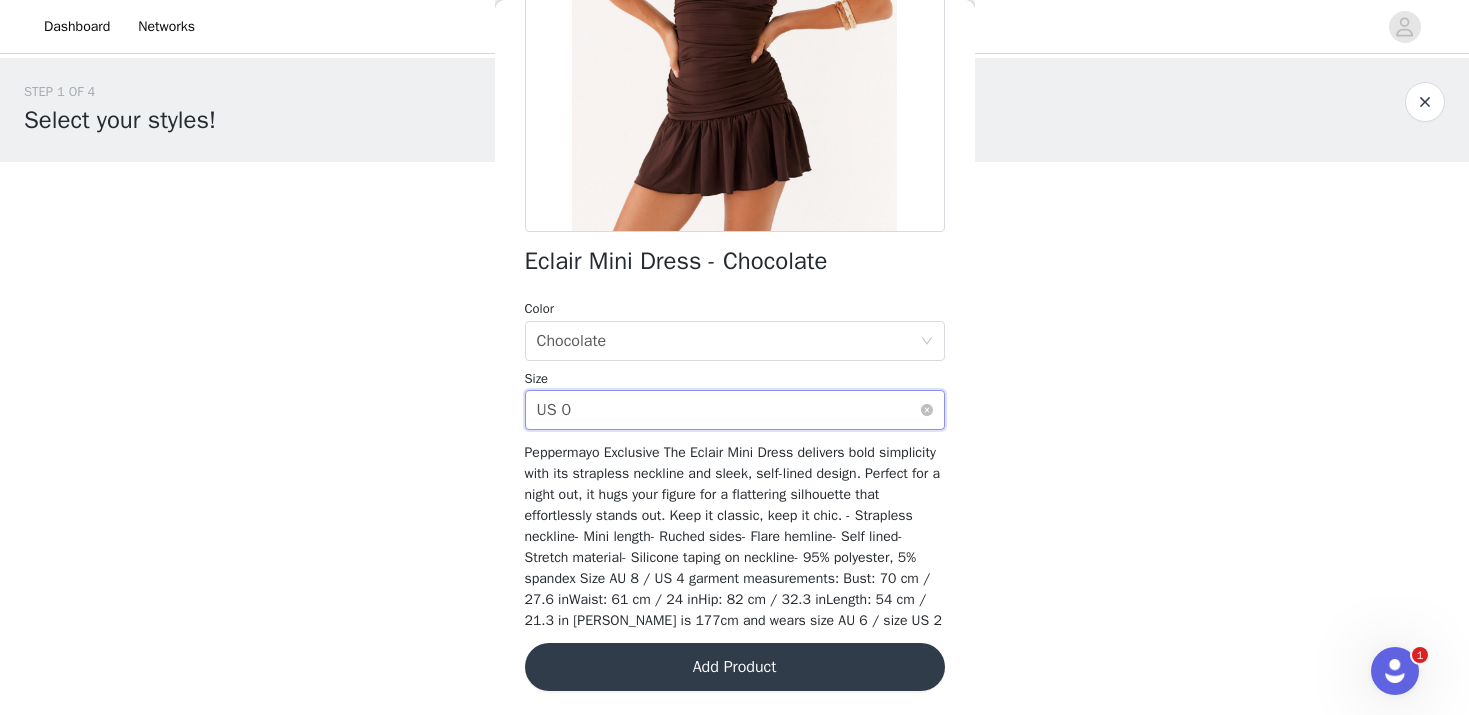 click on "Select size US 0" at bounding box center [728, 410] 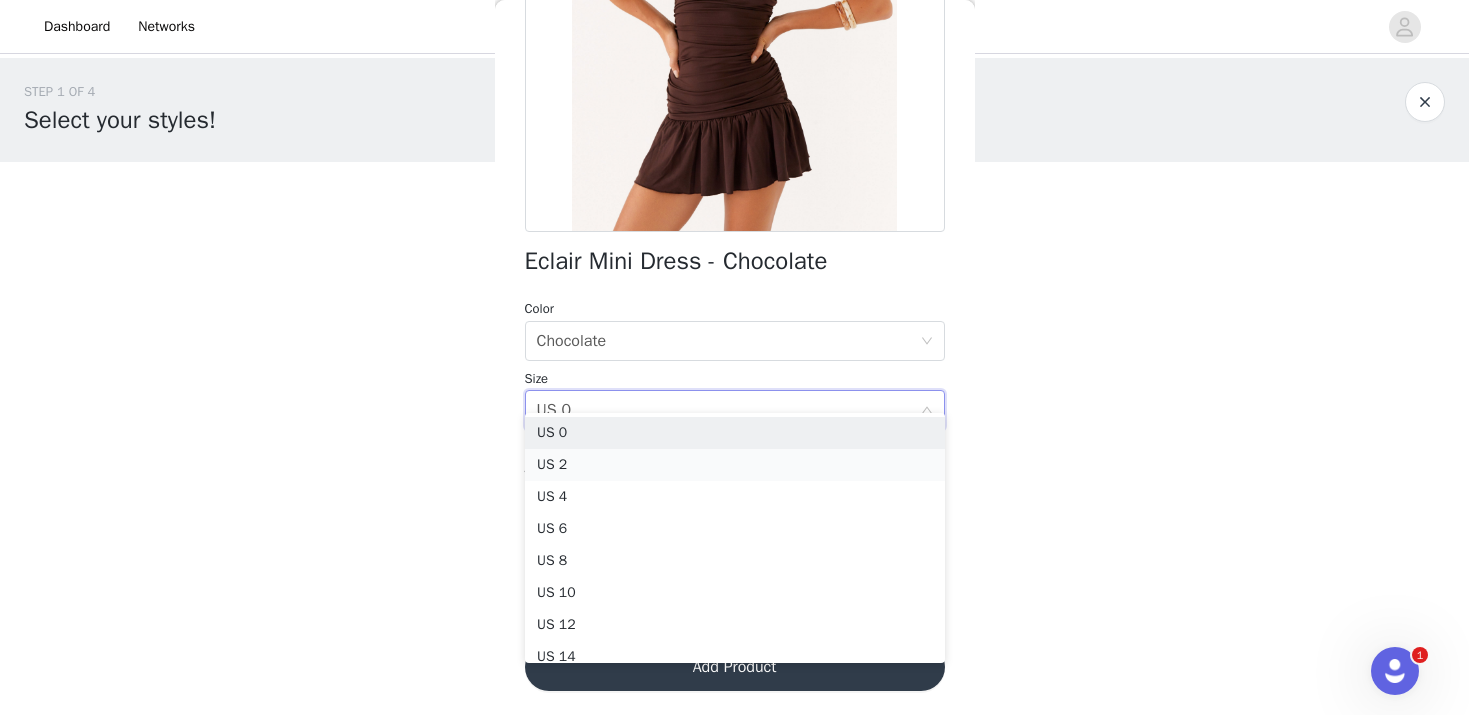 click on "US 2" at bounding box center [735, 465] 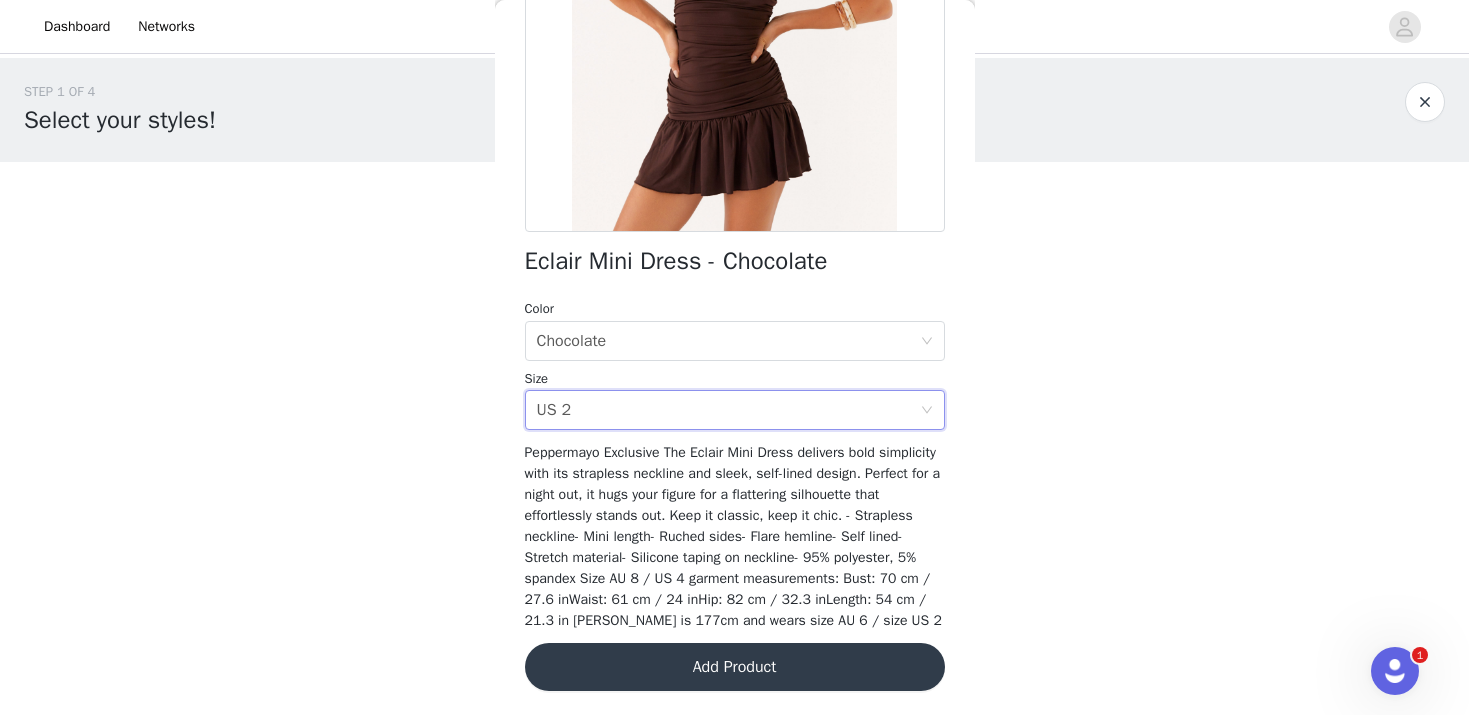 click on "Add Product" at bounding box center [735, 667] 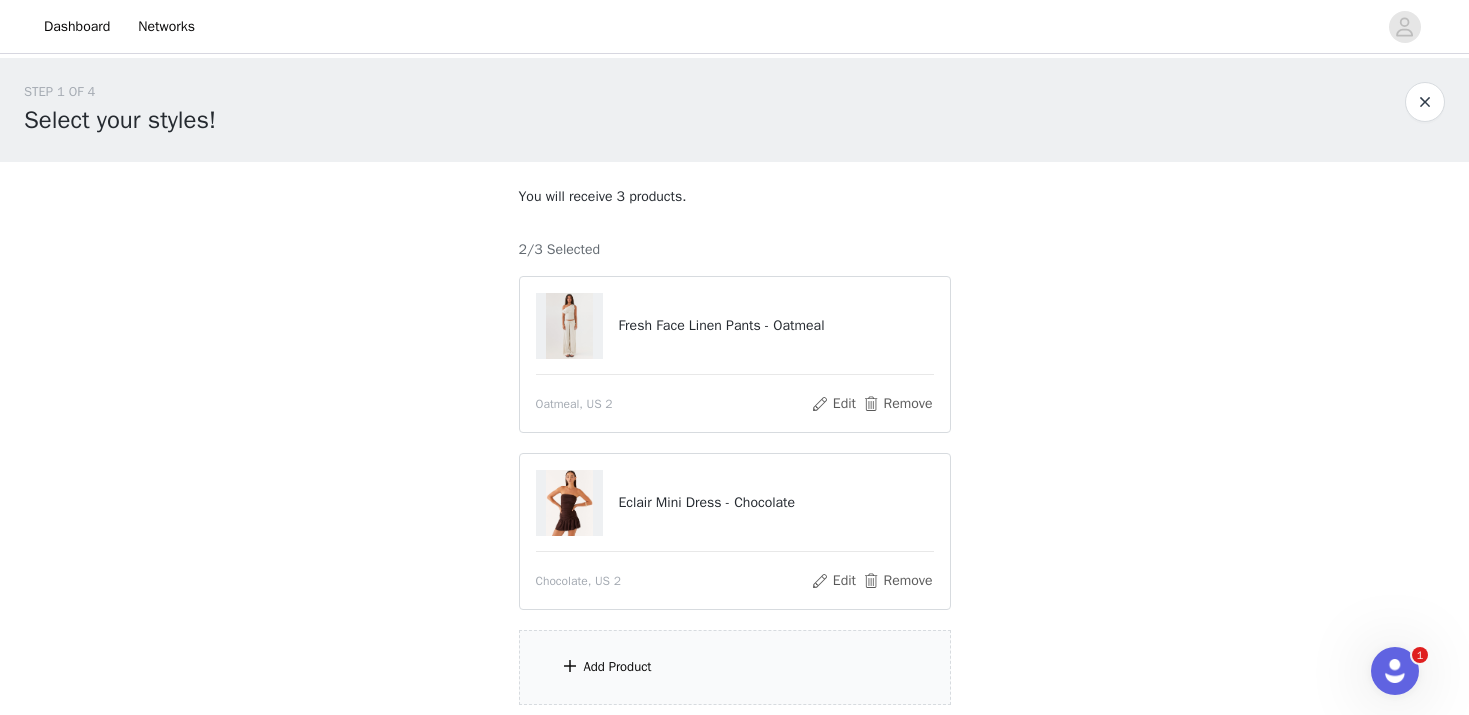 click on "Add Product" at bounding box center [735, 667] 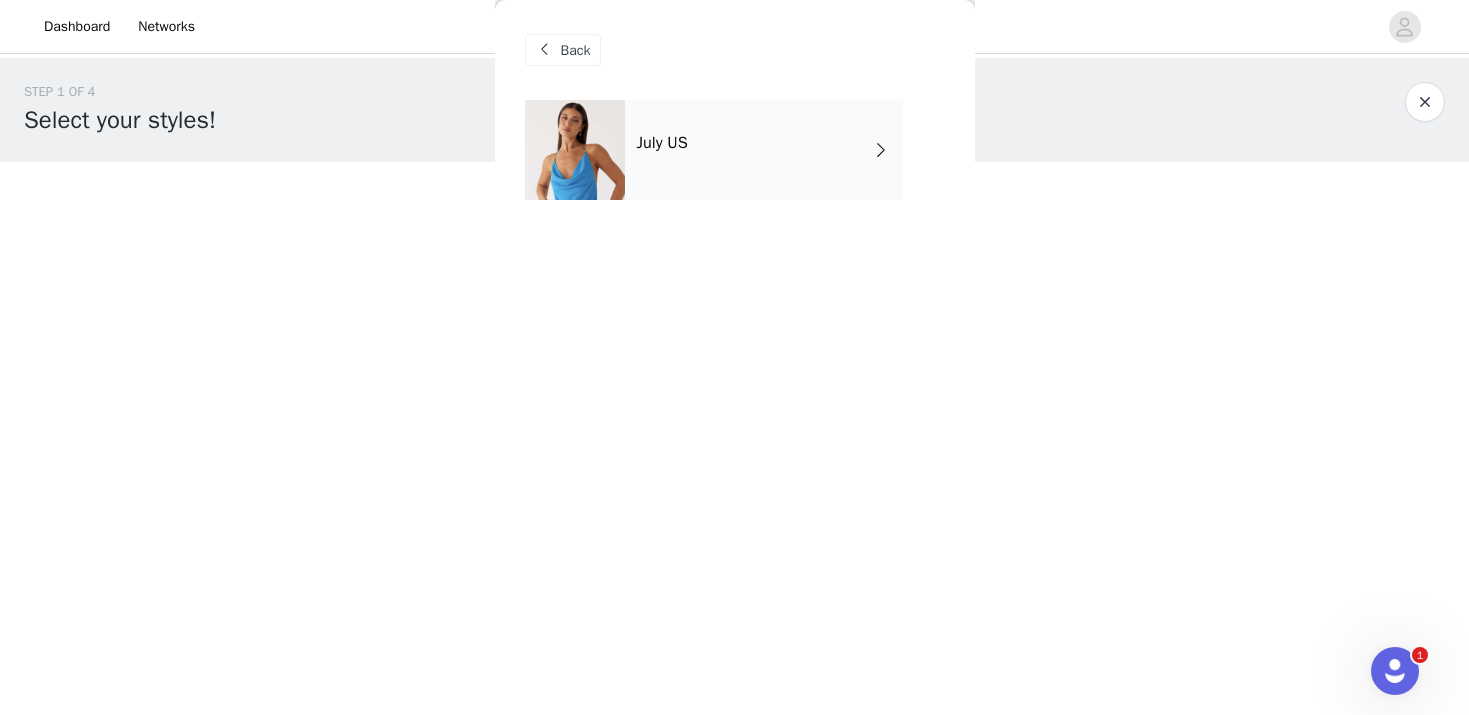 click on "July US" at bounding box center (764, 150) 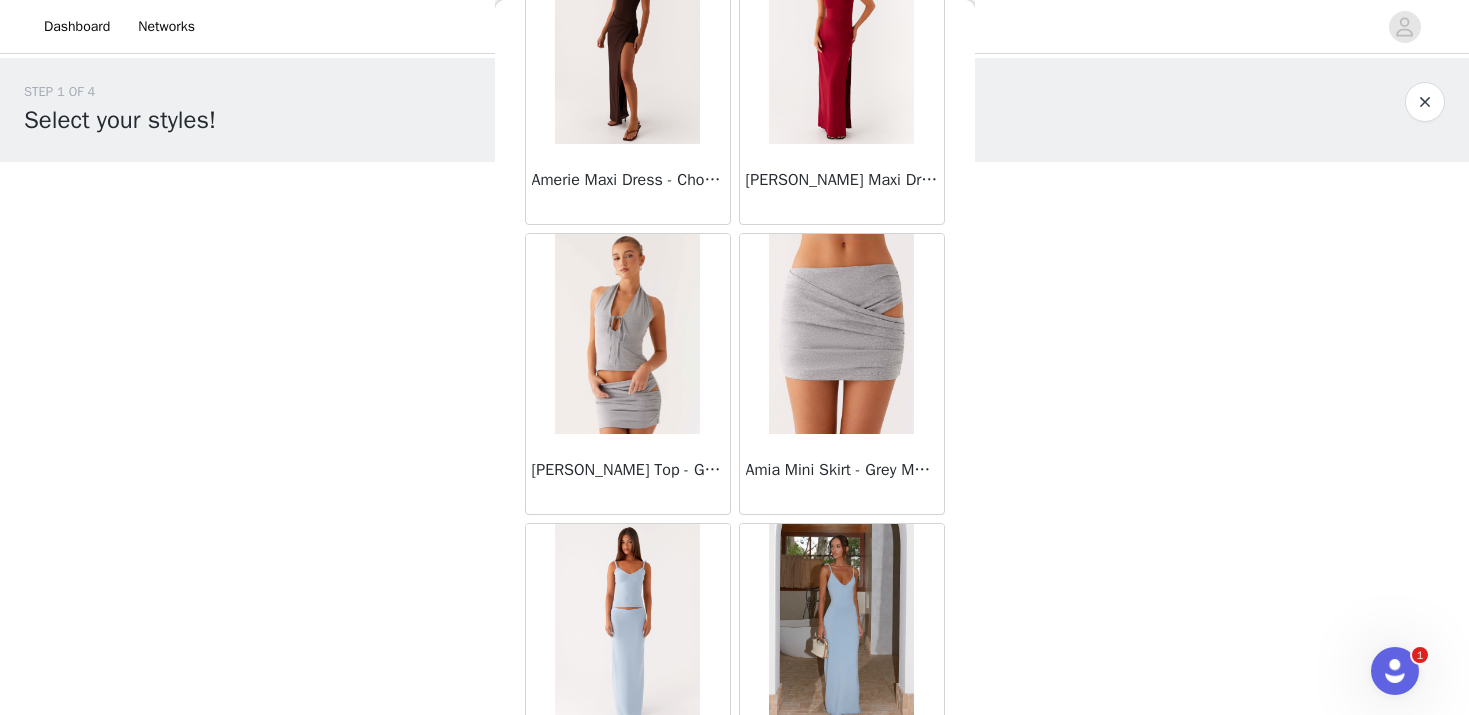 scroll, scrollTop: 2345, scrollLeft: 0, axis: vertical 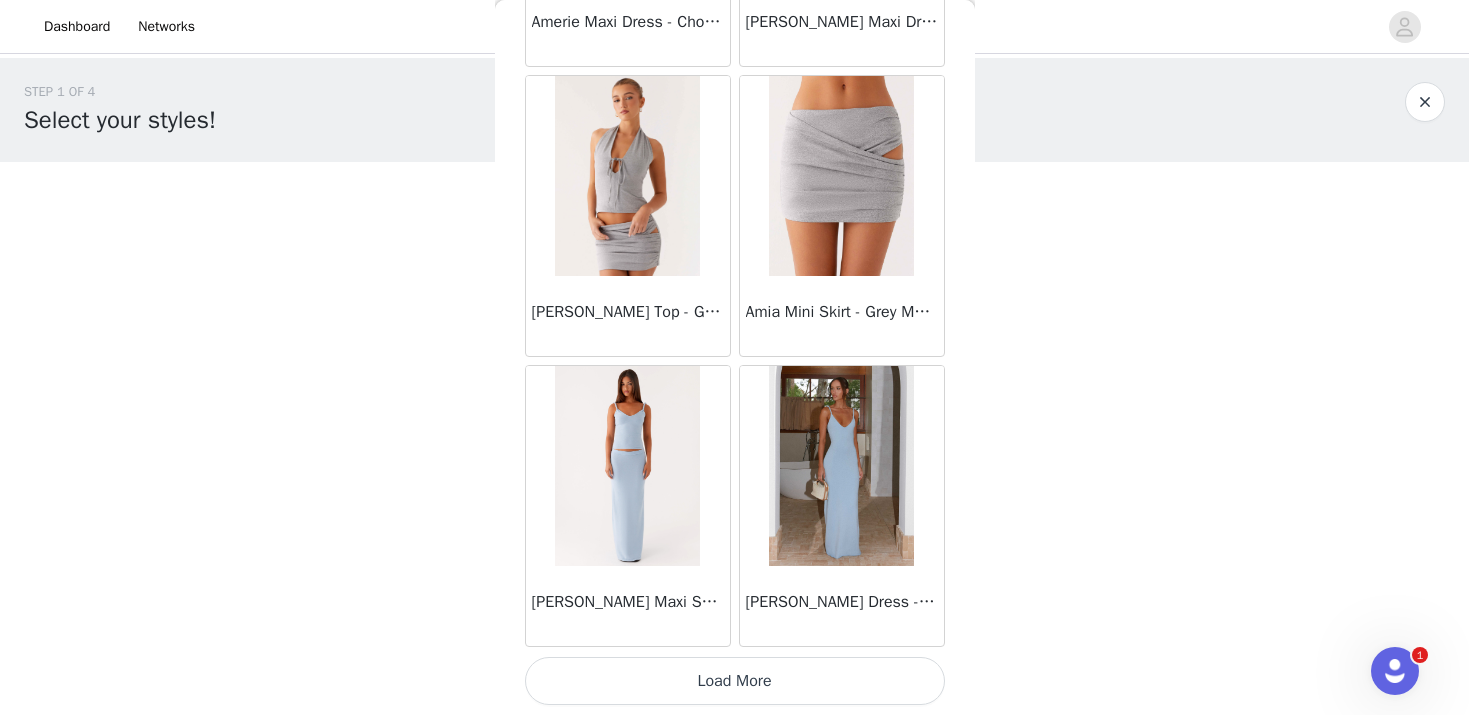 click on "Load More" at bounding box center [735, 681] 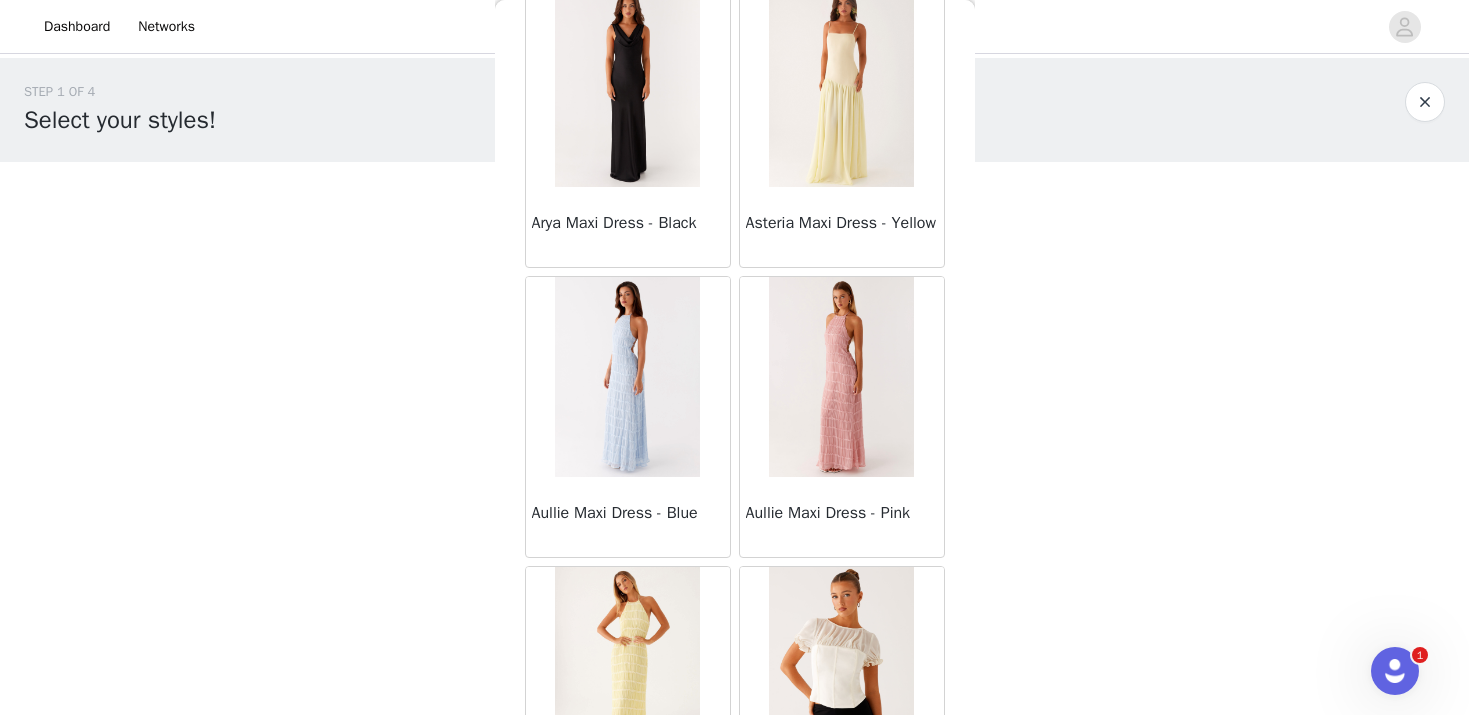 scroll, scrollTop: 5245, scrollLeft: 0, axis: vertical 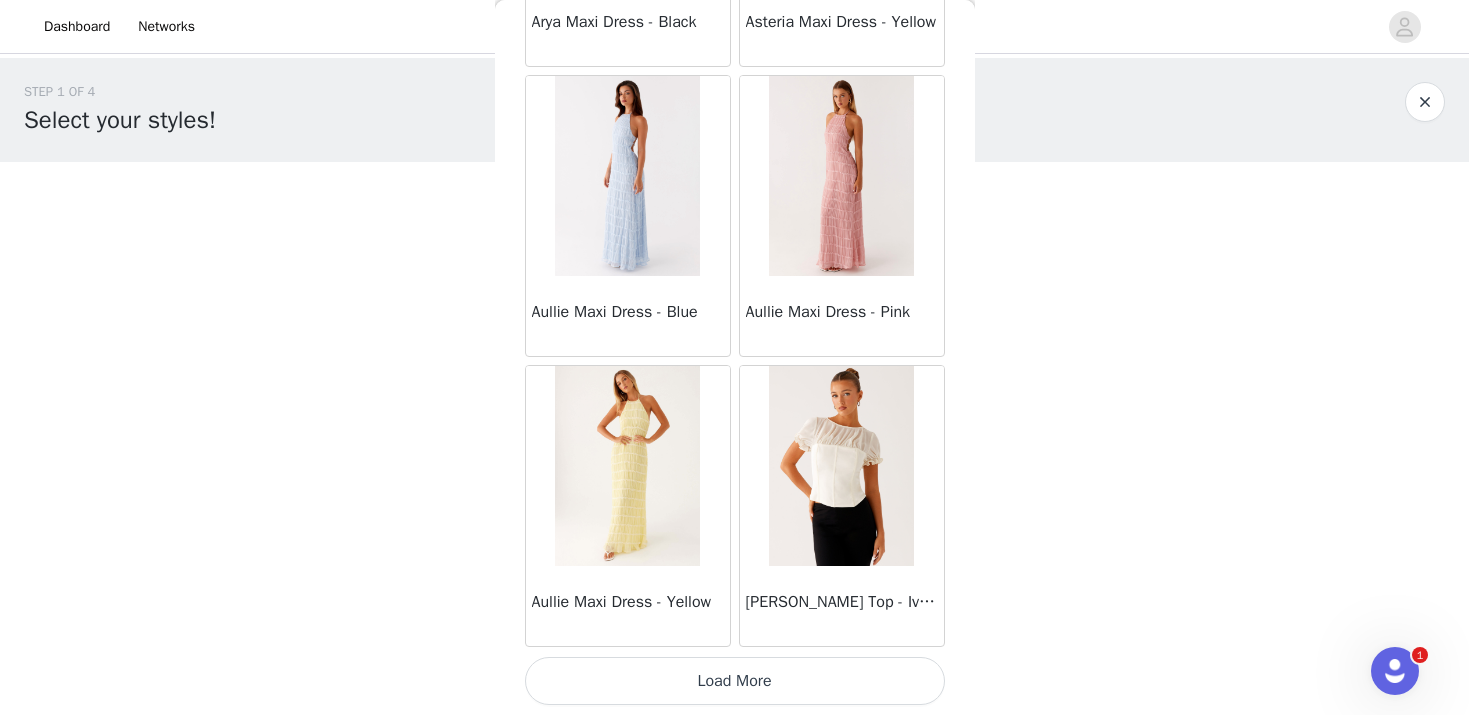 click on "Load More" at bounding box center [735, 681] 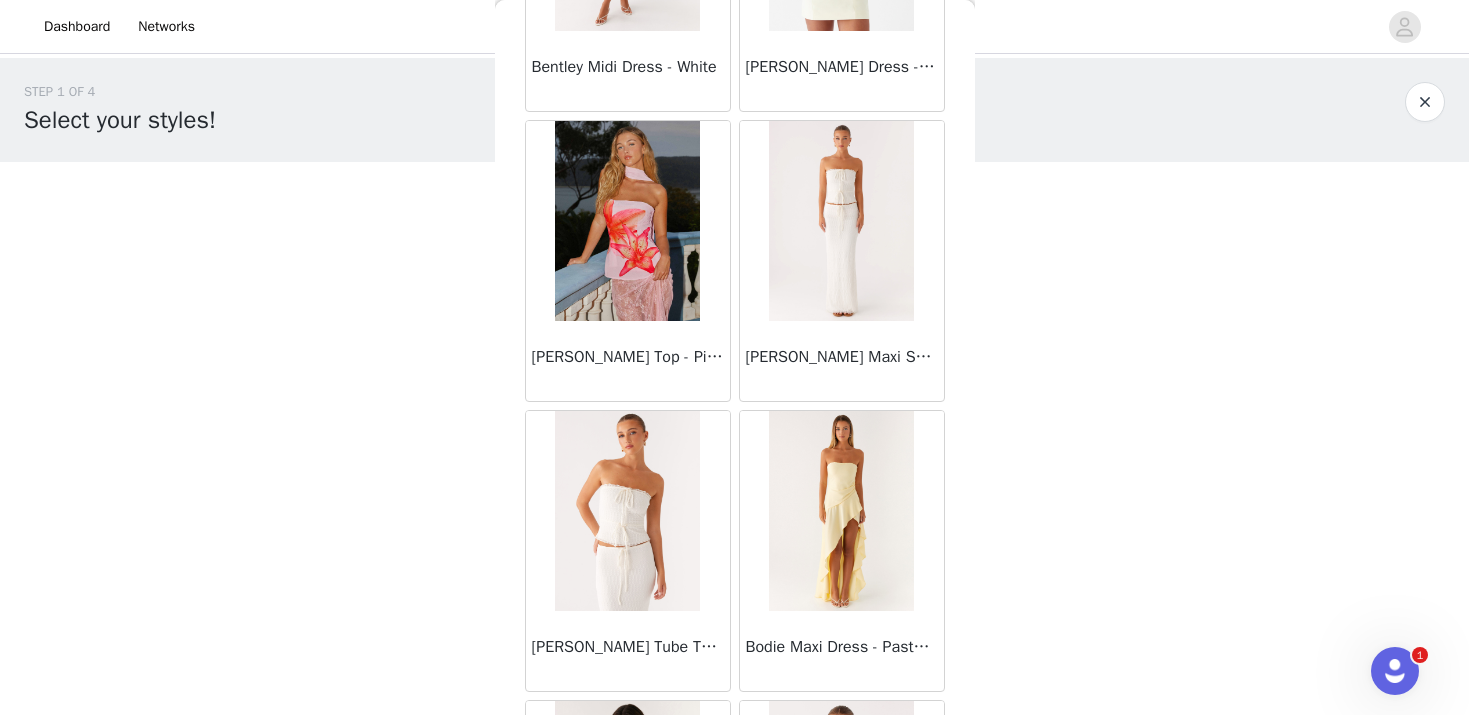 scroll, scrollTop: 8145, scrollLeft: 0, axis: vertical 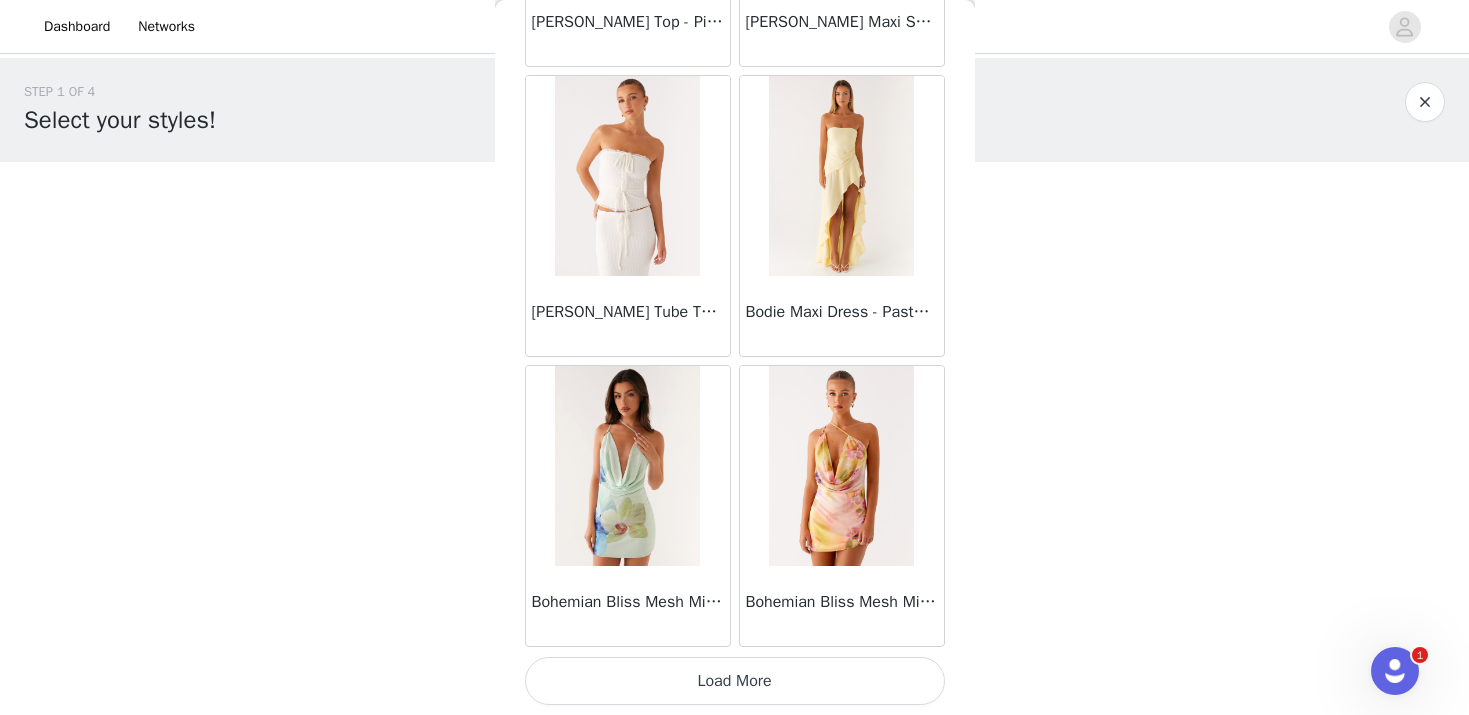 click on "Load More" at bounding box center [735, 681] 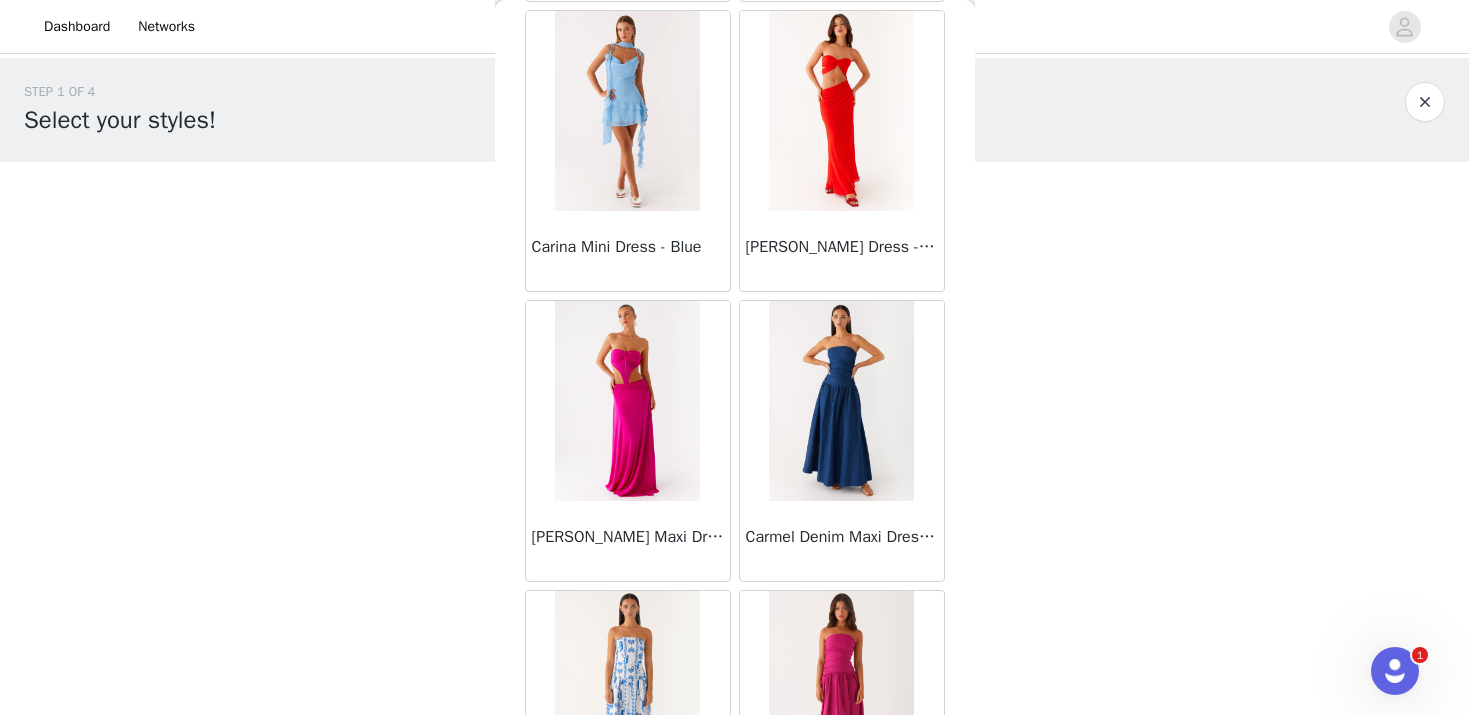 scroll, scrollTop: 11045, scrollLeft: 0, axis: vertical 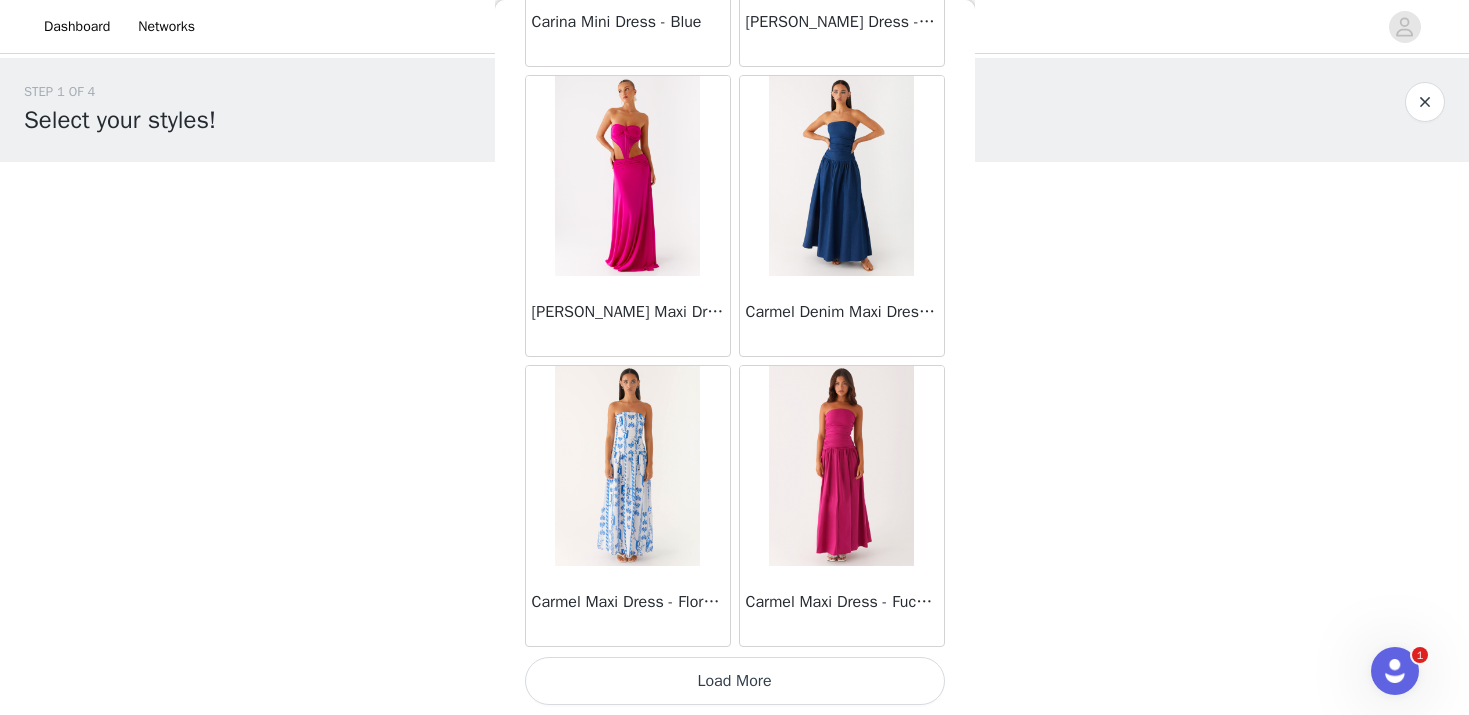 click on "Load More" at bounding box center (735, 681) 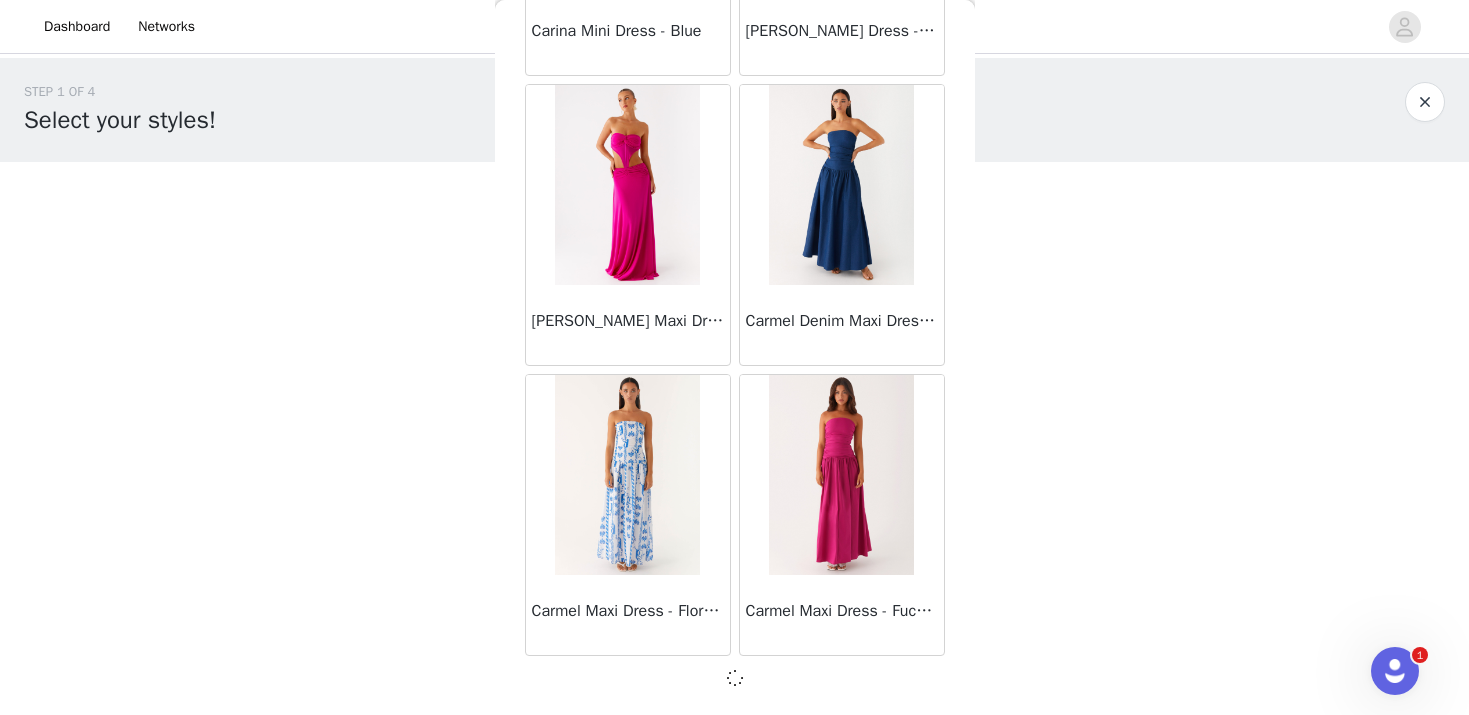 scroll, scrollTop: 11036, scrollLeft: 0, axis: vertical 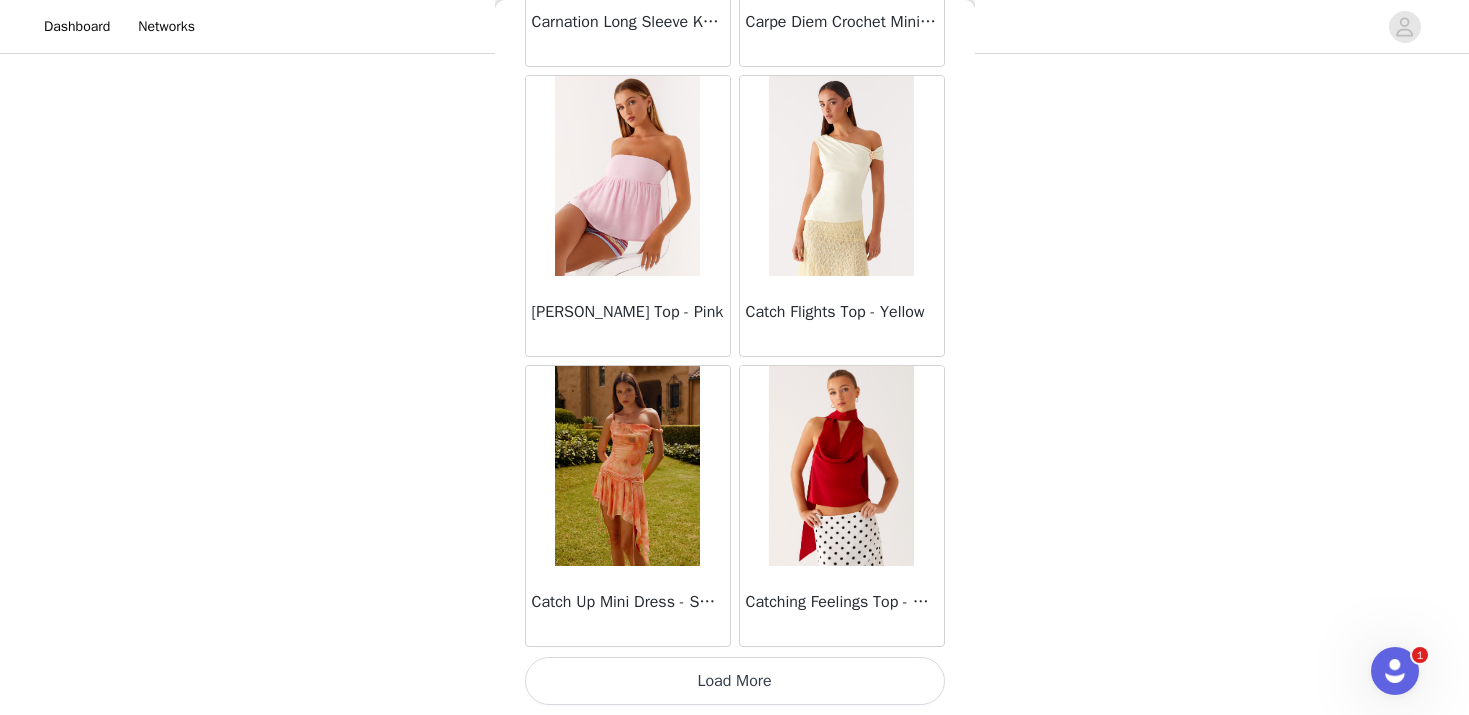 click on "Load More" at bounding box center (735, 681) 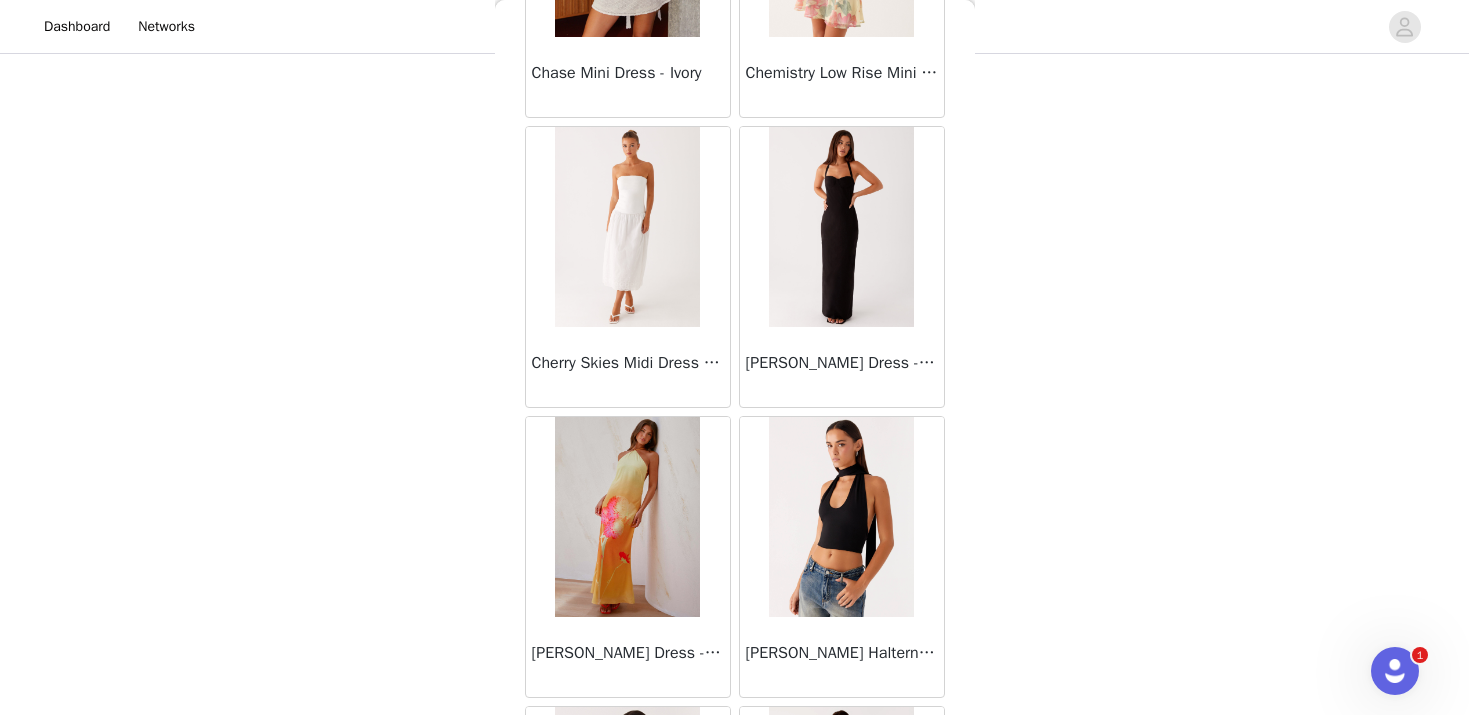 scroll, scrollTop: 16845, scrollLeft: 0, axis: vertical 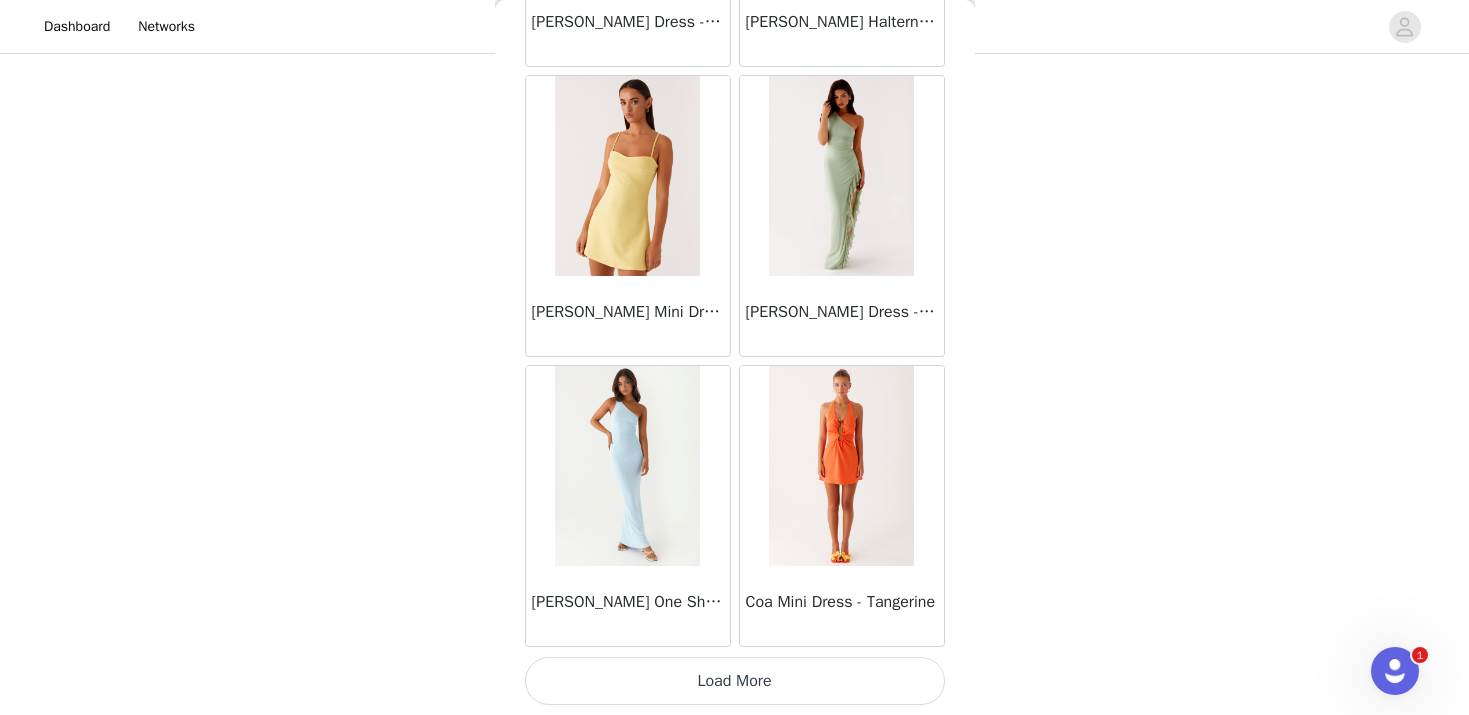 click on "Load More" at bounding box center [735, 681] 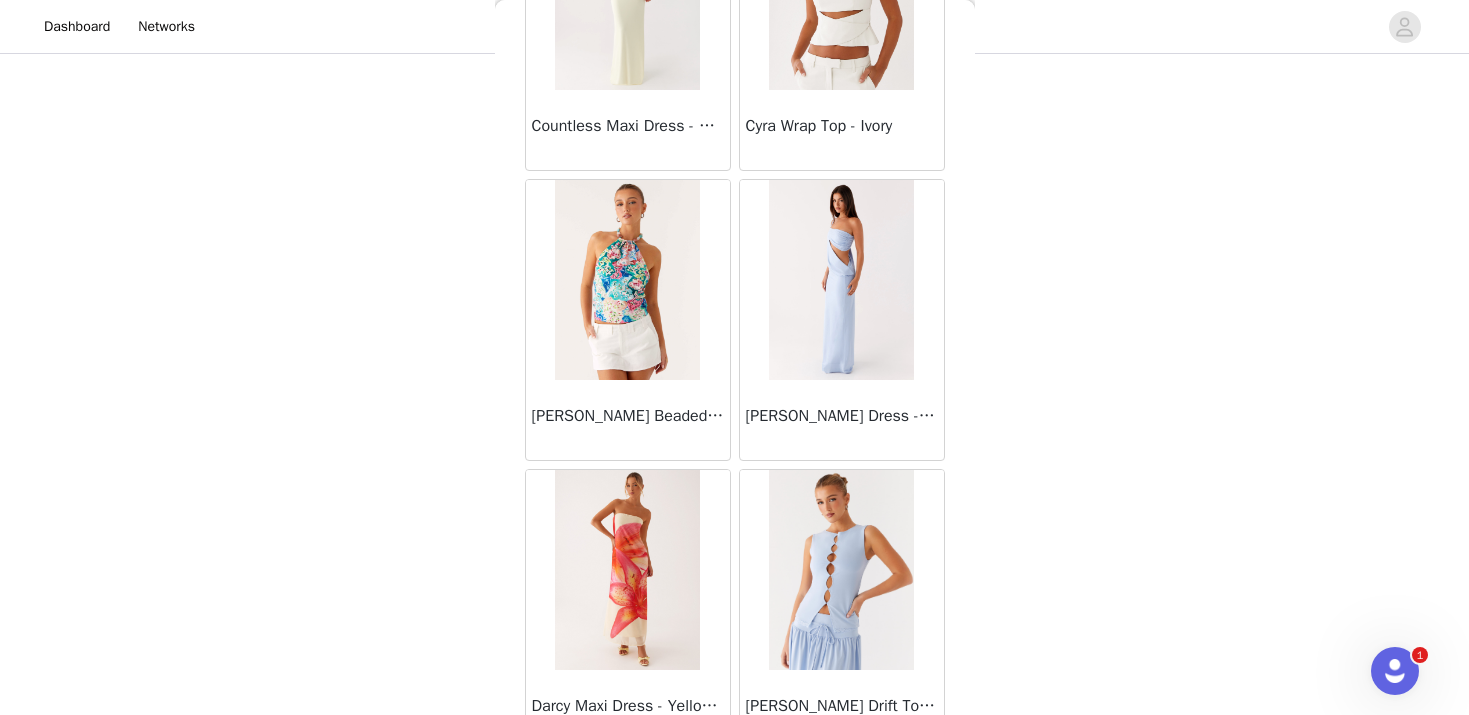 scroll, scrollTop: 18092, scrollLeft: 0, axis: vertical 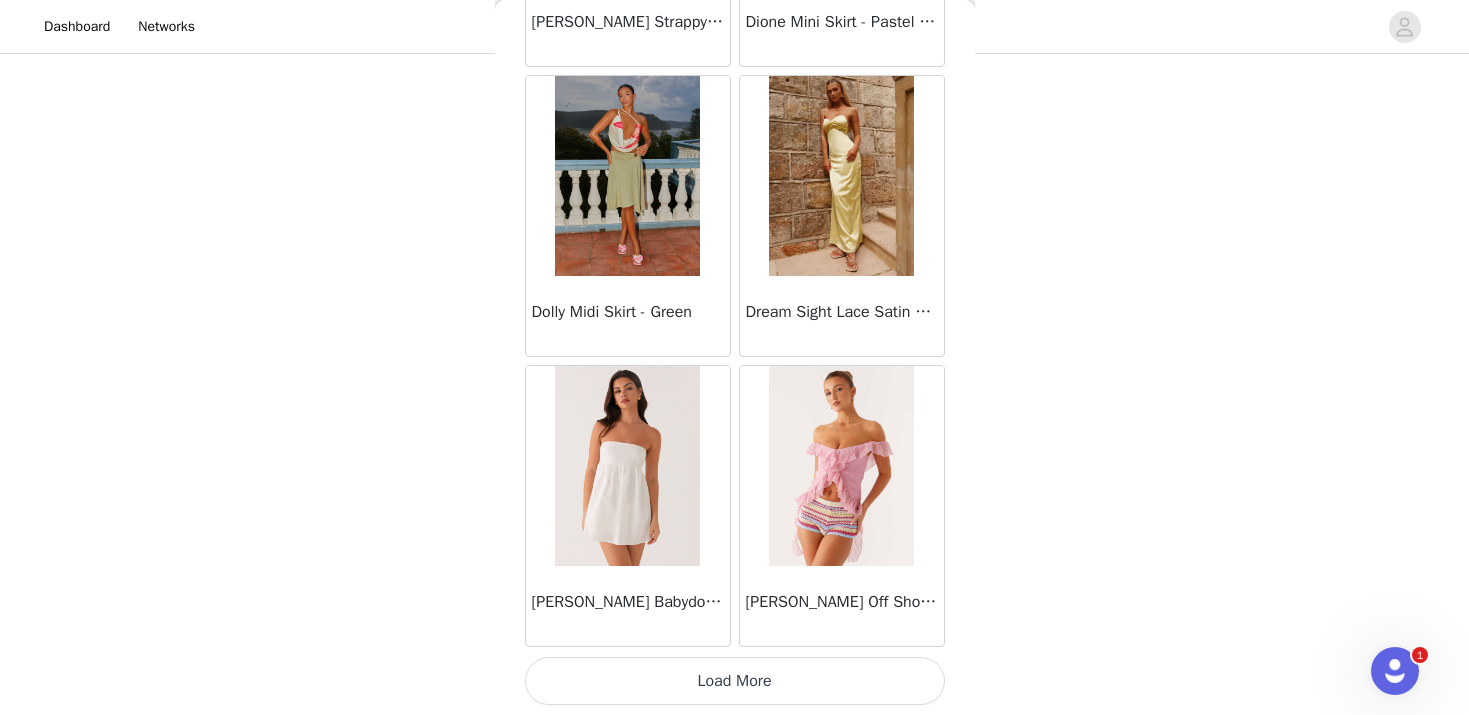 click on "Load More" at bounding box center (735, 681) 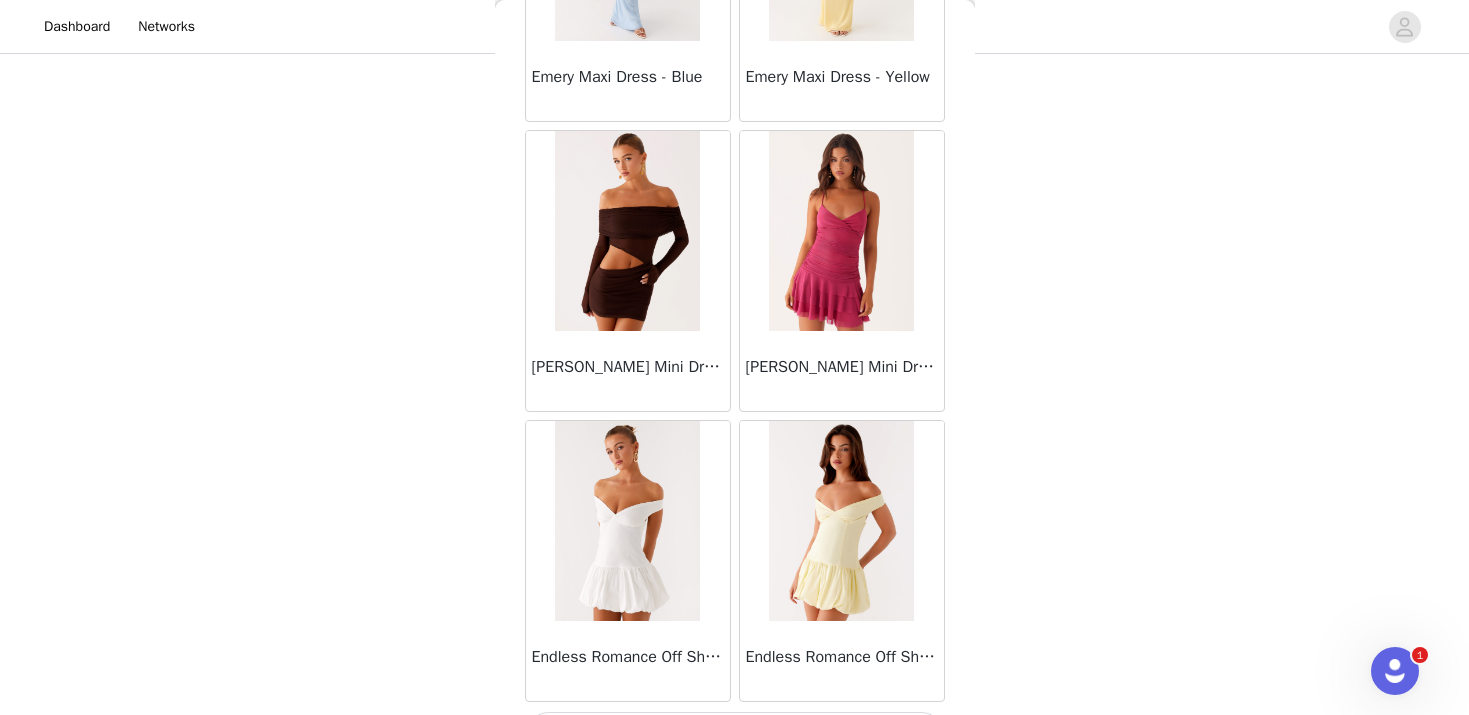 scroll, scrollTop: 22645, scrollLeft: 0, axis: vertical 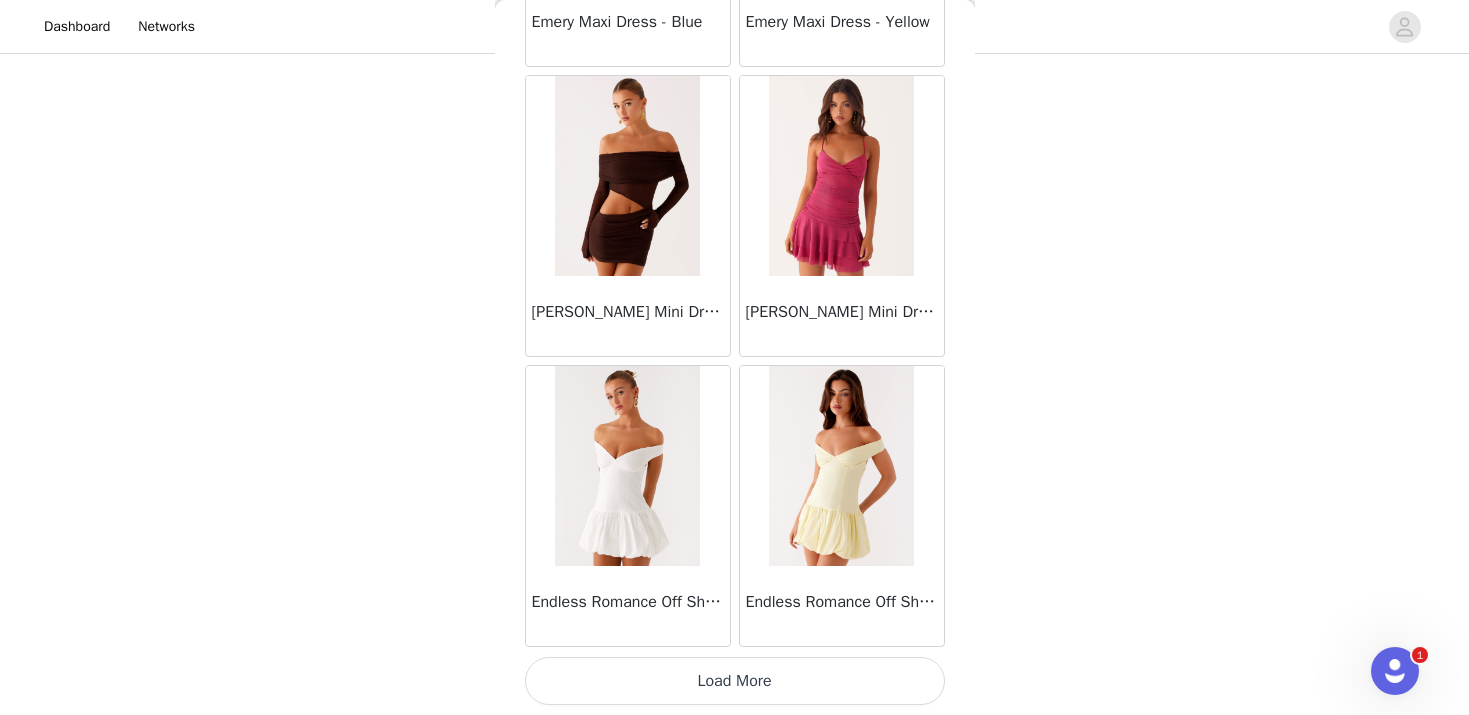 click on "Load More" at bounding box center [735, 681] 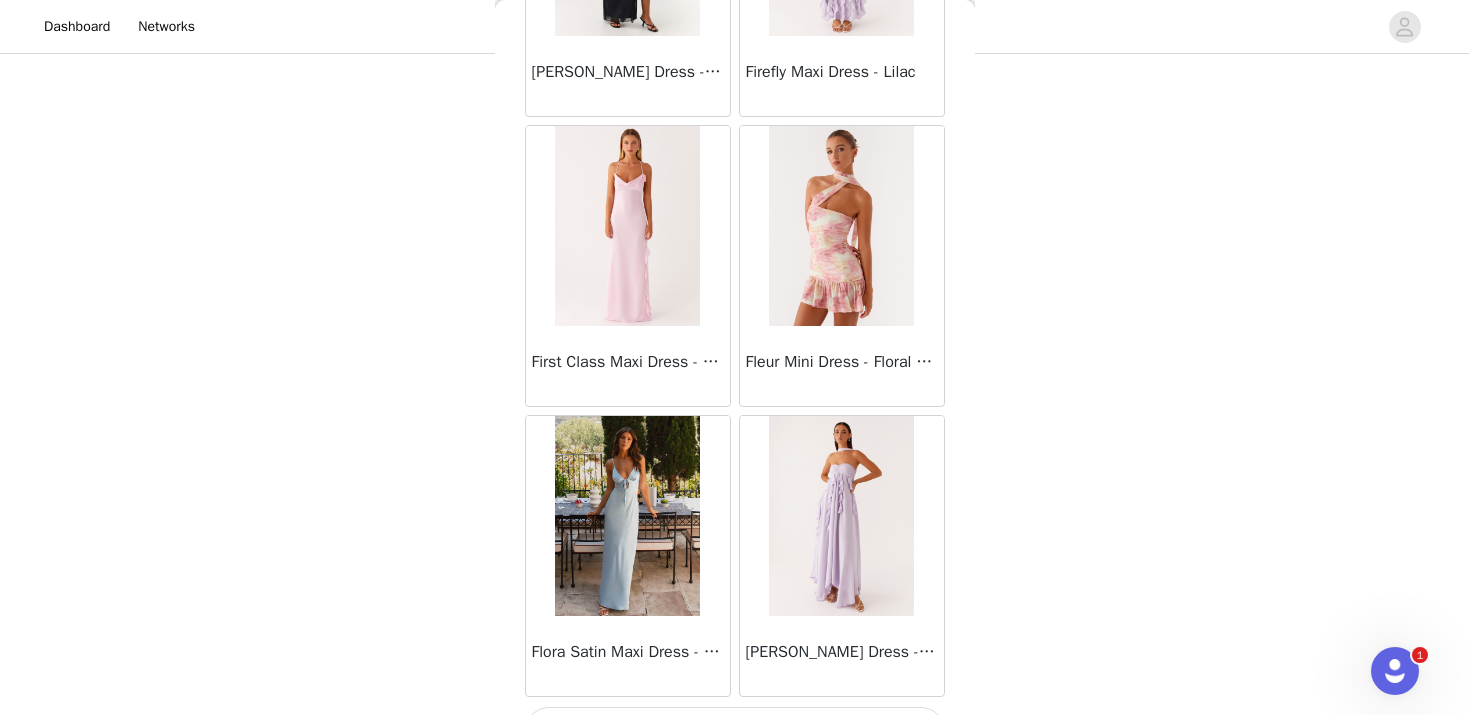scroll, scrollTop: 25545, scrollLeft: 0, axis: vertical 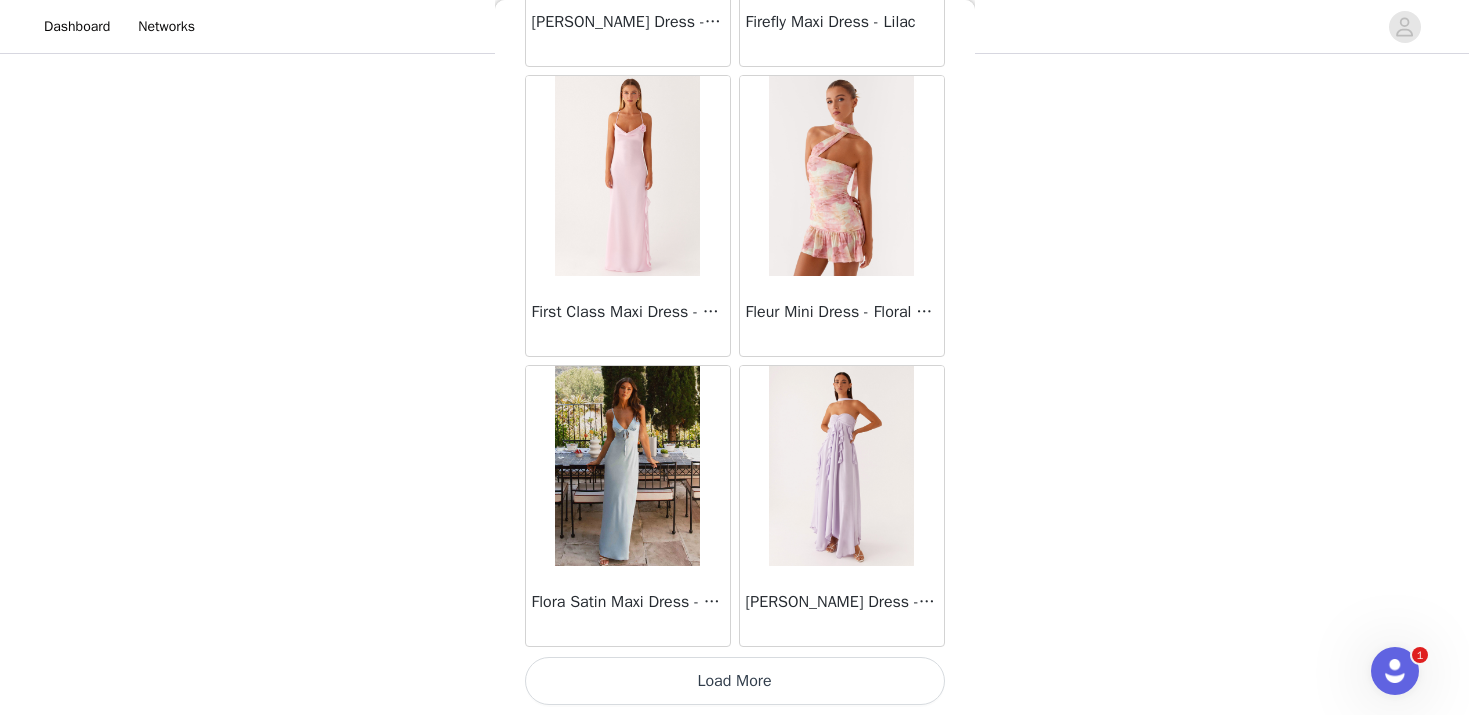 click on "Load More" at bounding box center [735, 681] 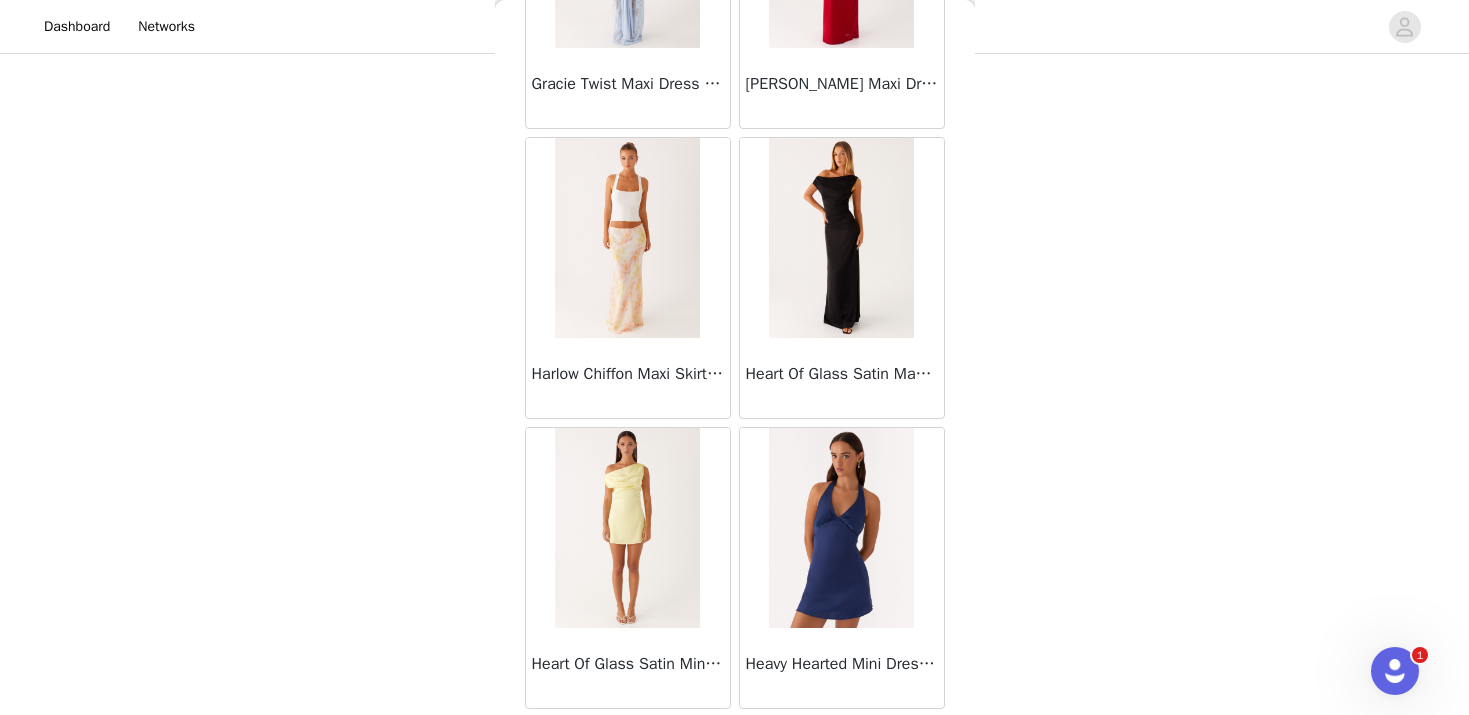 scroll, scrollTop: 28445, scrollLeft: 0, axis: vertical 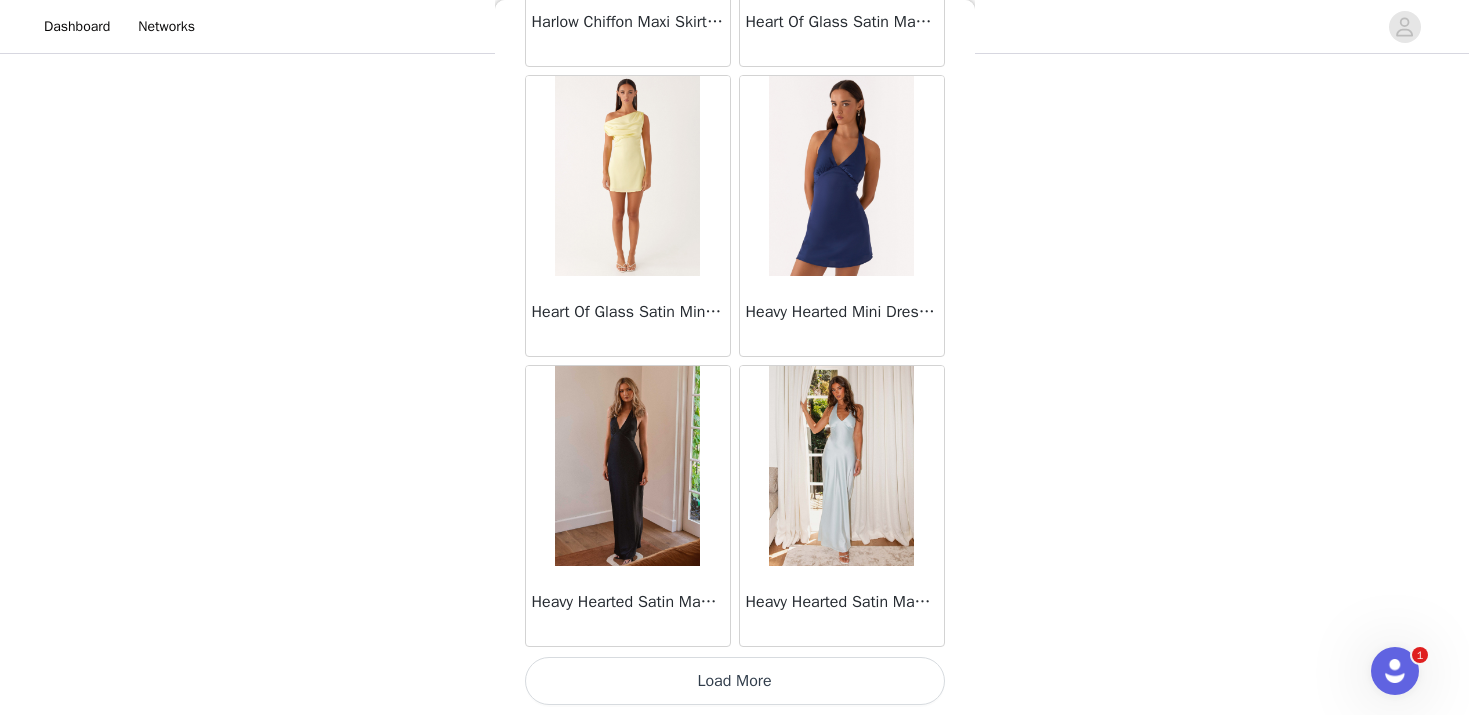 click on "Load More" at bounding box center [735, 681] 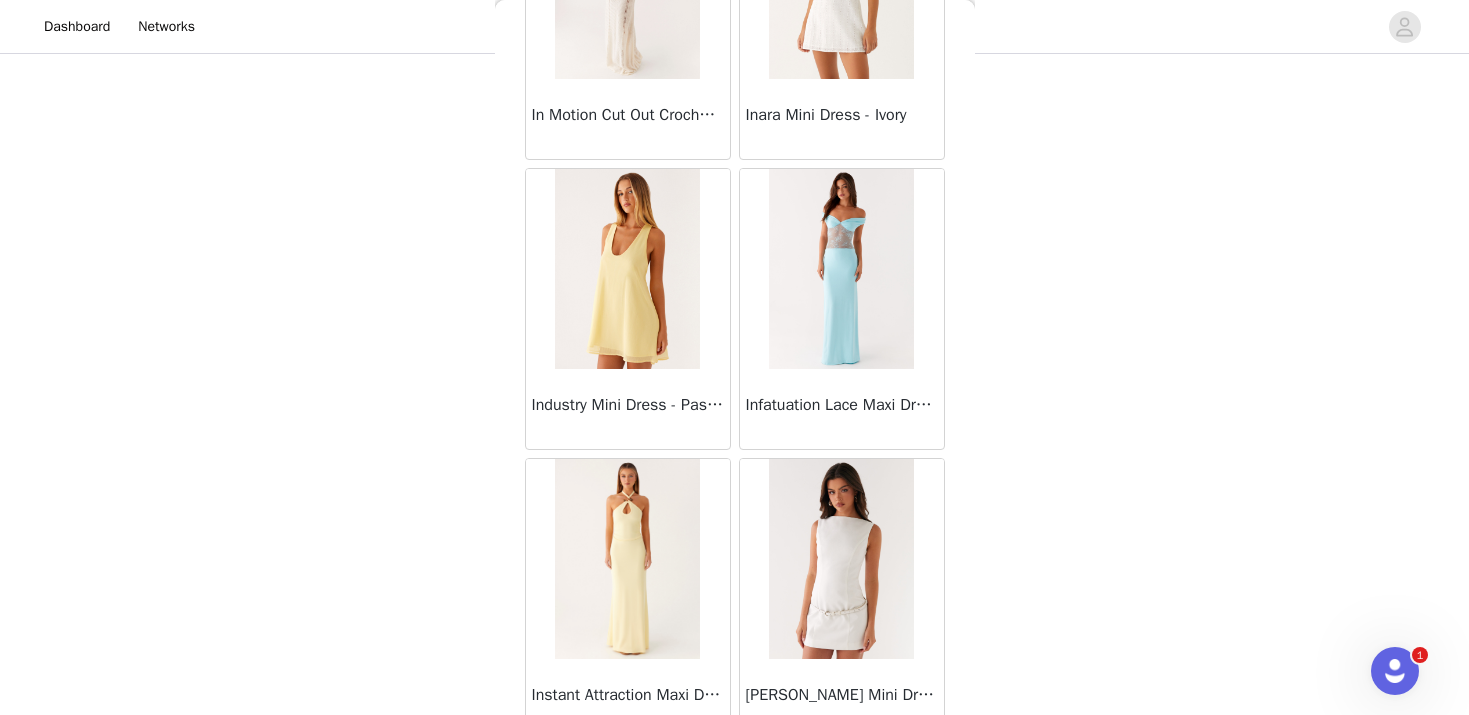 scroll, scrollTop: 31345, scrollLeft: 0, axis: vertical 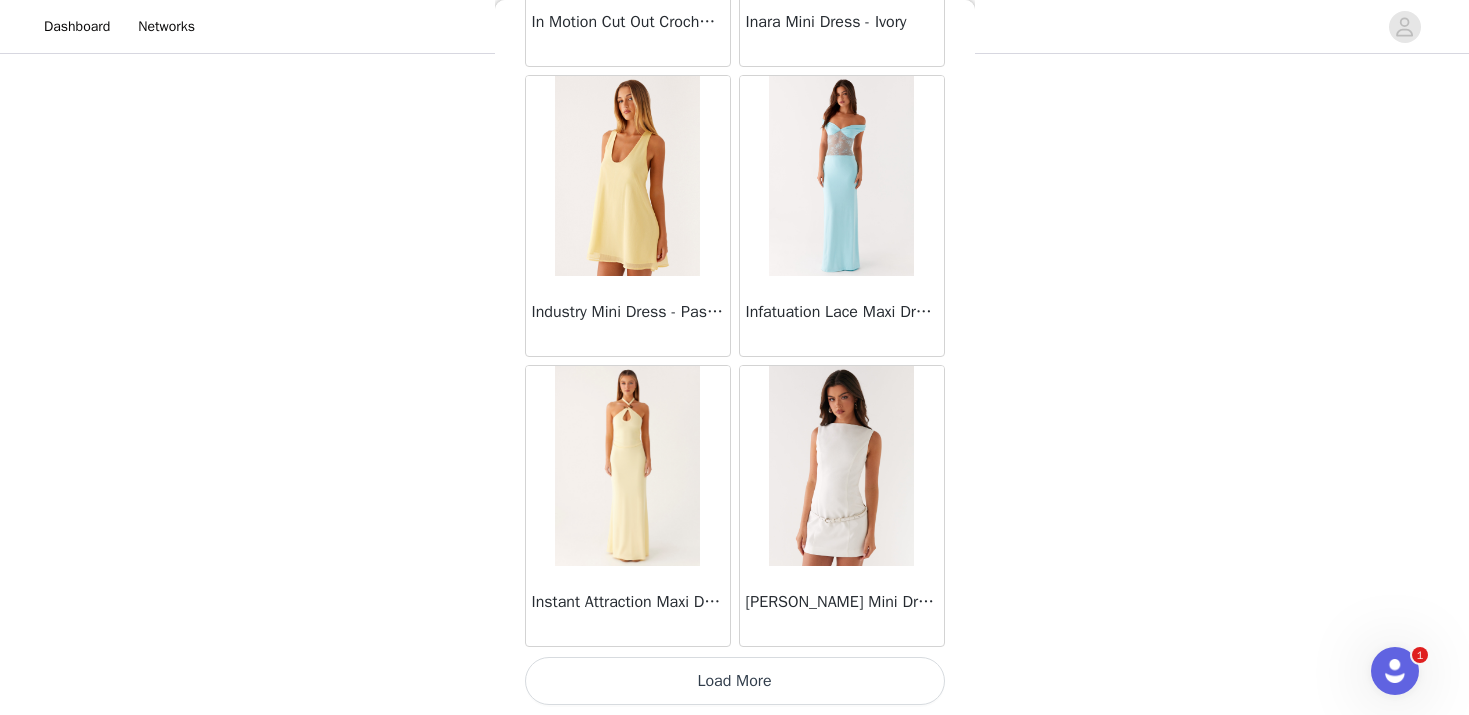 click on "Load More" at bounding box center [735, 681] 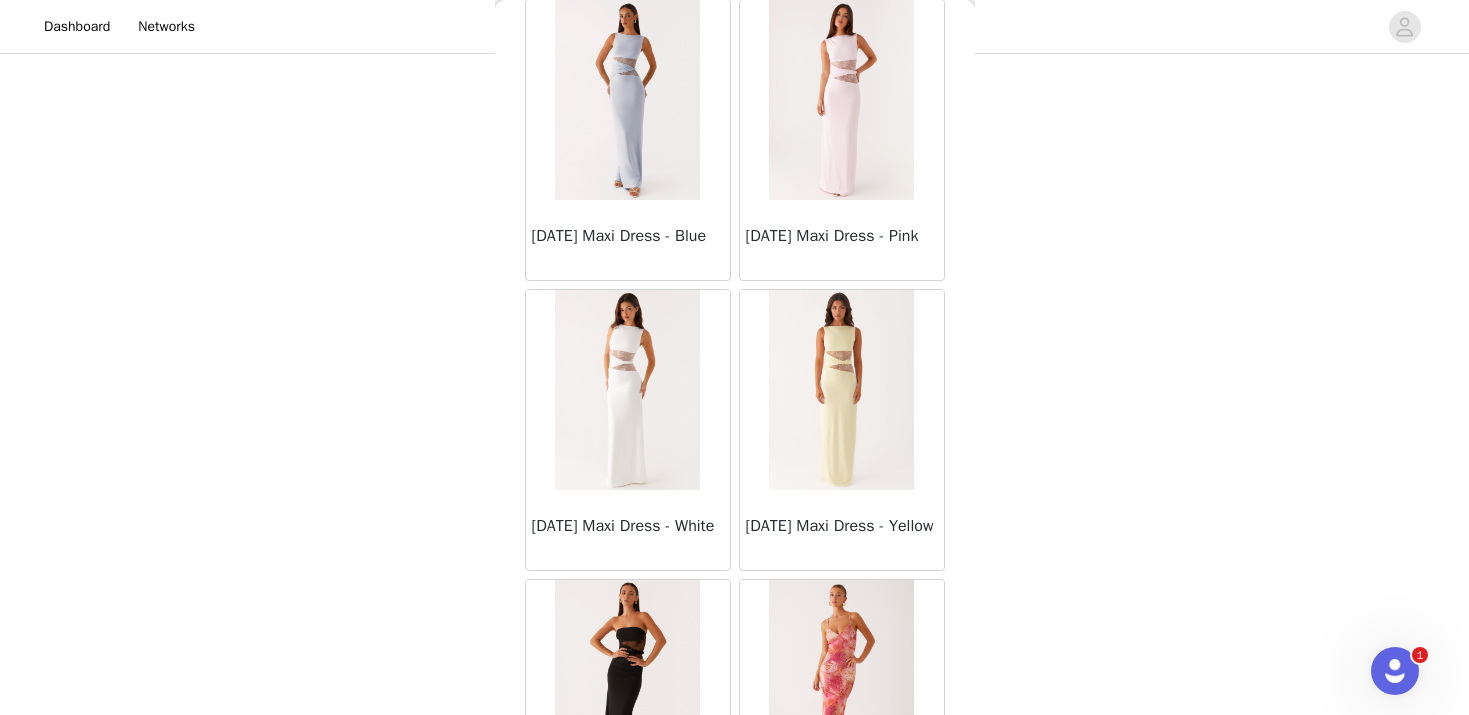 scroll, scrollTop: 34245, scrollLeft: 0, axis: vertical 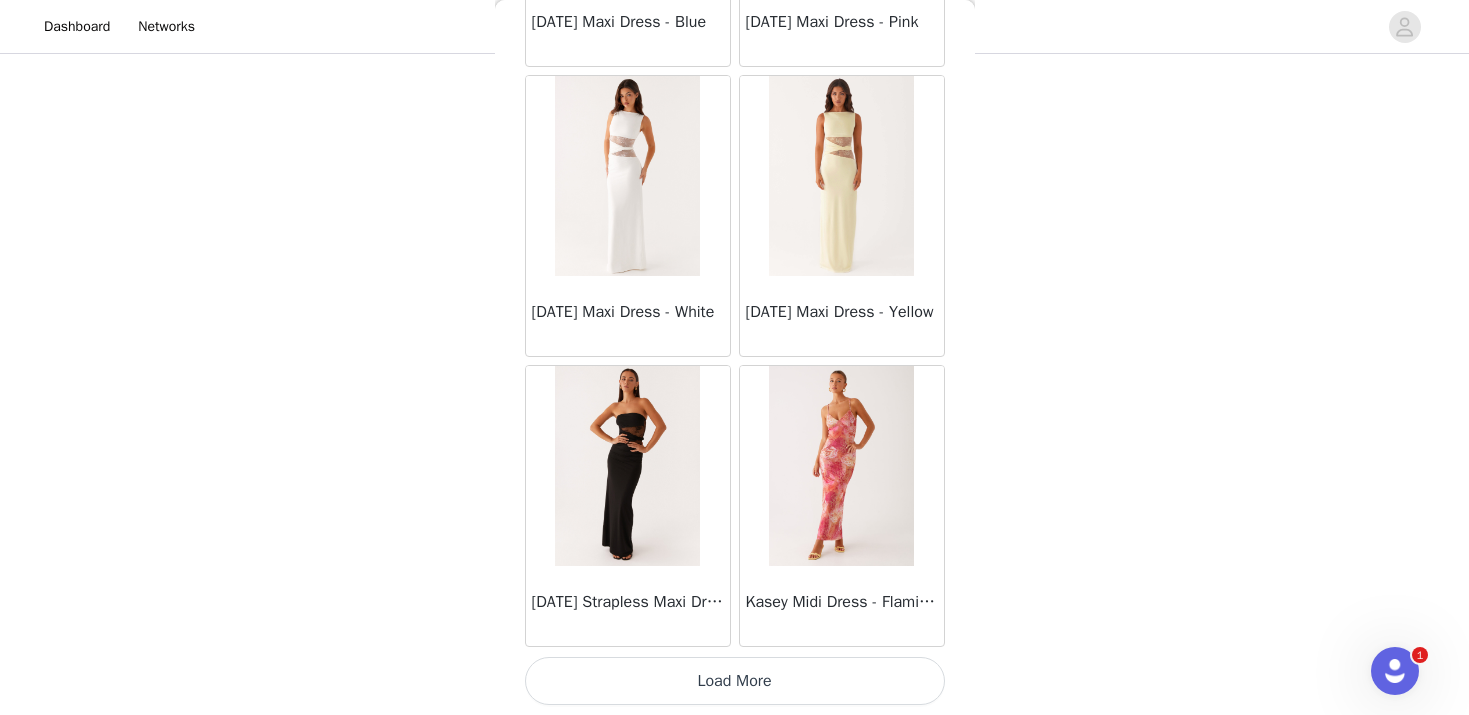 click on "Load More" at bounding box center (735, 681) 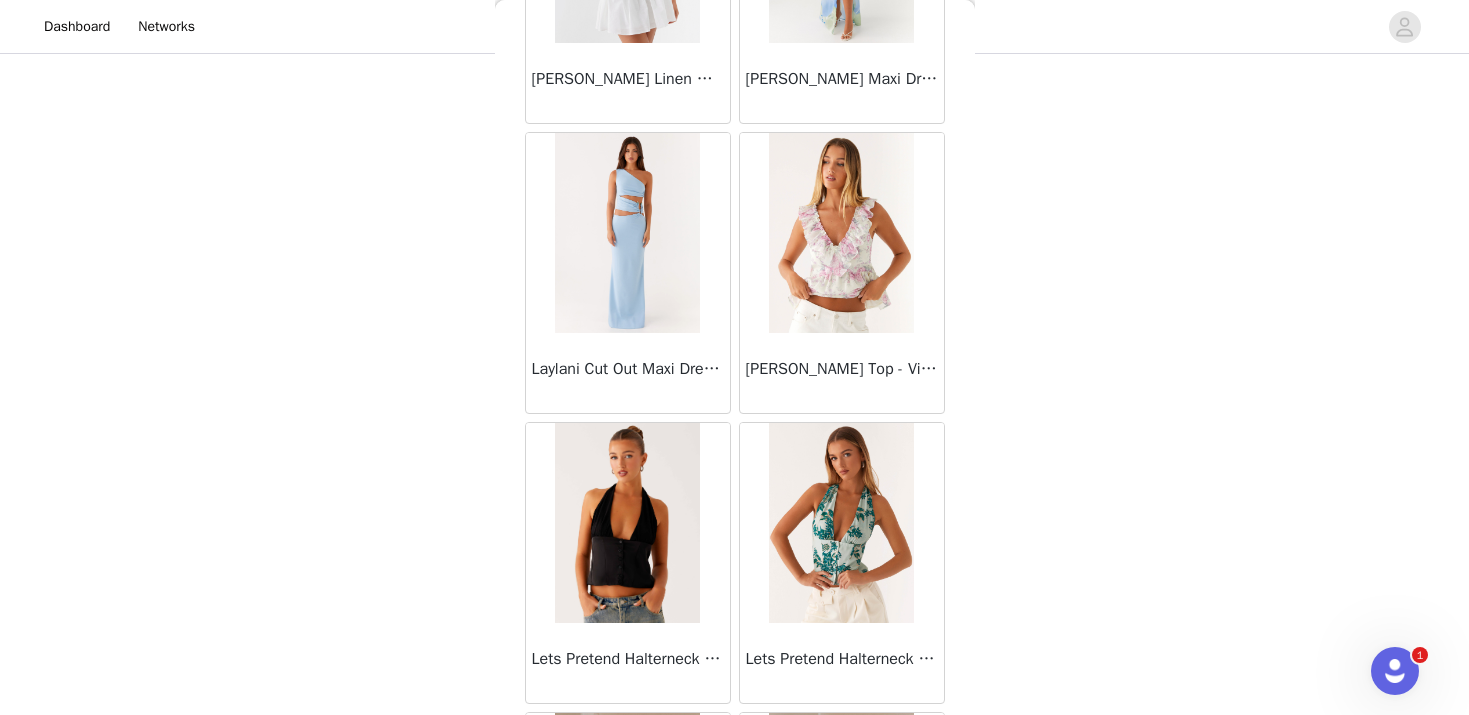 scroll, scrollTop: 37145, scrollLeft: 0, axis: vertical 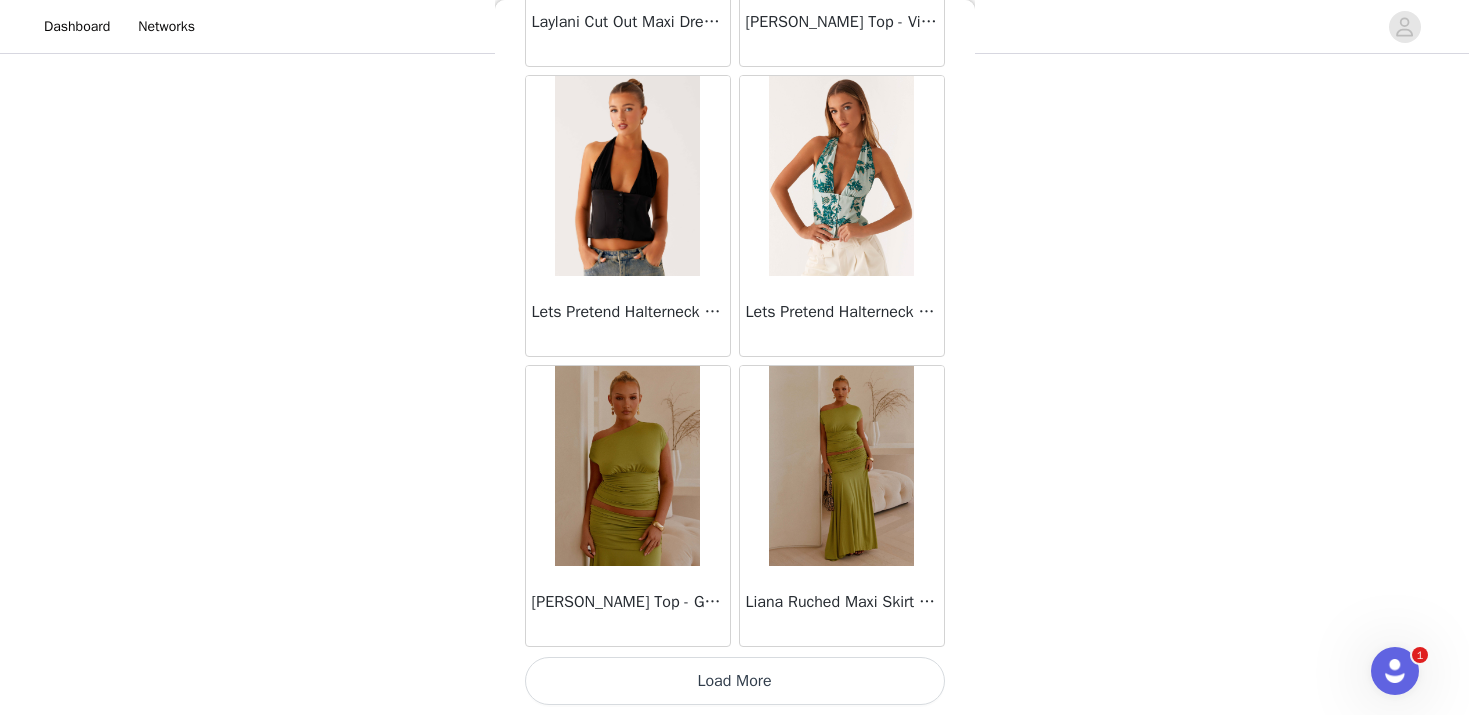 click on "Load More" at bounding box center [735, 681] 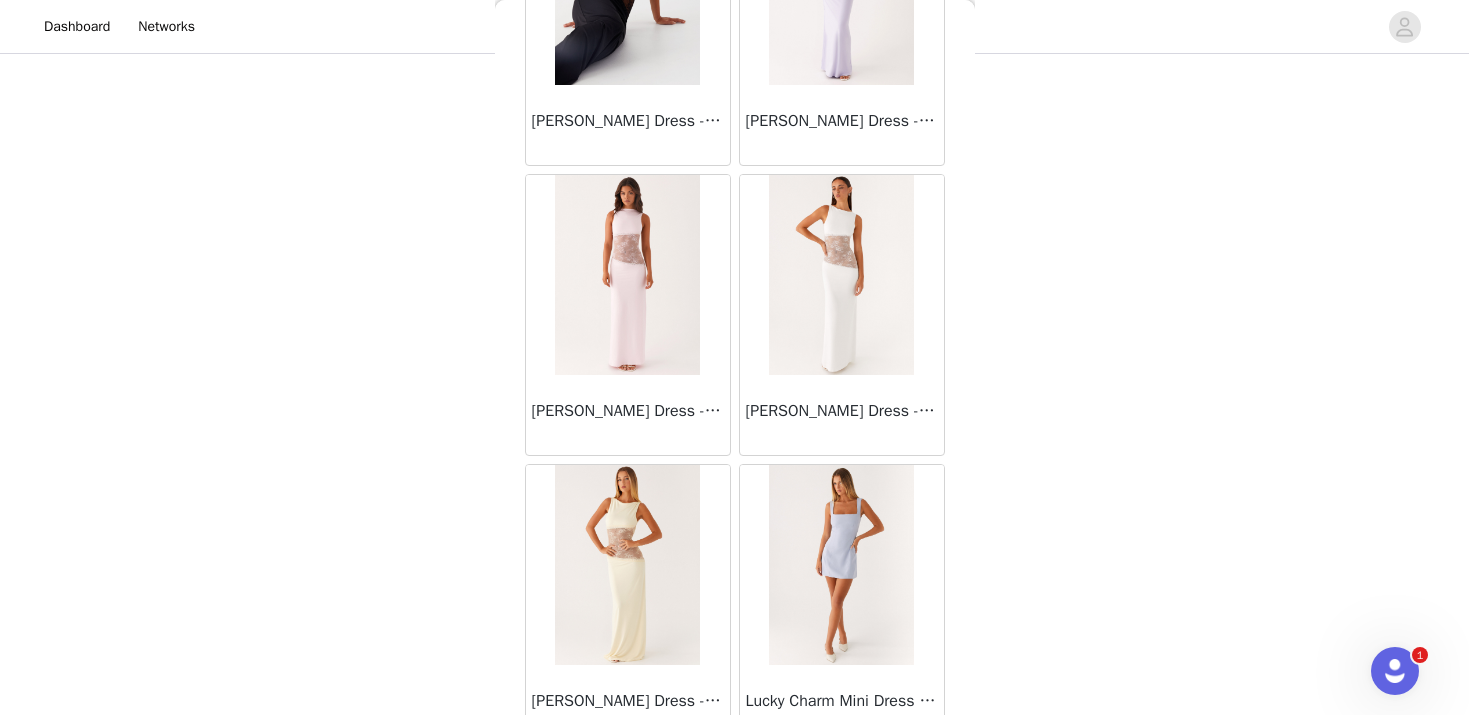 scroll, scrollTop: 40045, scrollLeft: 0, axis: vertical 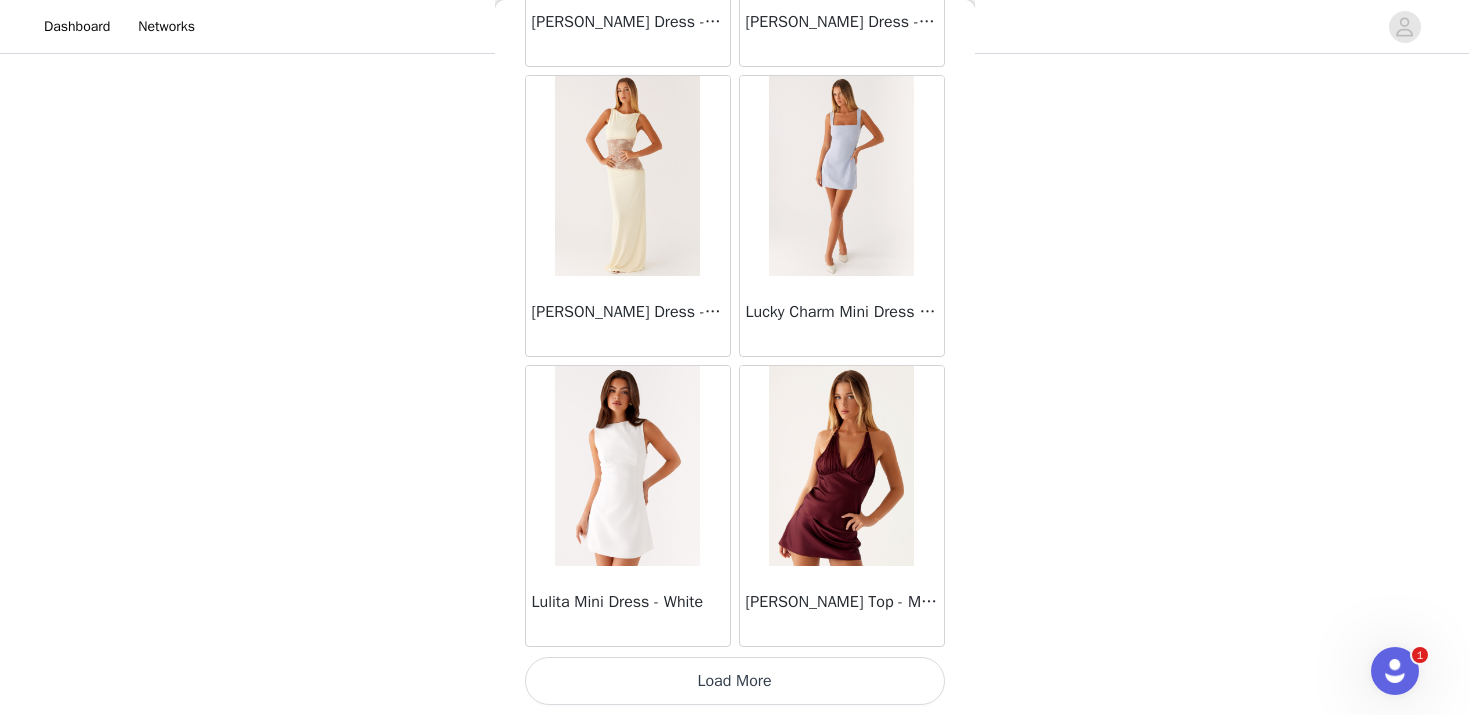 click on "Load More" at bounding box center [735, 681] 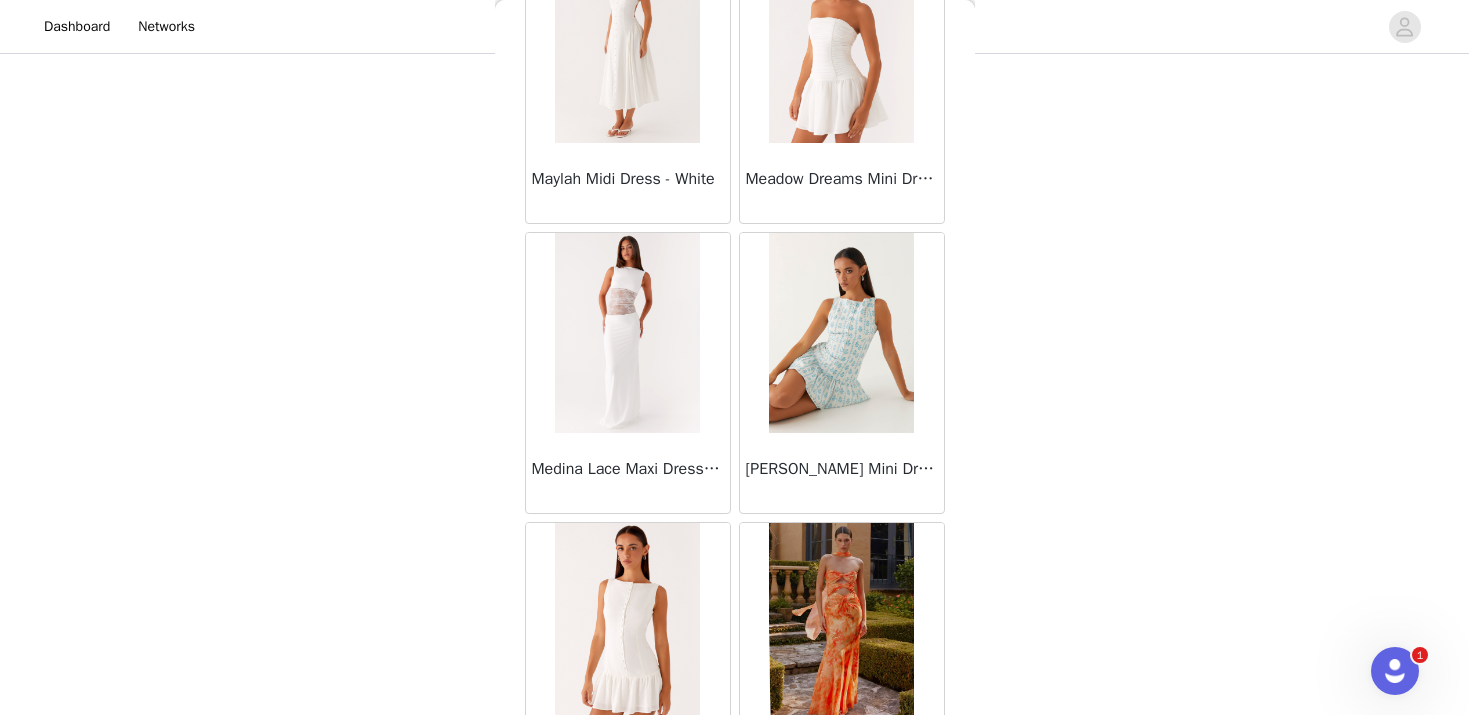 scroll, scrollTop: 42945, scrollLeft: 0, axis: vertical 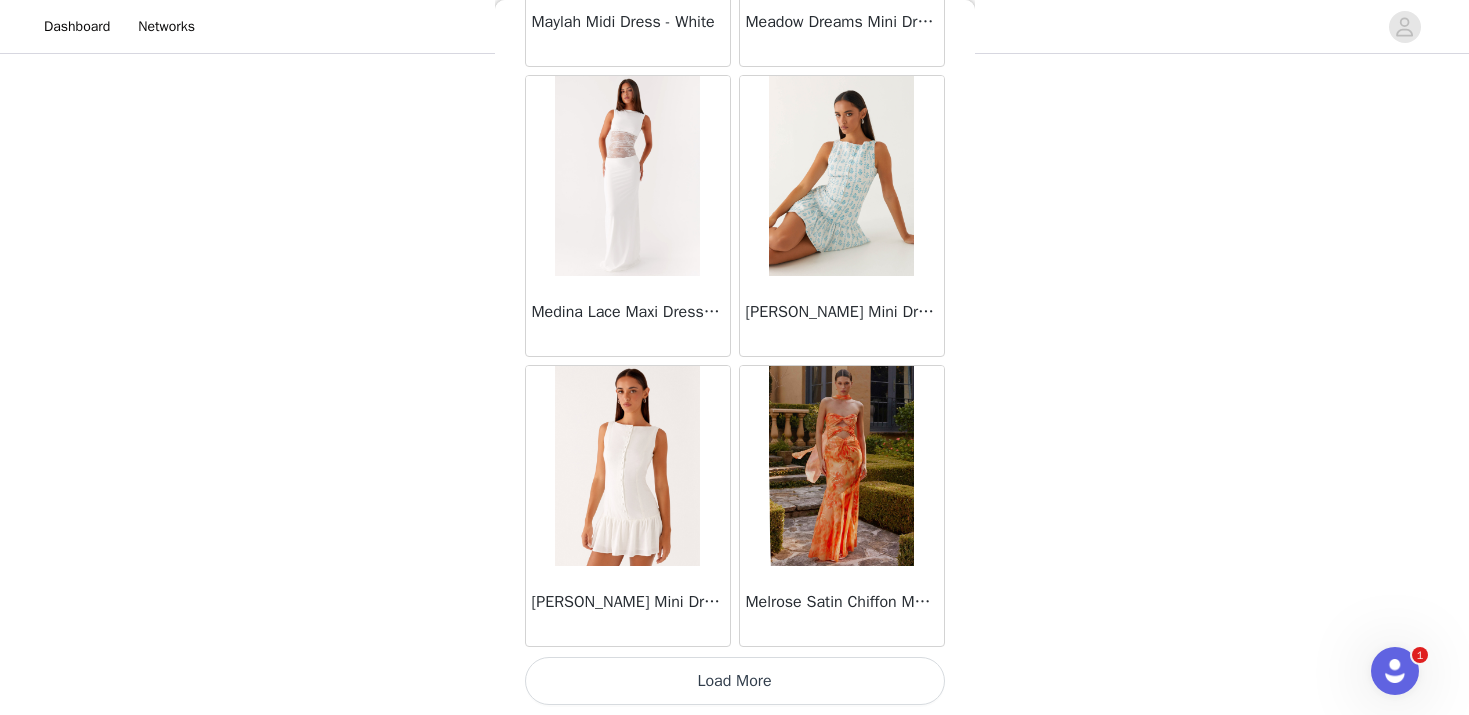 click on "Load More" at bounding box center [735, 681] 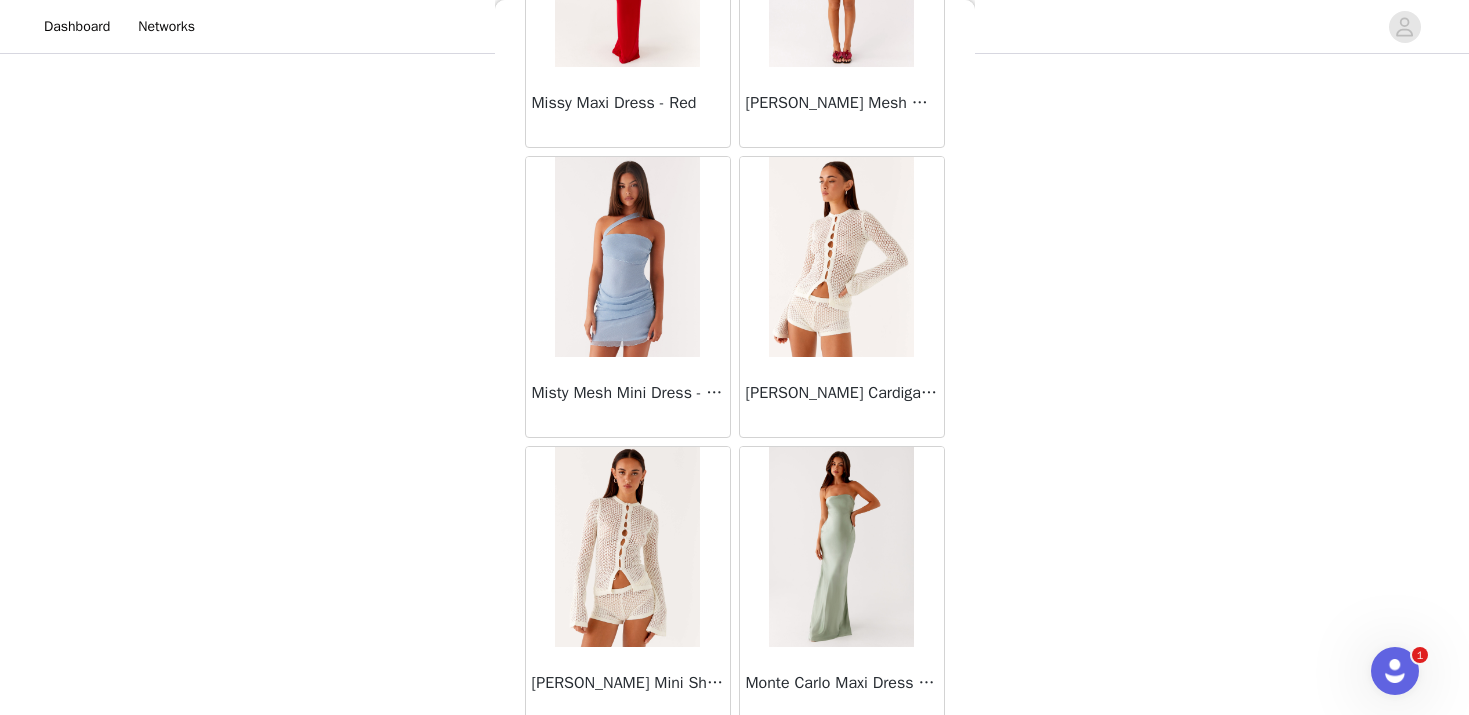 scroll, scrollTop: 45845, scrollLeft: 0, axis: vertical 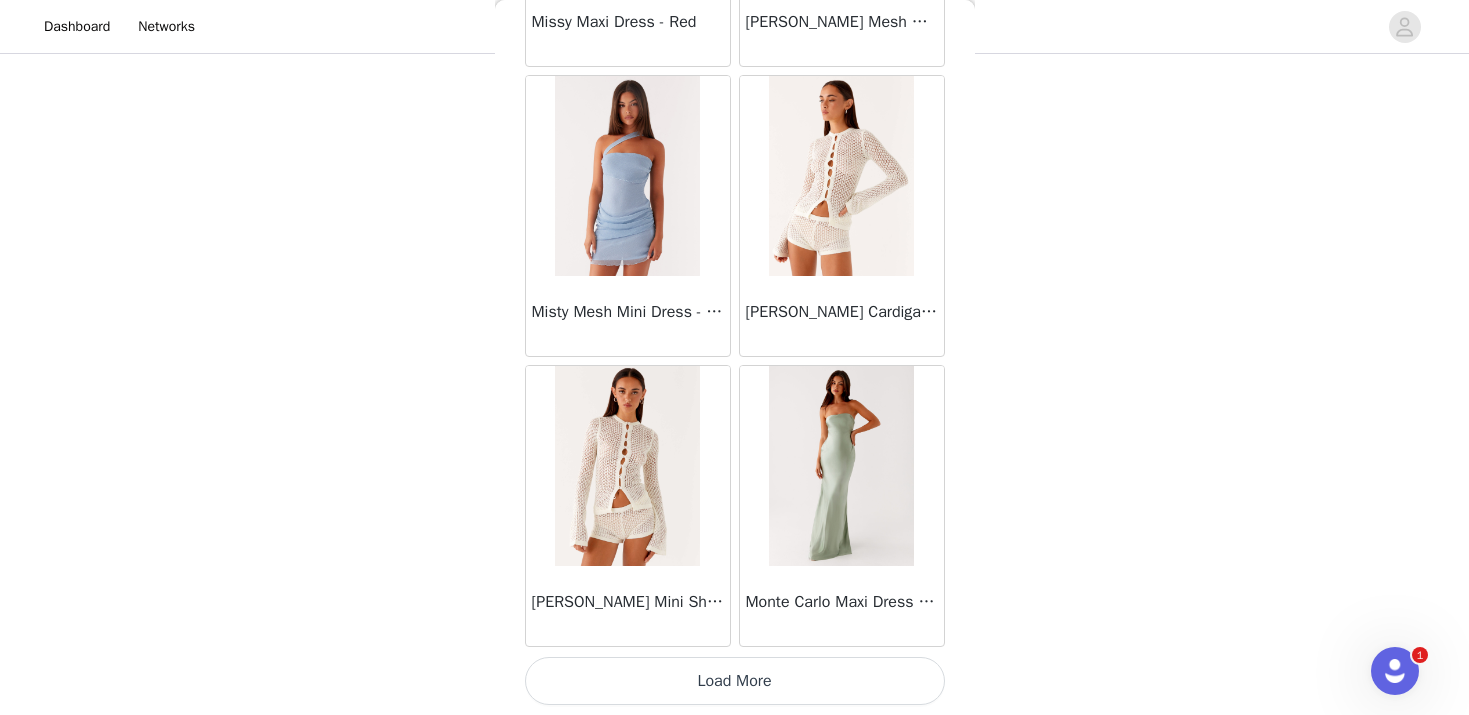 click on "Load More" at bounding box center (735, 681) 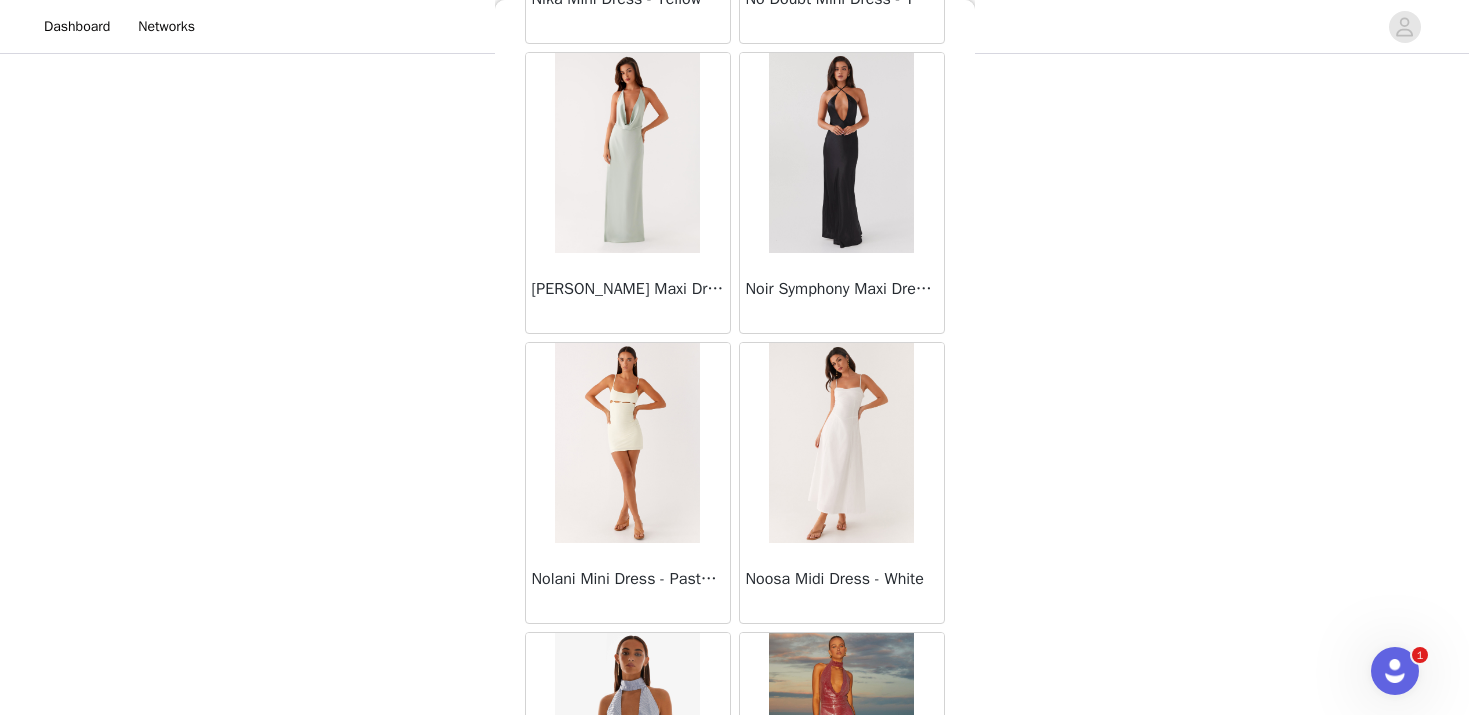 scroll, scrollTop: 48745, scrollLeft: 0, axis: vertical 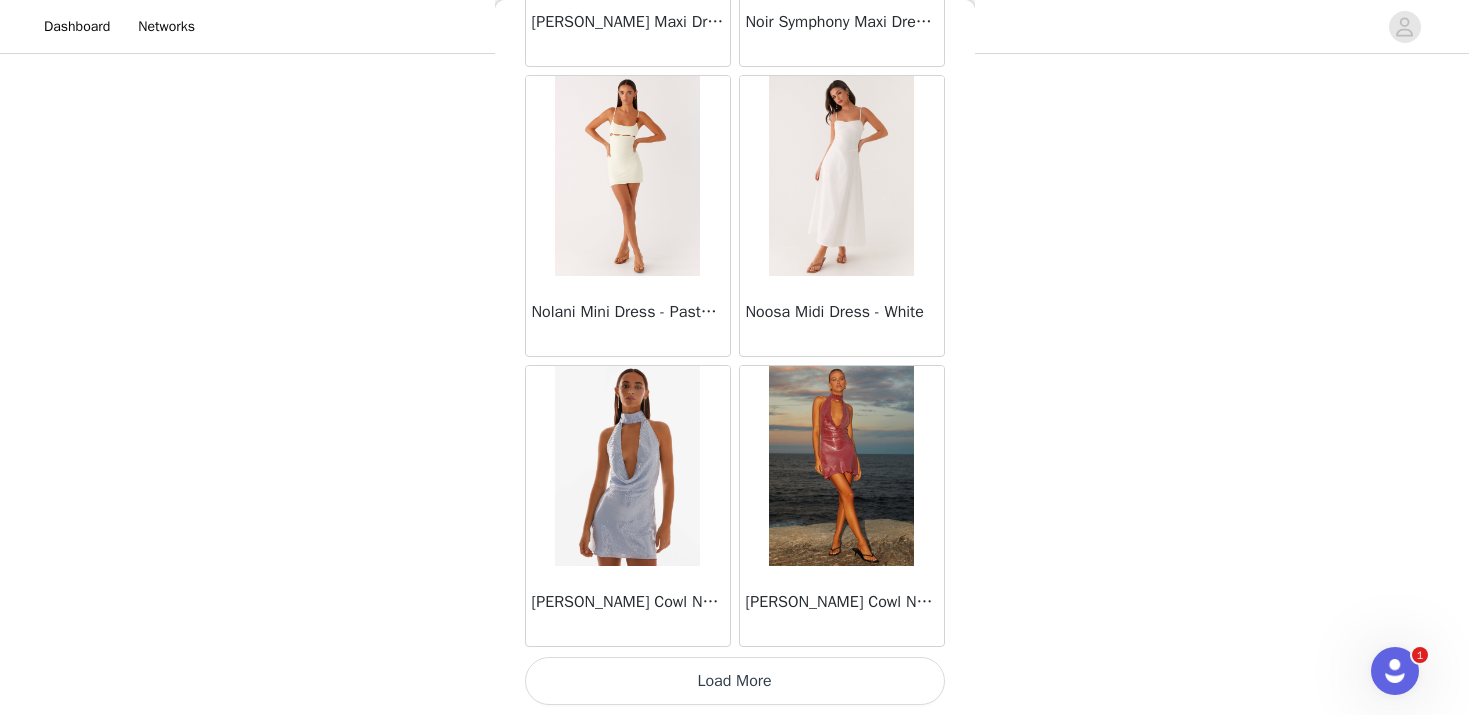 click at bounding box center [627, 466] 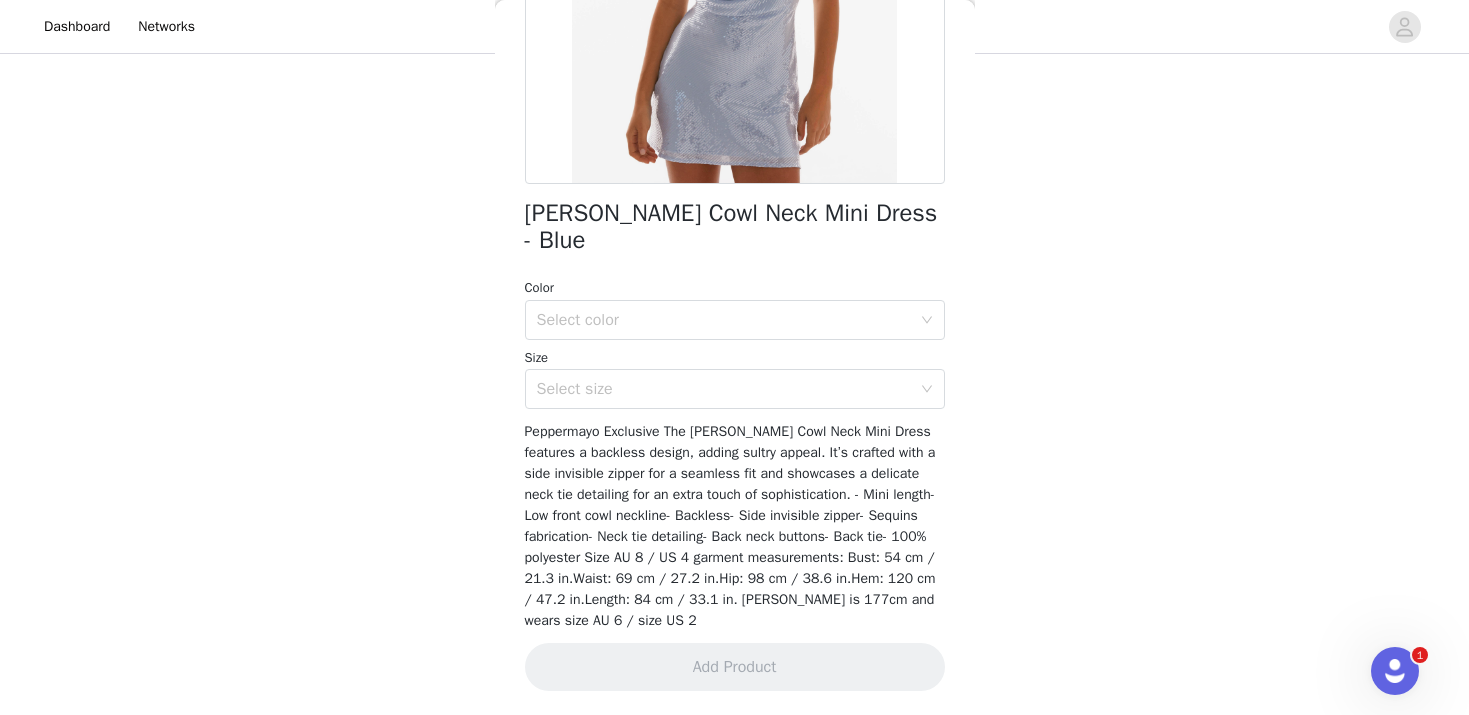 scroll, scrollTop: 0, scrollLeft: 0, axis: both 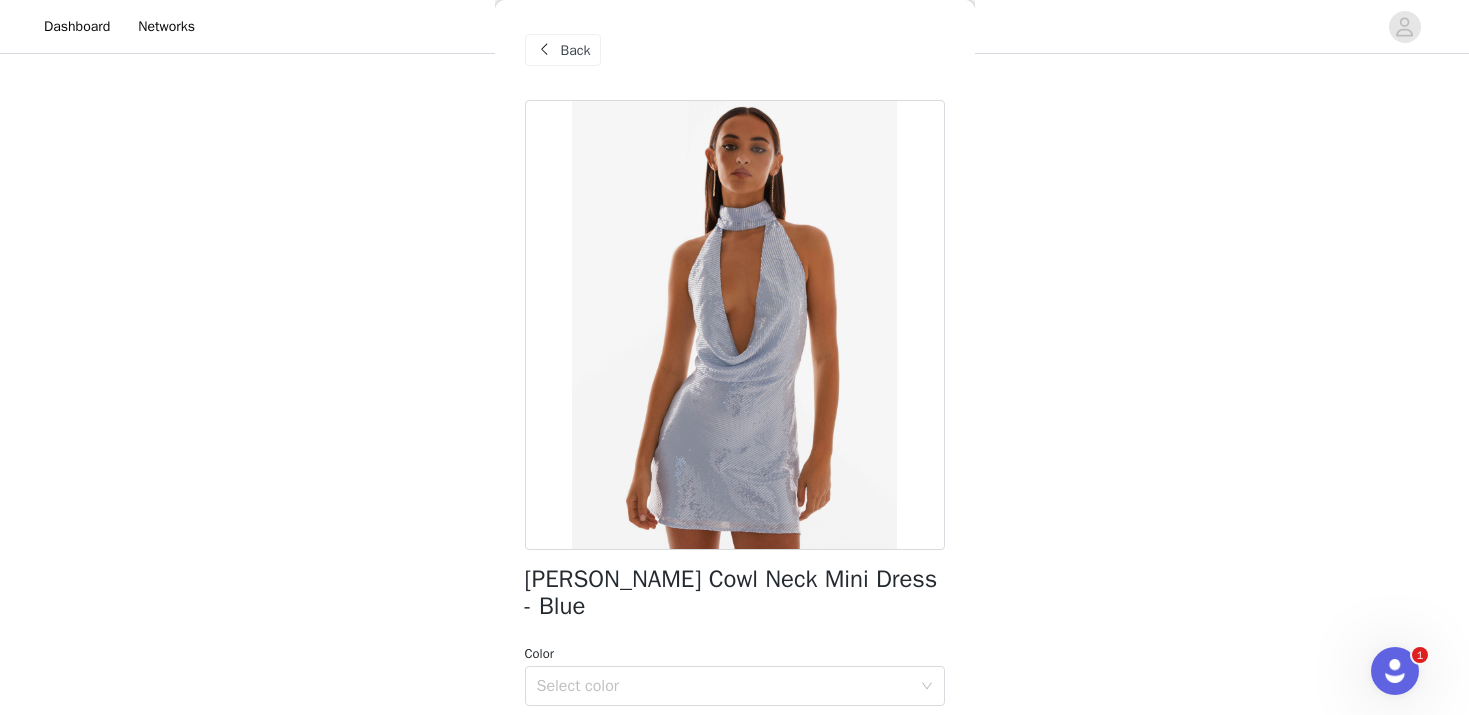 click on "Back" at bounding box center [576, 50] 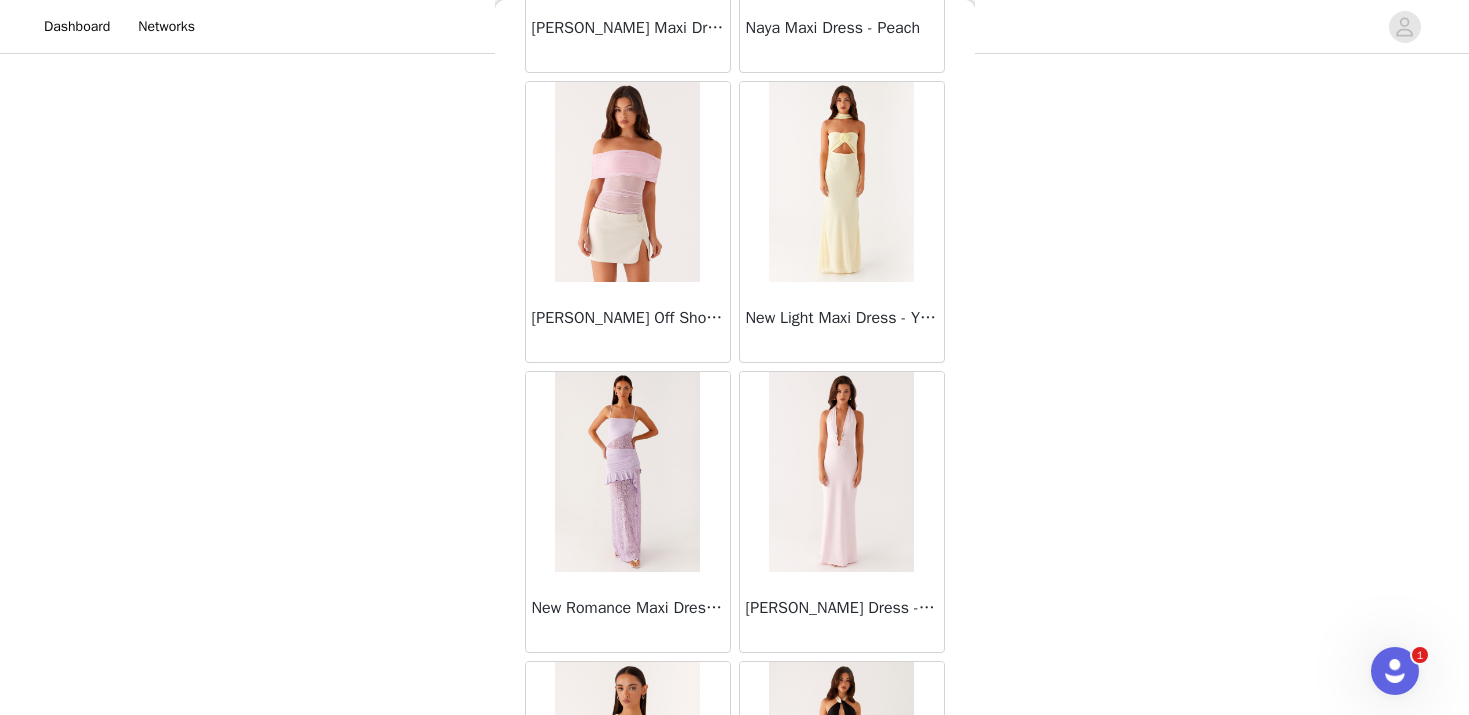 scroll, scrollTop: 48745, scrollLeft: 0, axis: vertical 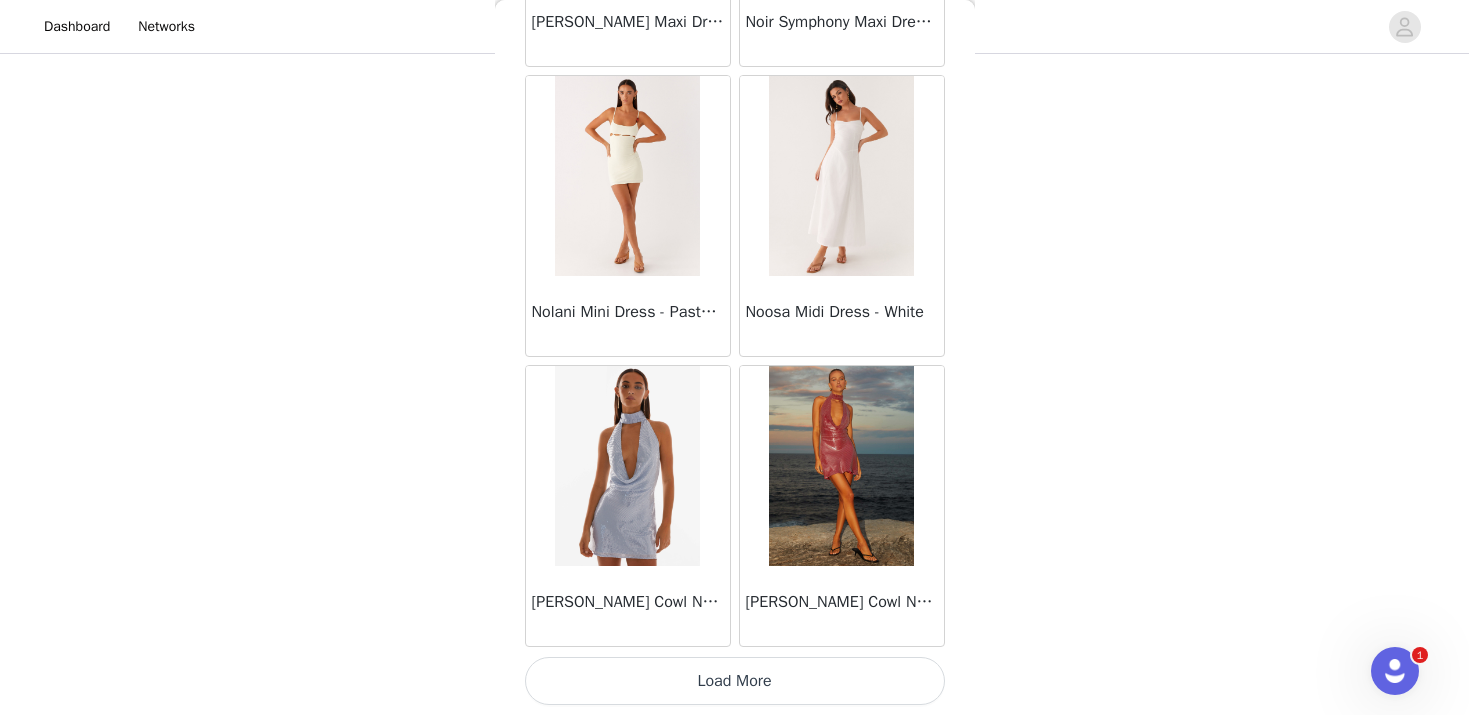 click on "Load More" at bounding box center (735, 681) 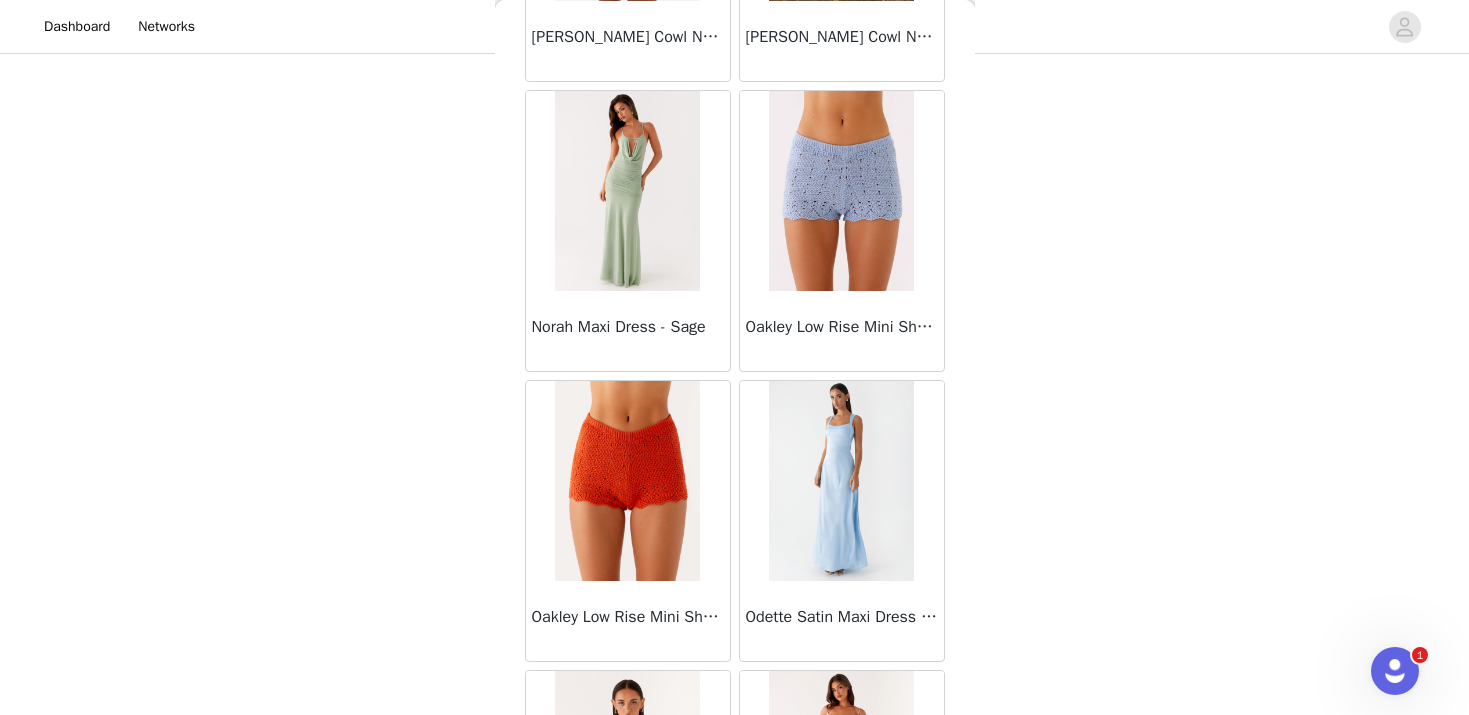 scroll, scrollTop: 49412, scrollLeft: 0, axis: vertical 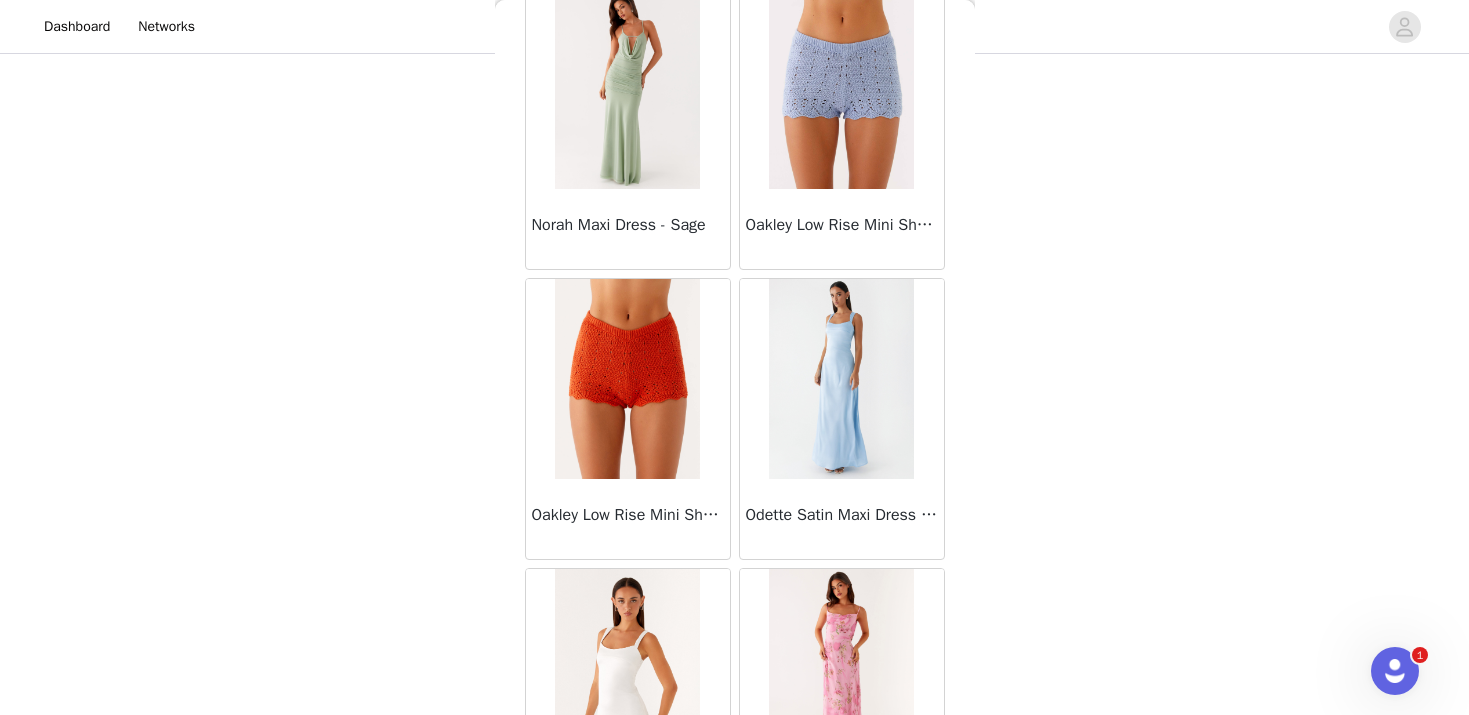 click at bounding box center (841, 89) 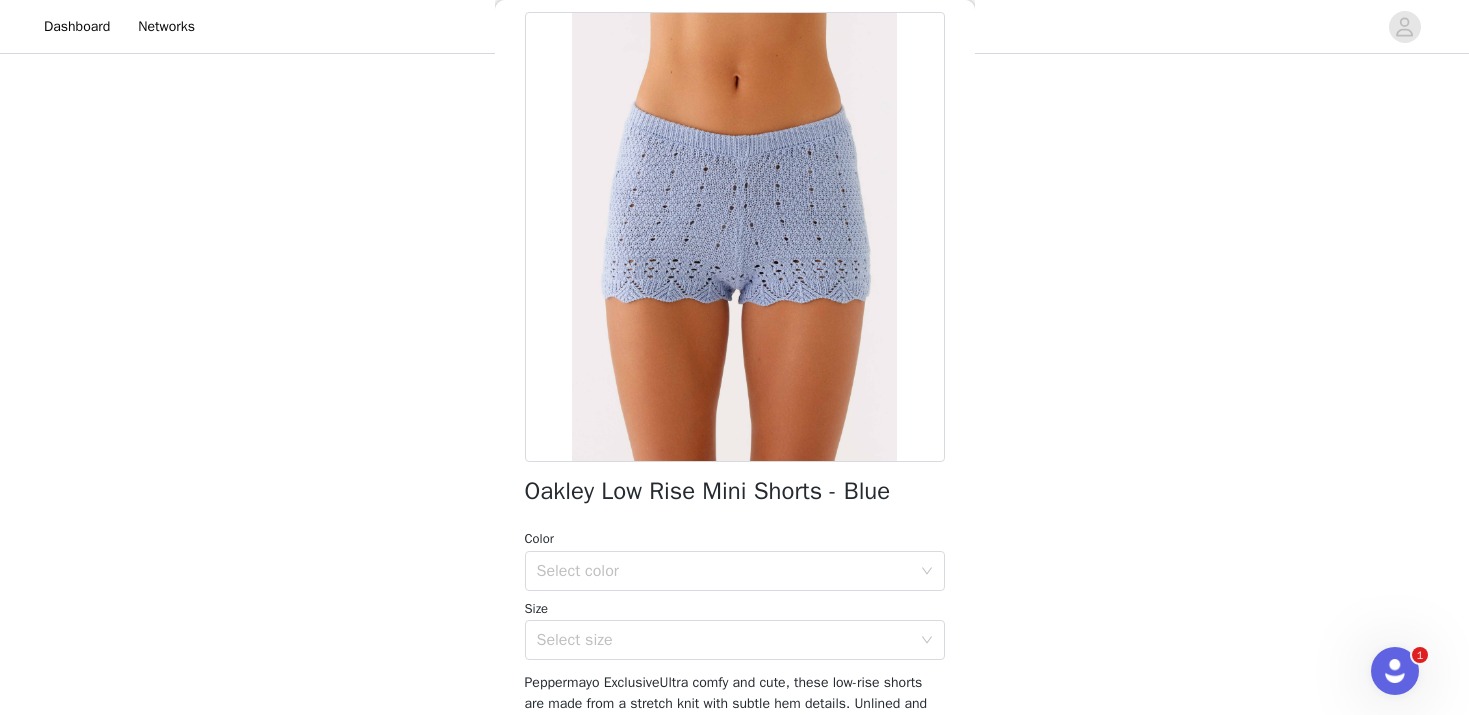 scroll, scrollTop: 221, scrollLeft: 0, axis: vertical 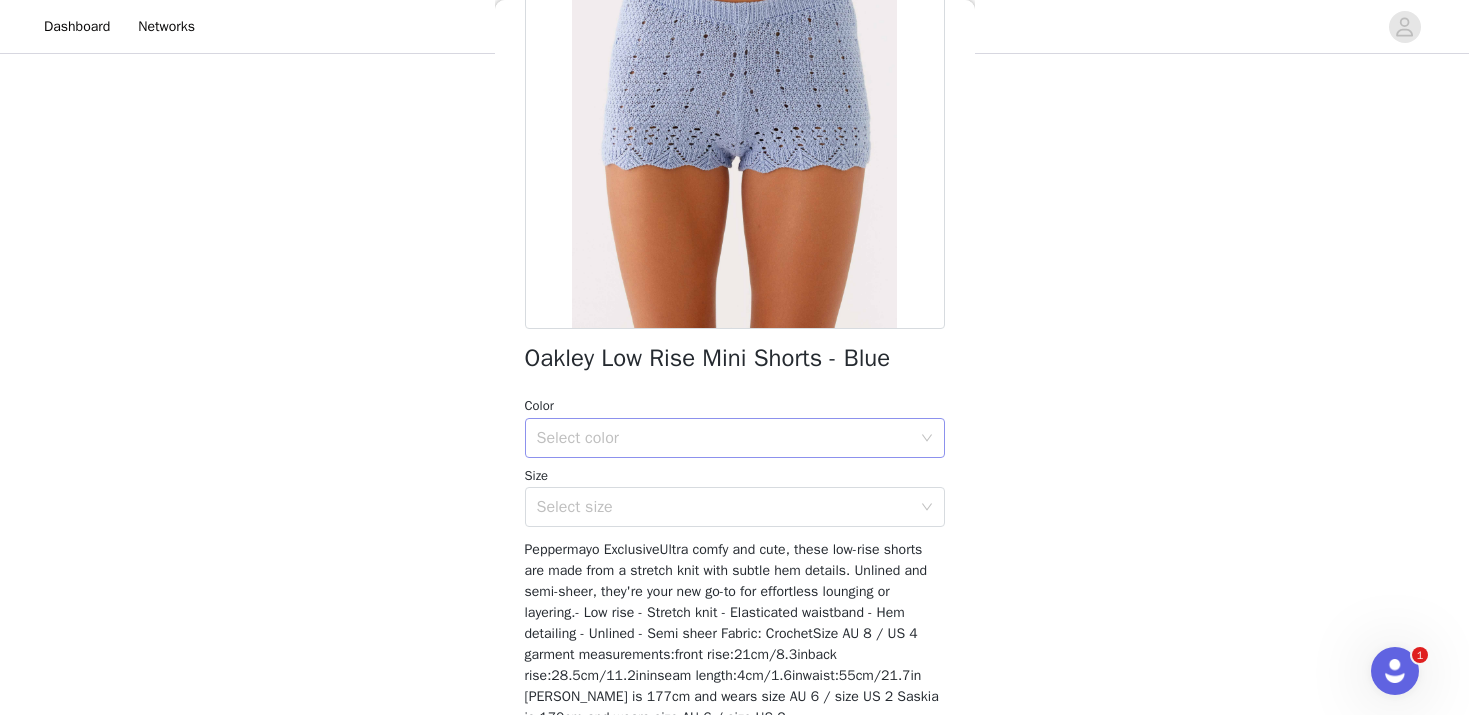 click on "Select color" at bounding box center [724, 438] 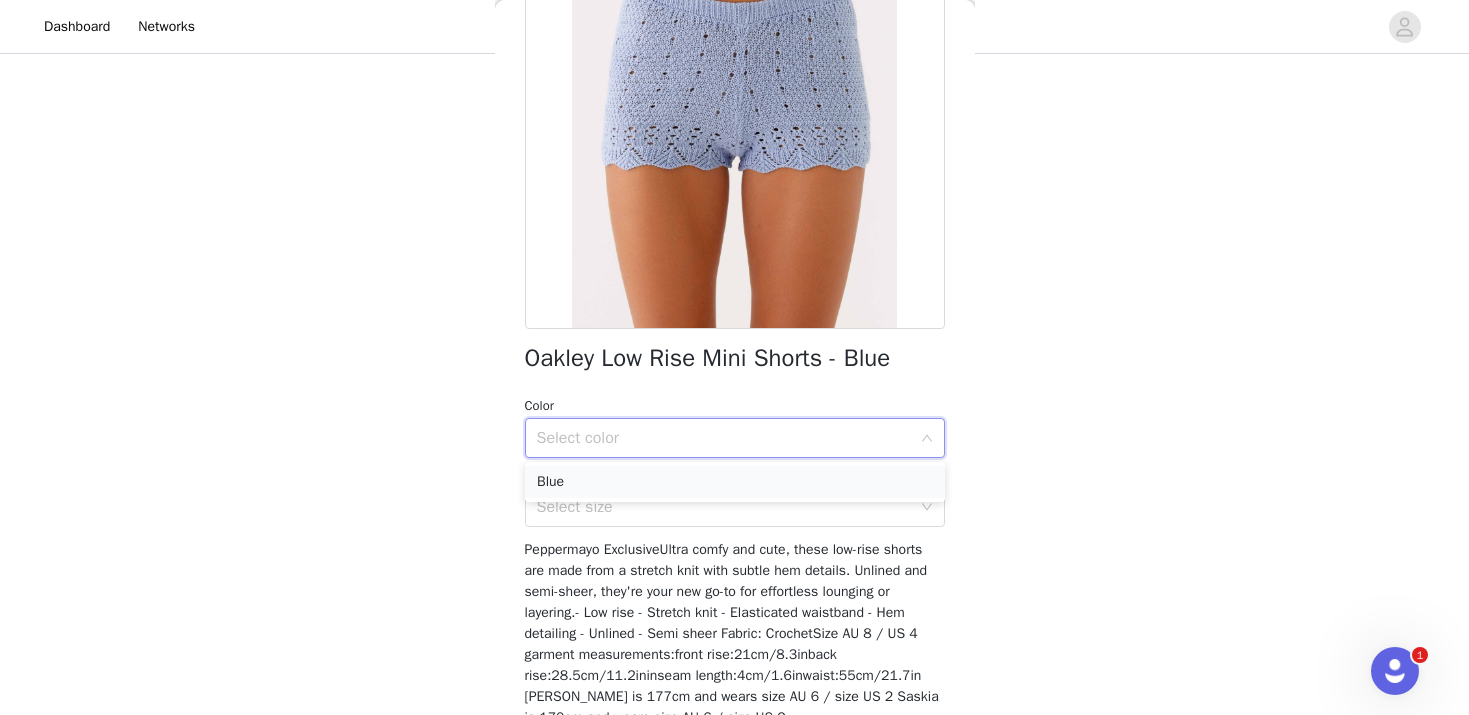 click on "Blue" at bounding box center (735, 482) 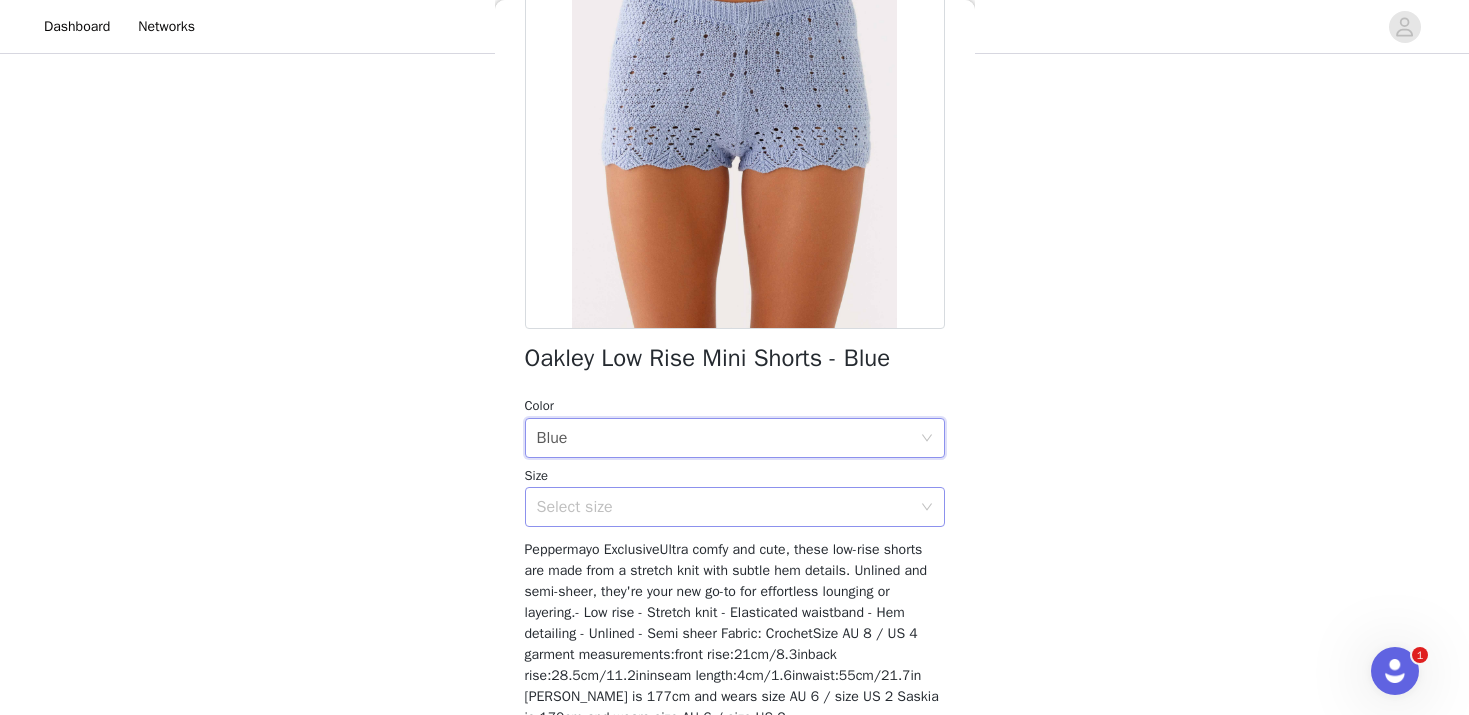 click on "Select size" at bounding box center (724, 507) 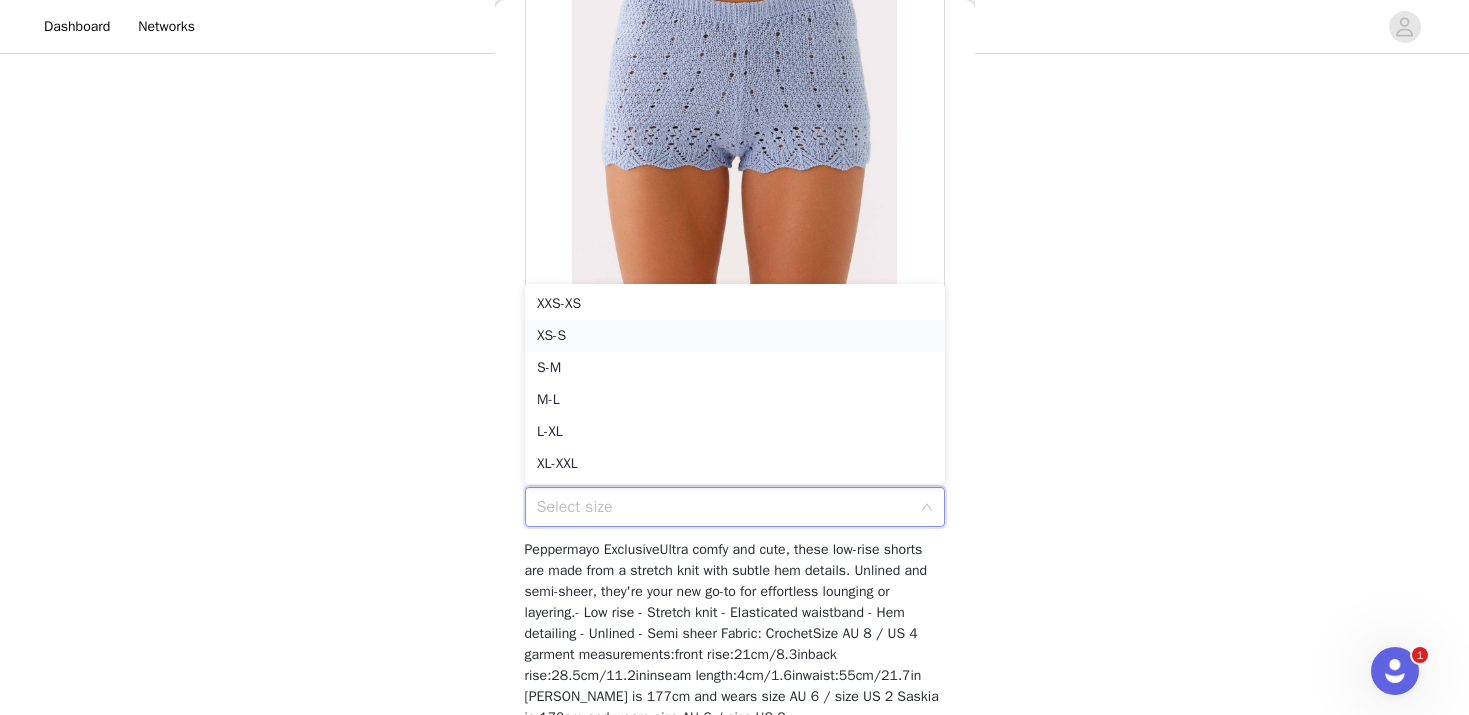 click on "XS-S" at bounding box center (735, 336) 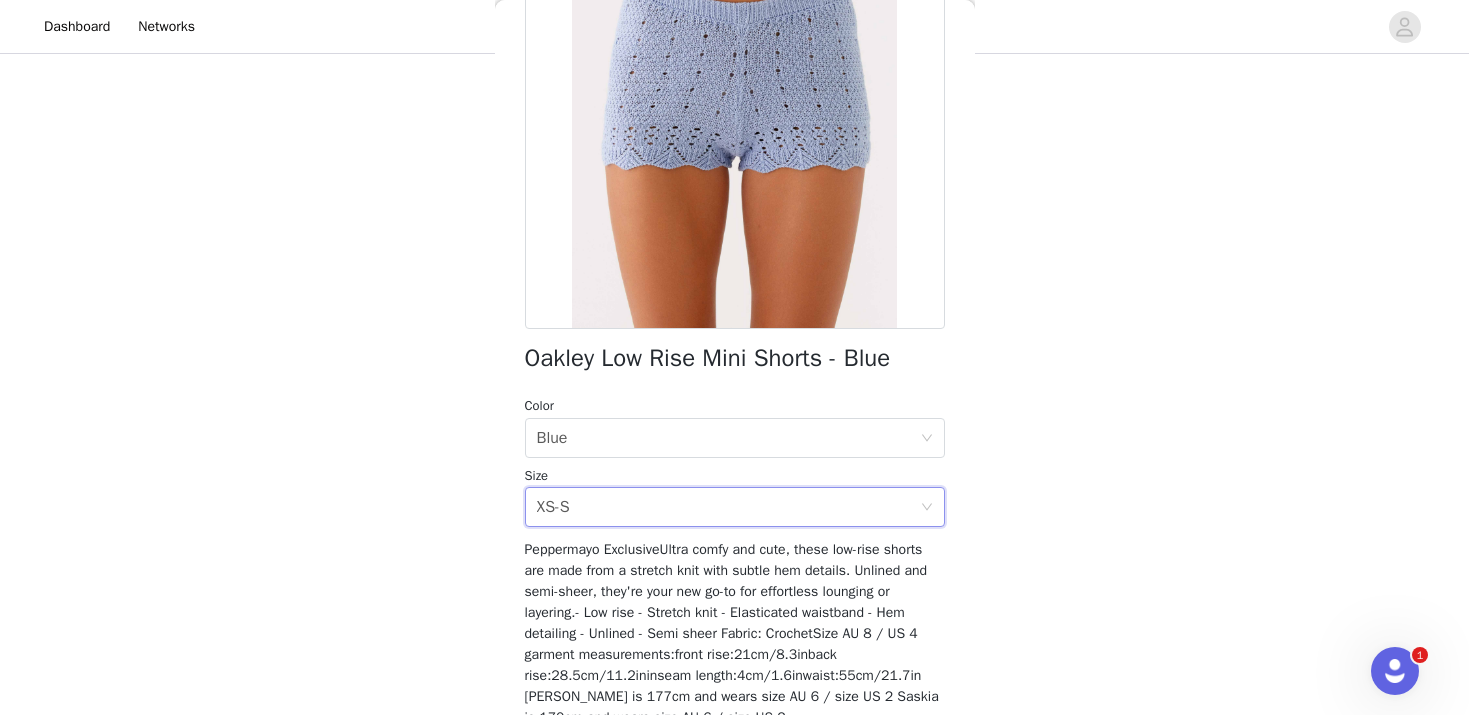 click on "Peppermayo ExclusiveUltra comfy and cute, these low-rise shorts are made from a stretch knit with subtle hem details. Unlined and semi-sheer, they're your new go-to for effortless lounging or layering.- Low rise - Stretch knit - Elasticated waistband - Hem detailing - Unlined - Semi sheer Fabric: CrochetSize AU 8 / US 4 garment measurements:front rise:21cm/8.3inback rise:28.5cm/11.2ininseam length:4cm/1.6inwaist:55cm/21.7in [PERSON_NAME] is 177cm and wears size AU 6 / size US 2 Saskia is 170cm and wears size AU 6 / size US 2" at bounding box center (732, 633) 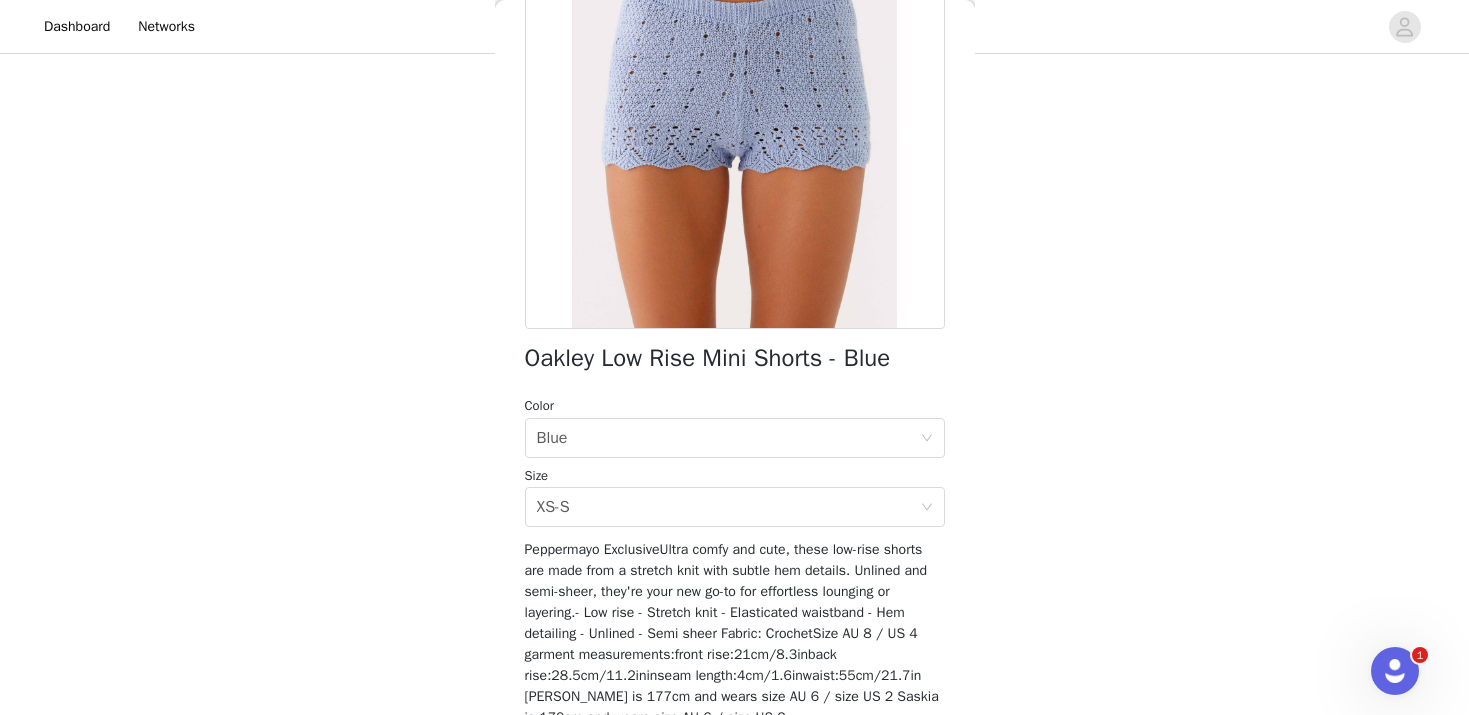 scroll, scrollTop: 339, scrollLeft: 0, axis: vertical 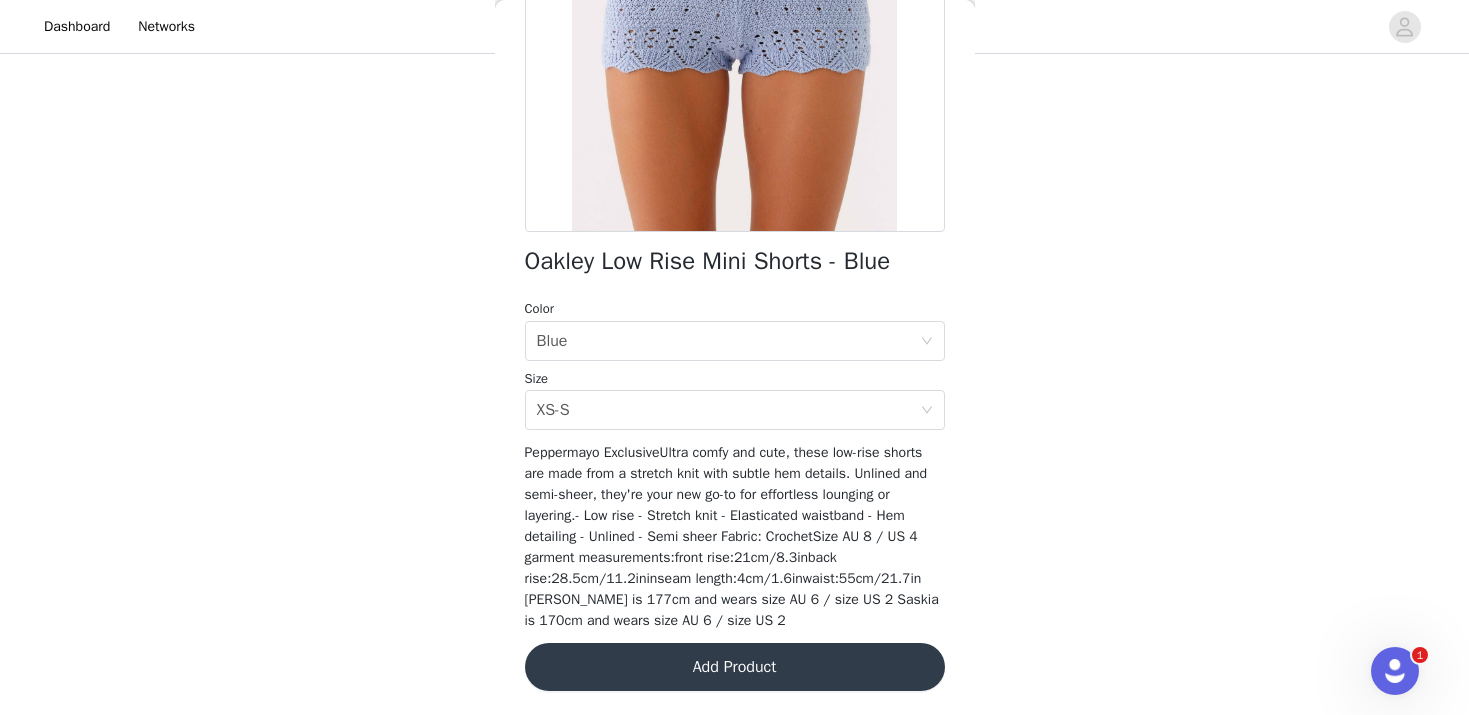 click on "Add Product" at bounding box center (735, 667) 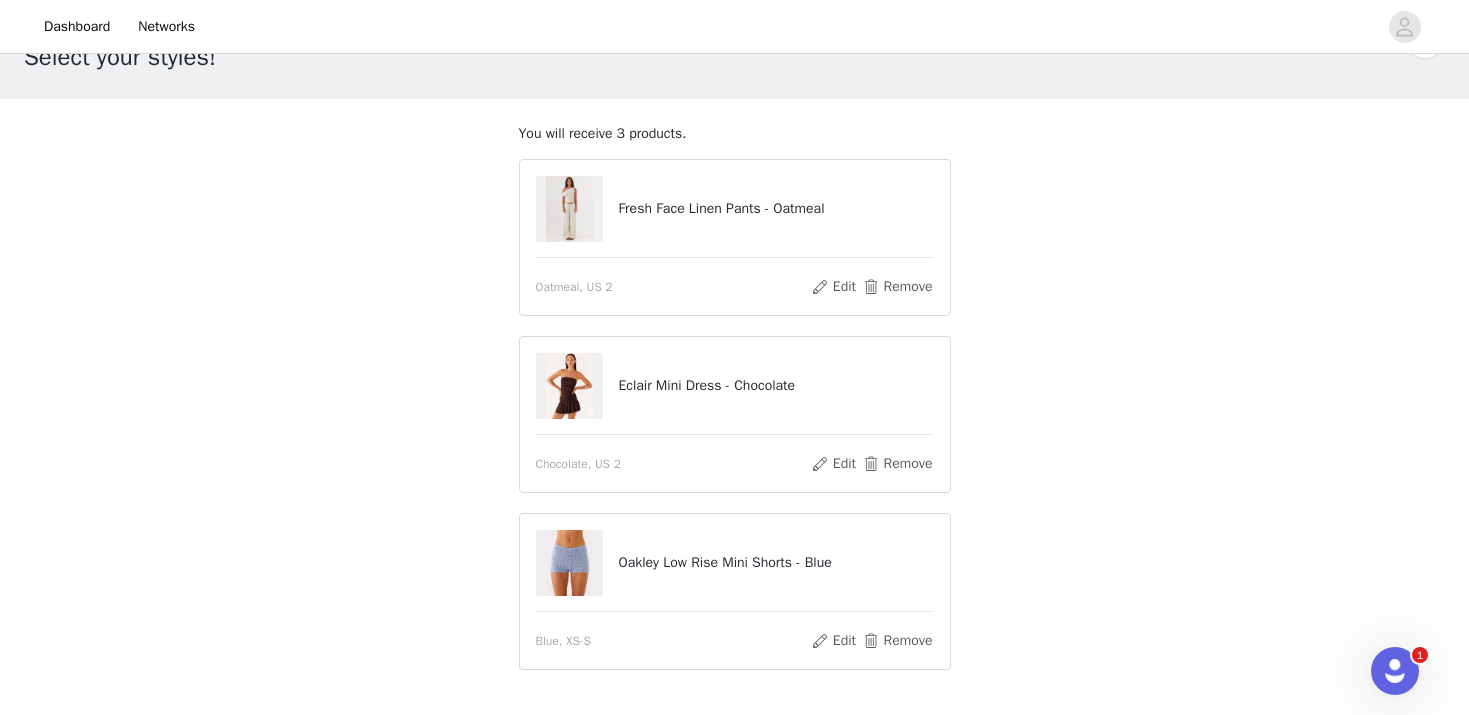 scroll, scrollTop: 205, scrollLeft: 0, axis: vertical 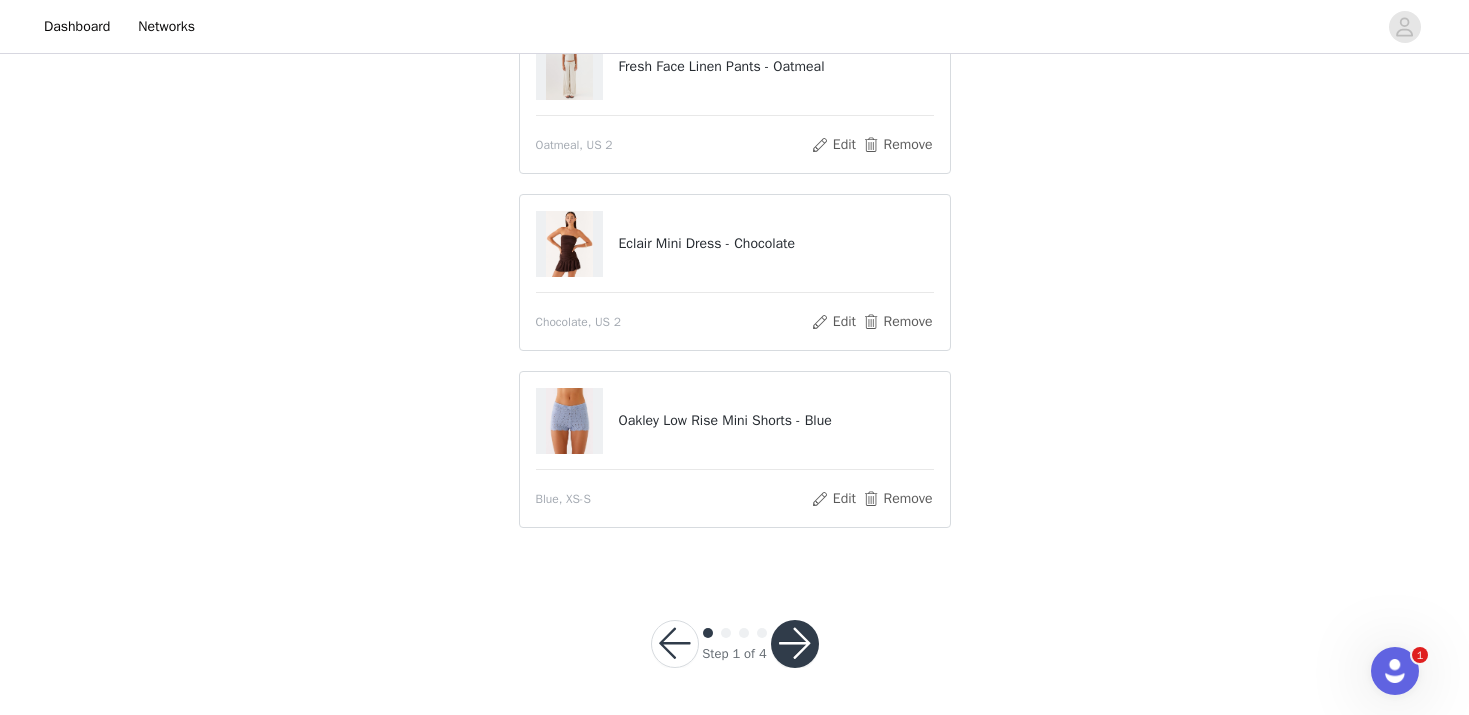 click at bounding box center (795, 644) 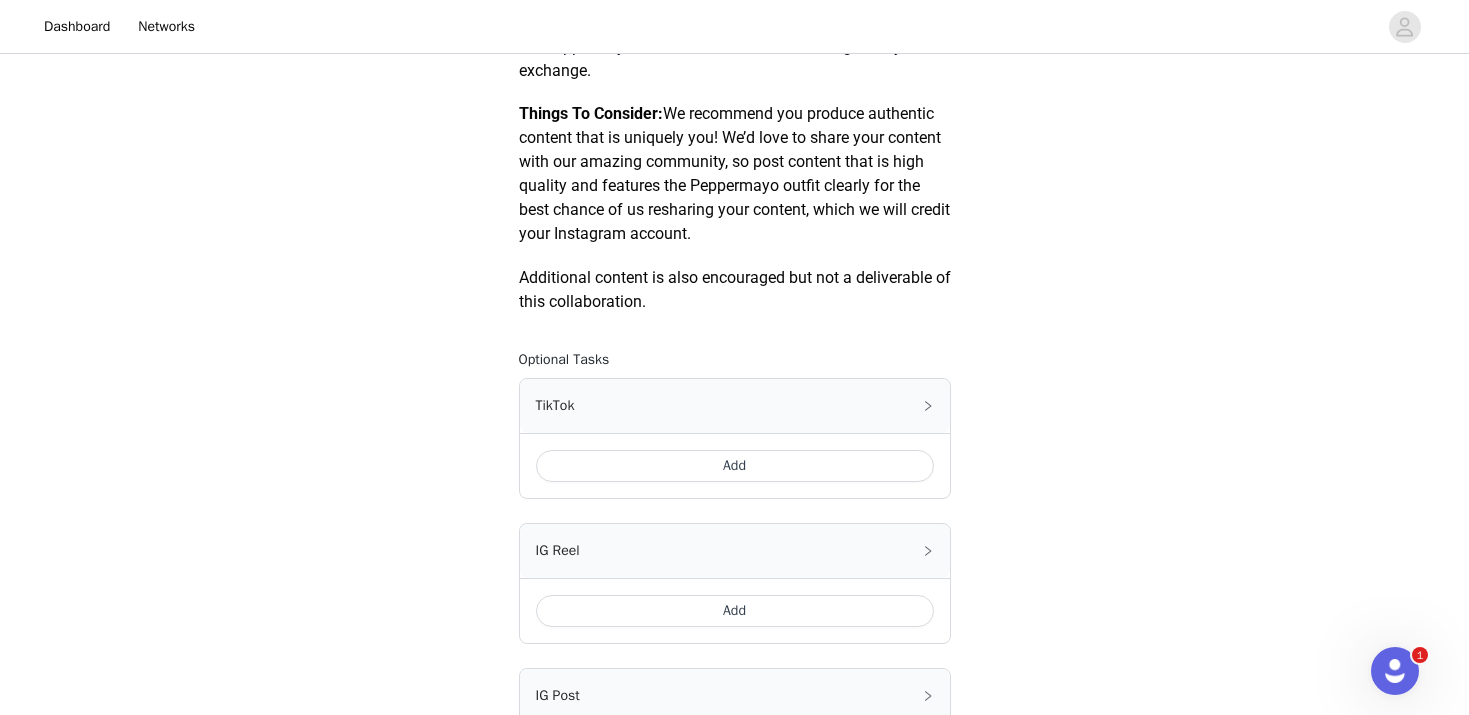 scroll, scrollTop: 956, scrollLeft: 0, axis: vertical 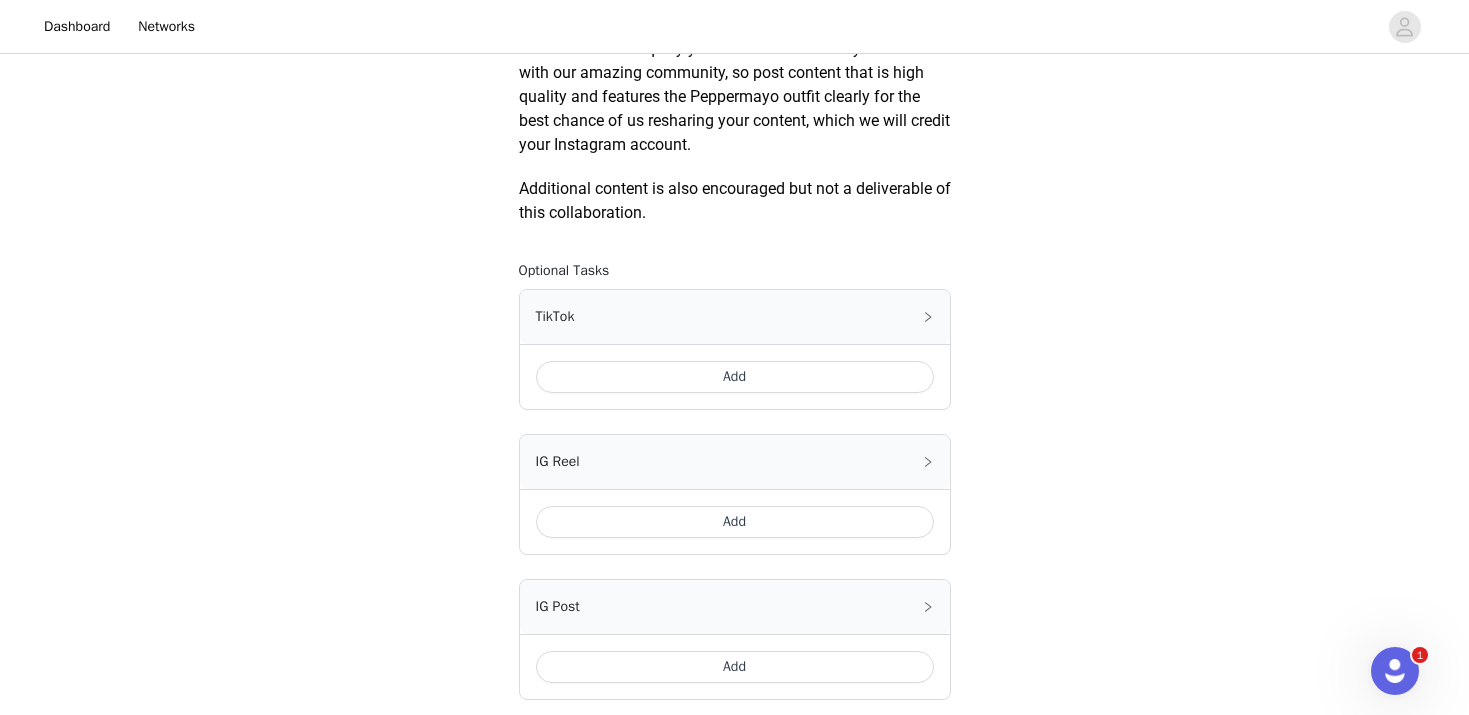 drag, startPoint x: 720, startPoint y: 375, endPoint x: 471, endPoint y: 432, distance: 255.4408 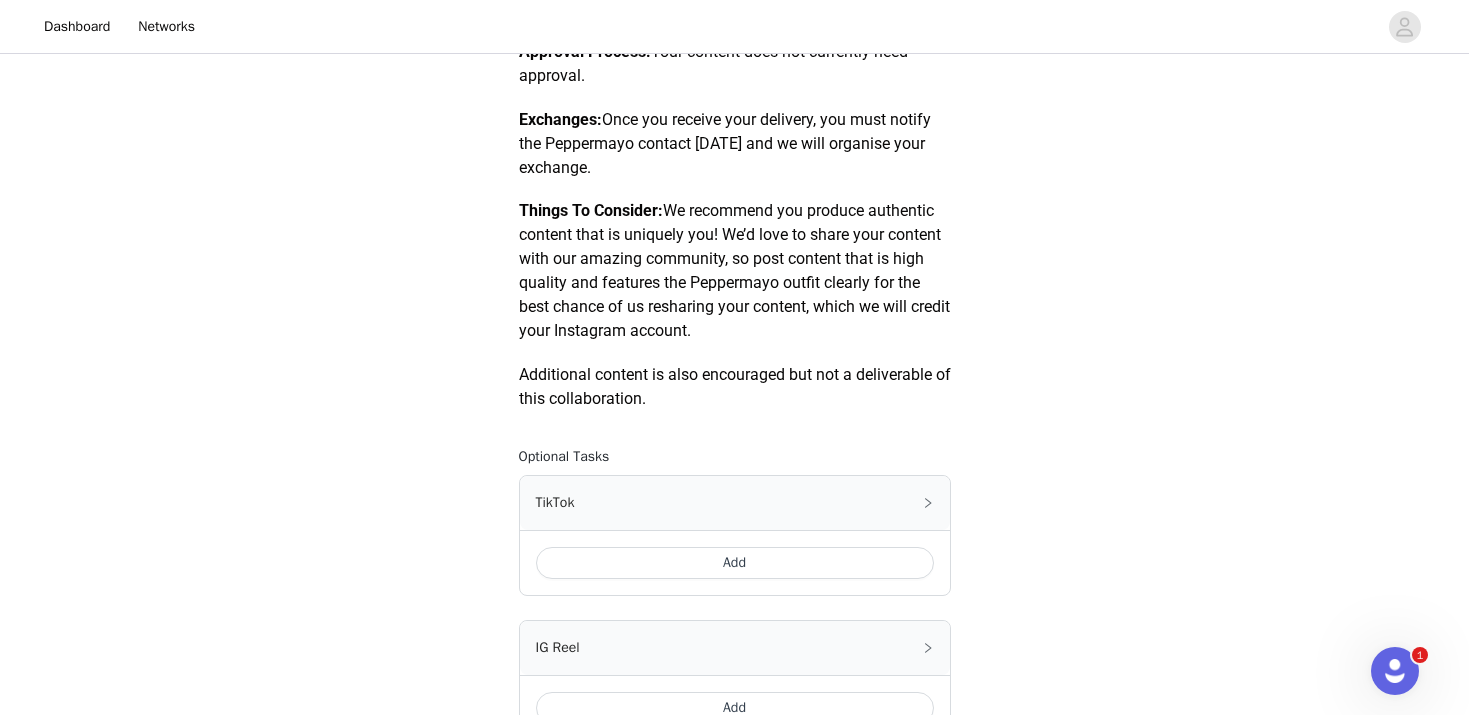 scroll, scrollTop: 1133, scrollLeft: 0, axis: vertical 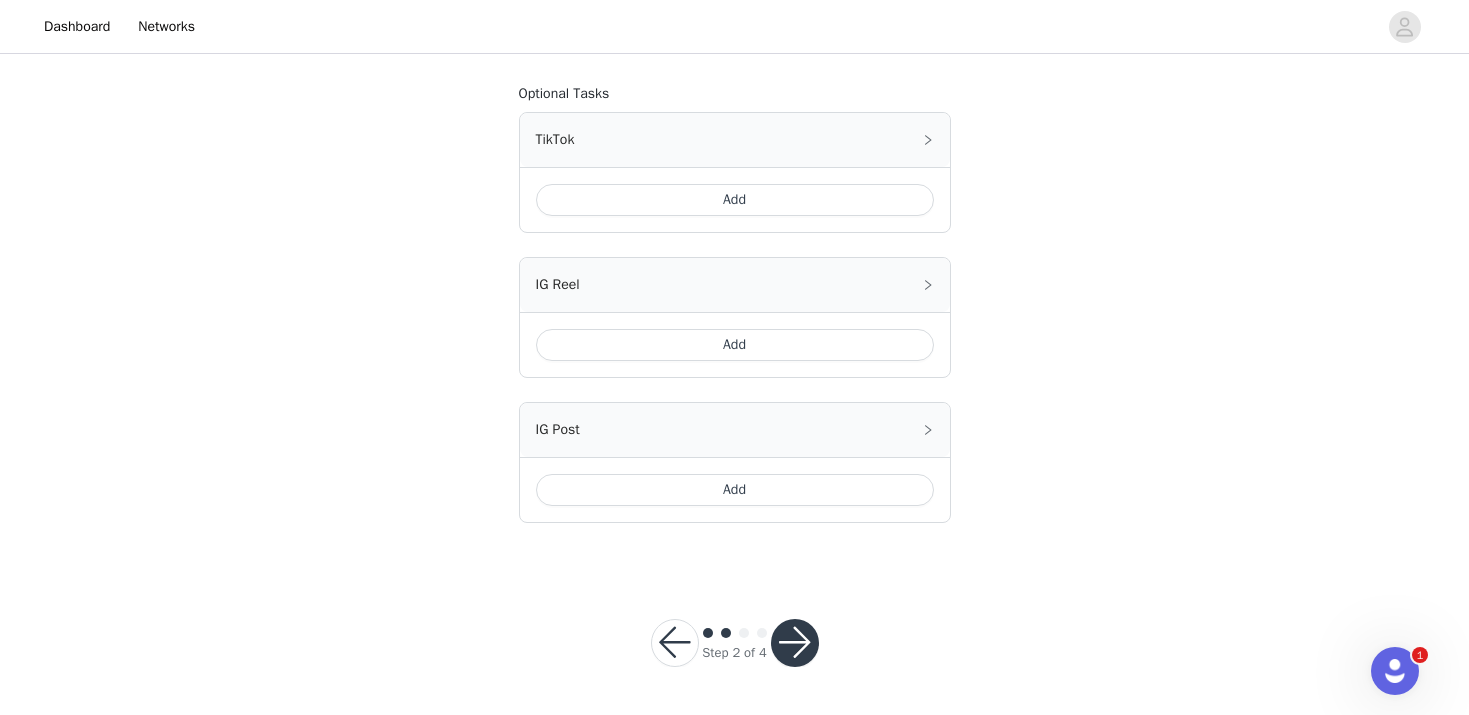 click at bounding box center [795, 643] 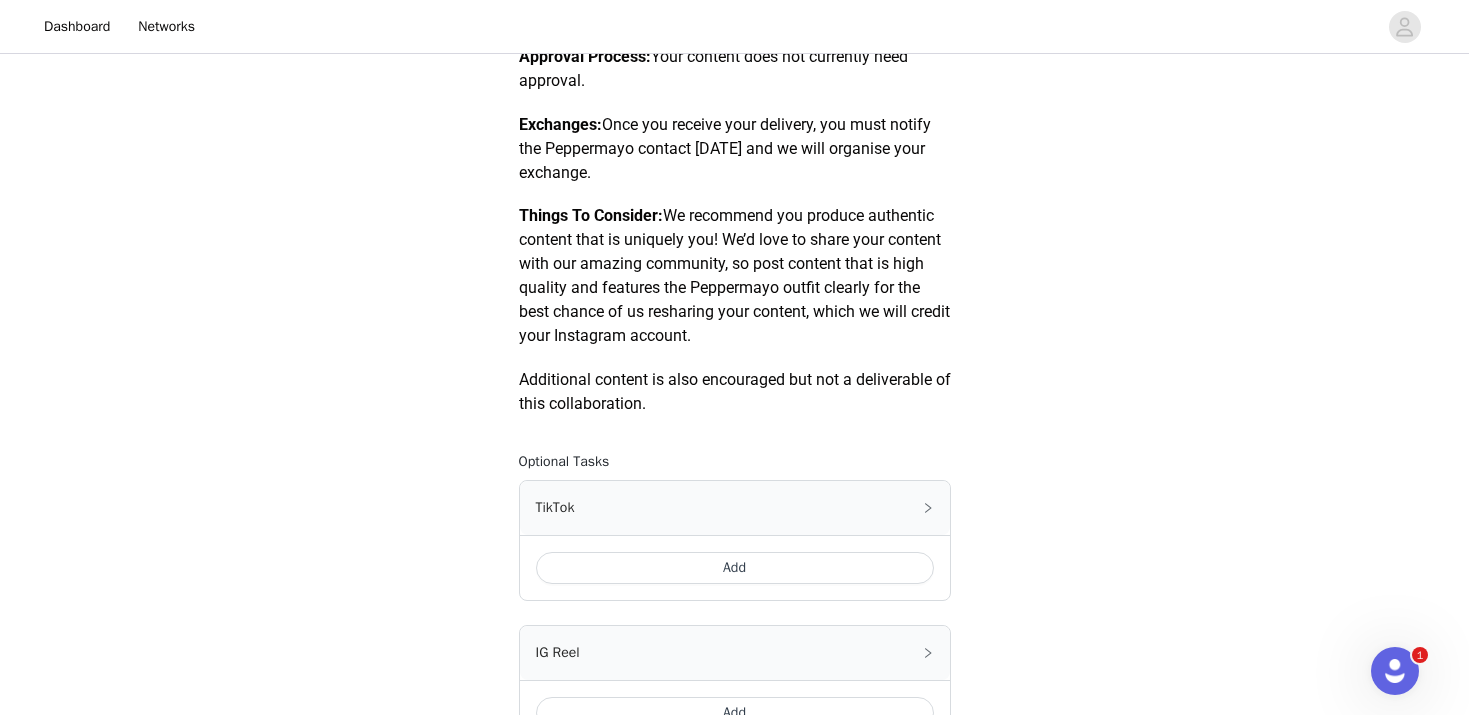 scroll, scrollTop: 906, scrollLeft: 0, axis: vertical 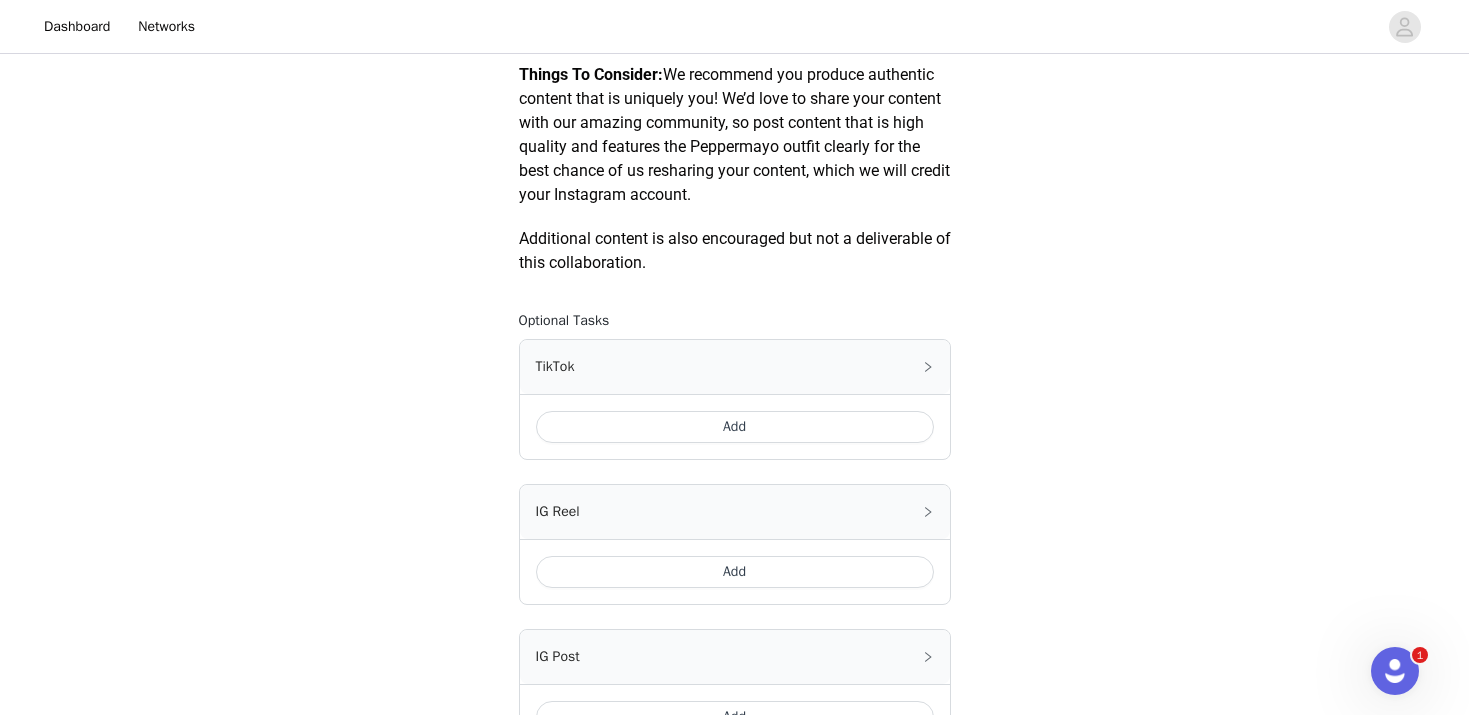 click on "Add" at bounding box center [735, 427] 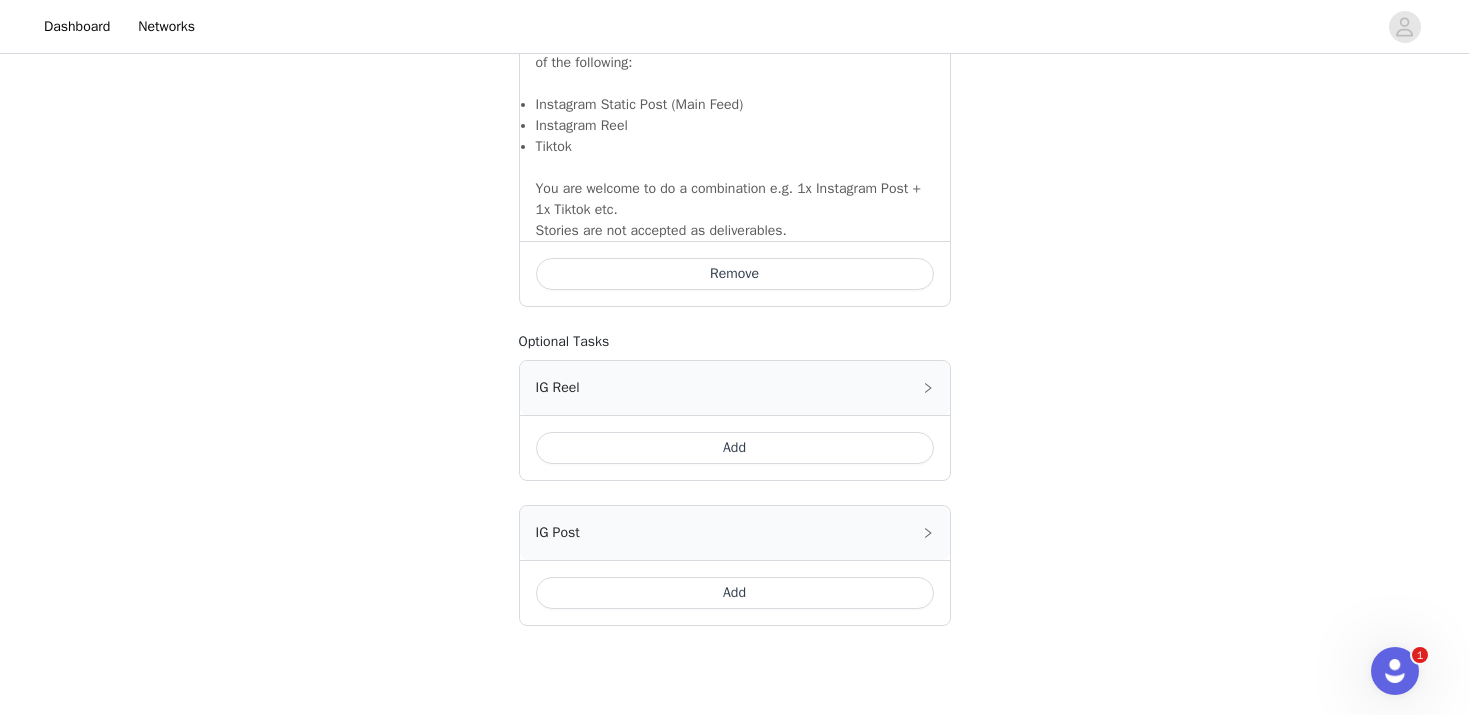 scroll, scrollTop: 1439, scrollLeft: 0, axis: vertical 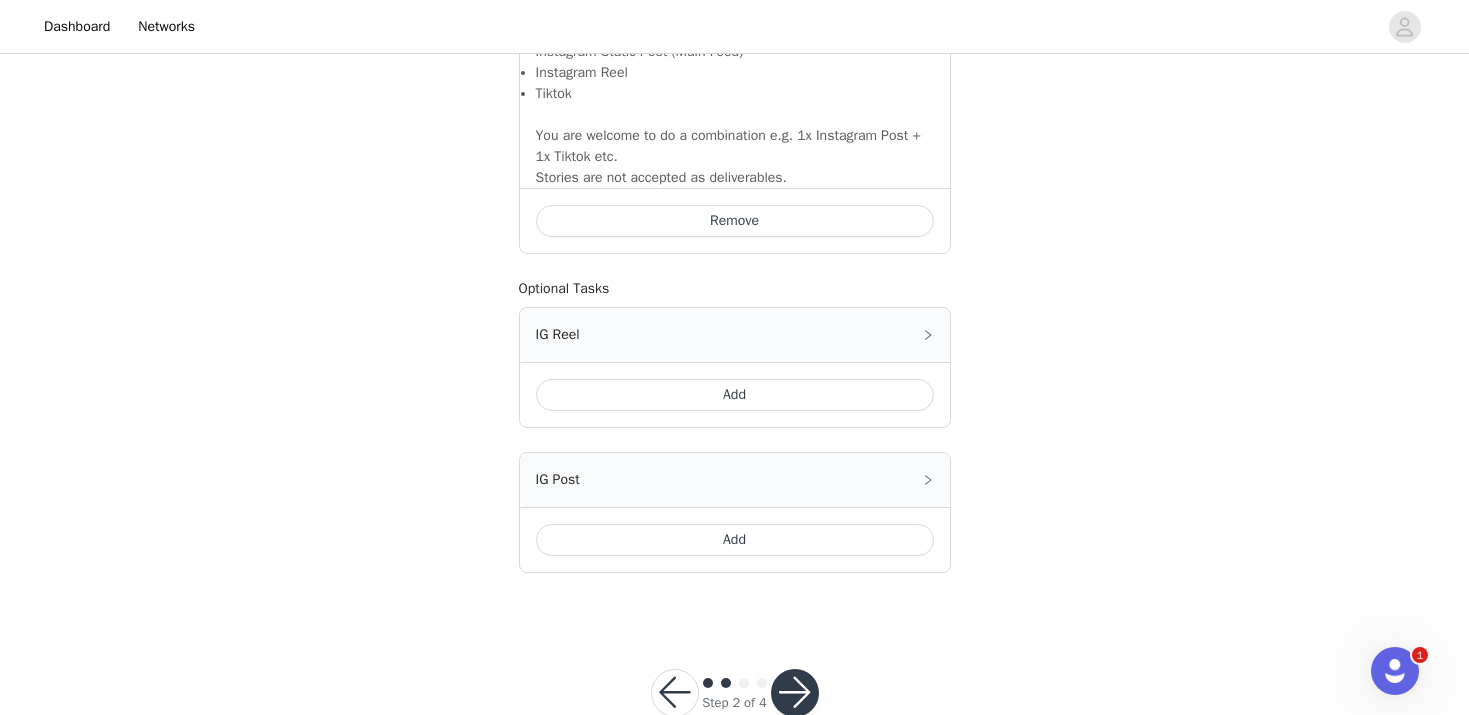 click on "Add" at bounding box center (735, 540) 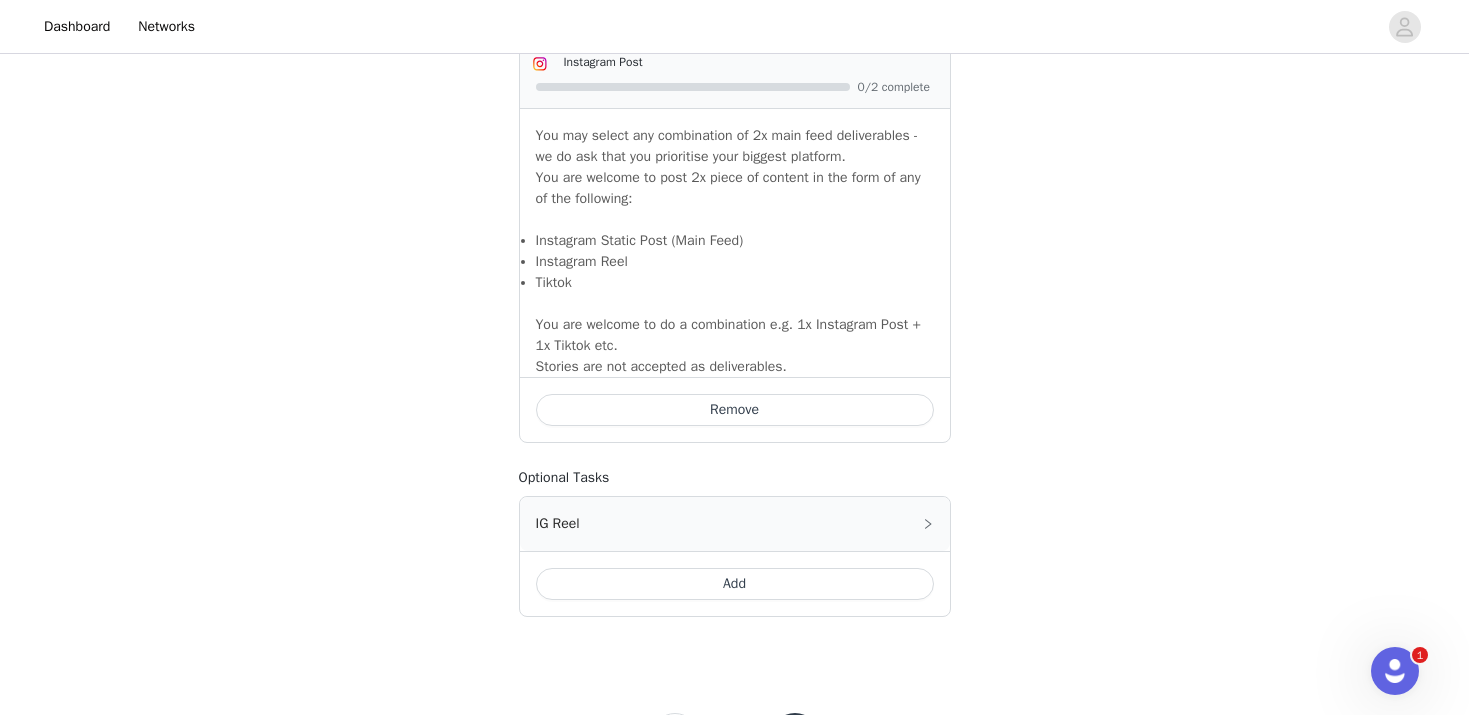 scroll, scrollTop: 1816, scrollLeft: 0, axis: vertical 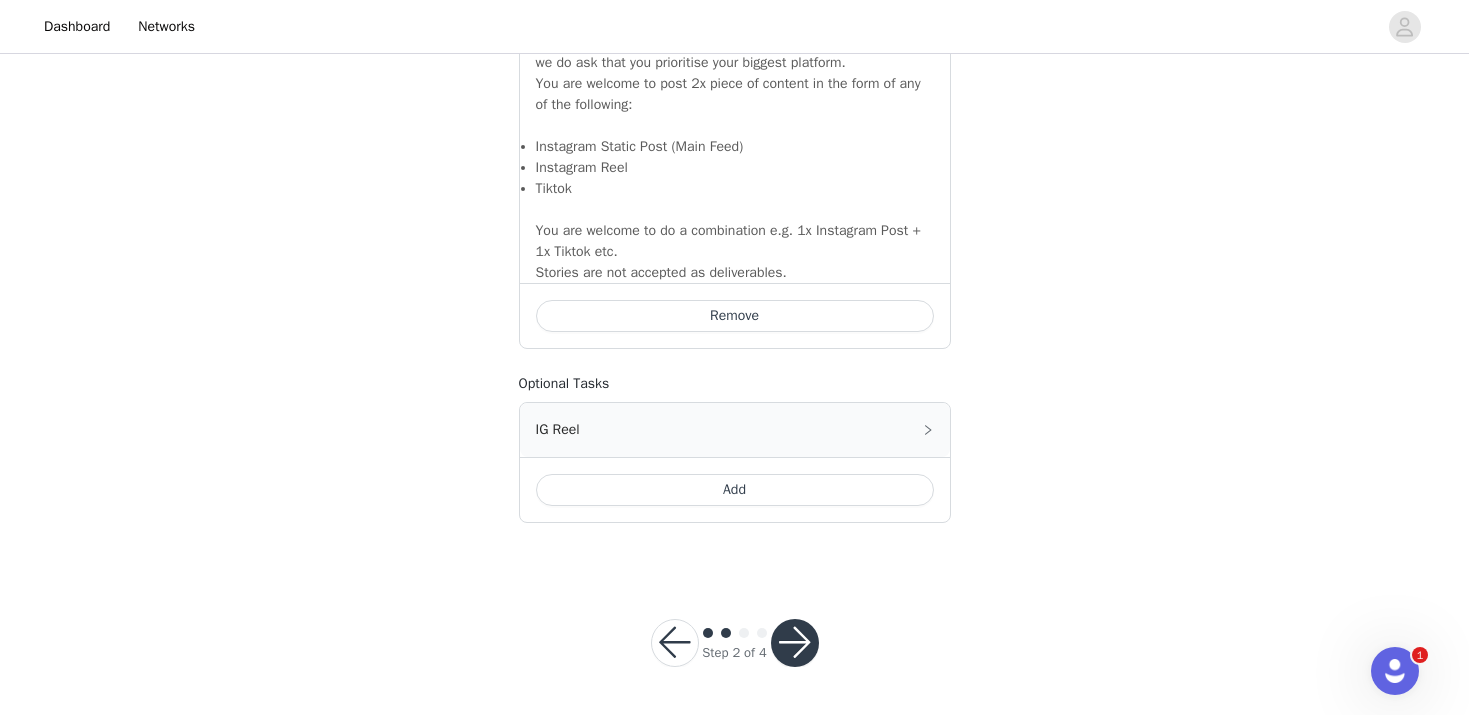 click at bounding box center [795, 643] 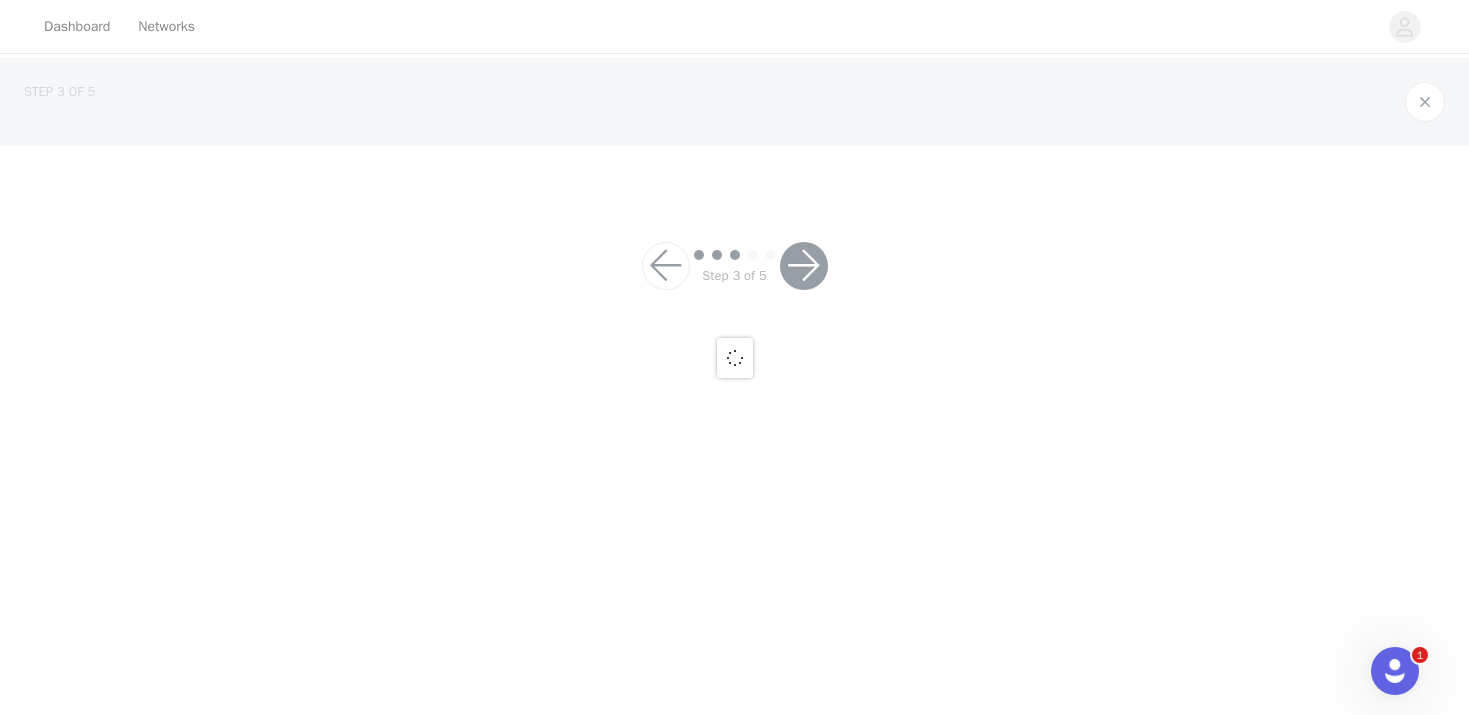 scroll, scrollTop: 0, scrollLeft: 0, axis: both 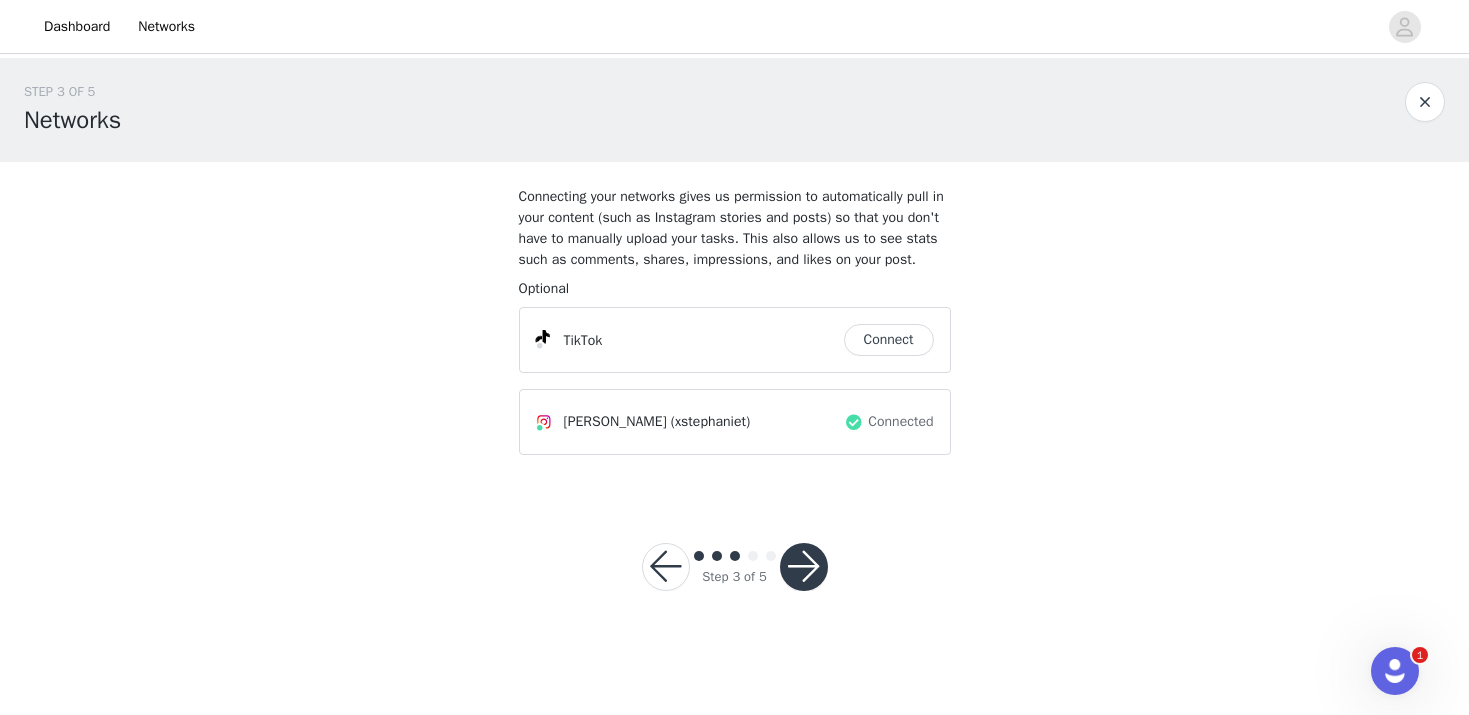 click on "Connect" at bounding box center [889, 340] 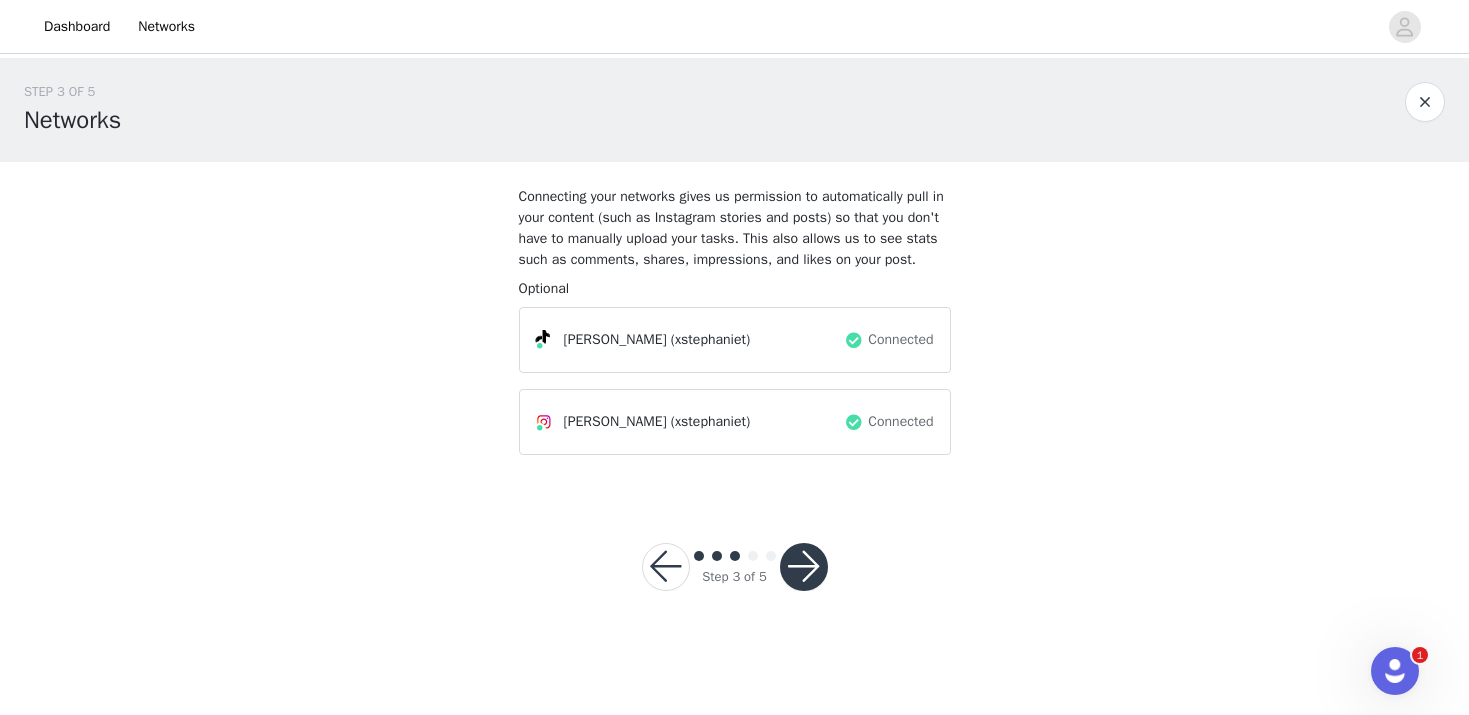 click at bounding box center (804, 567) 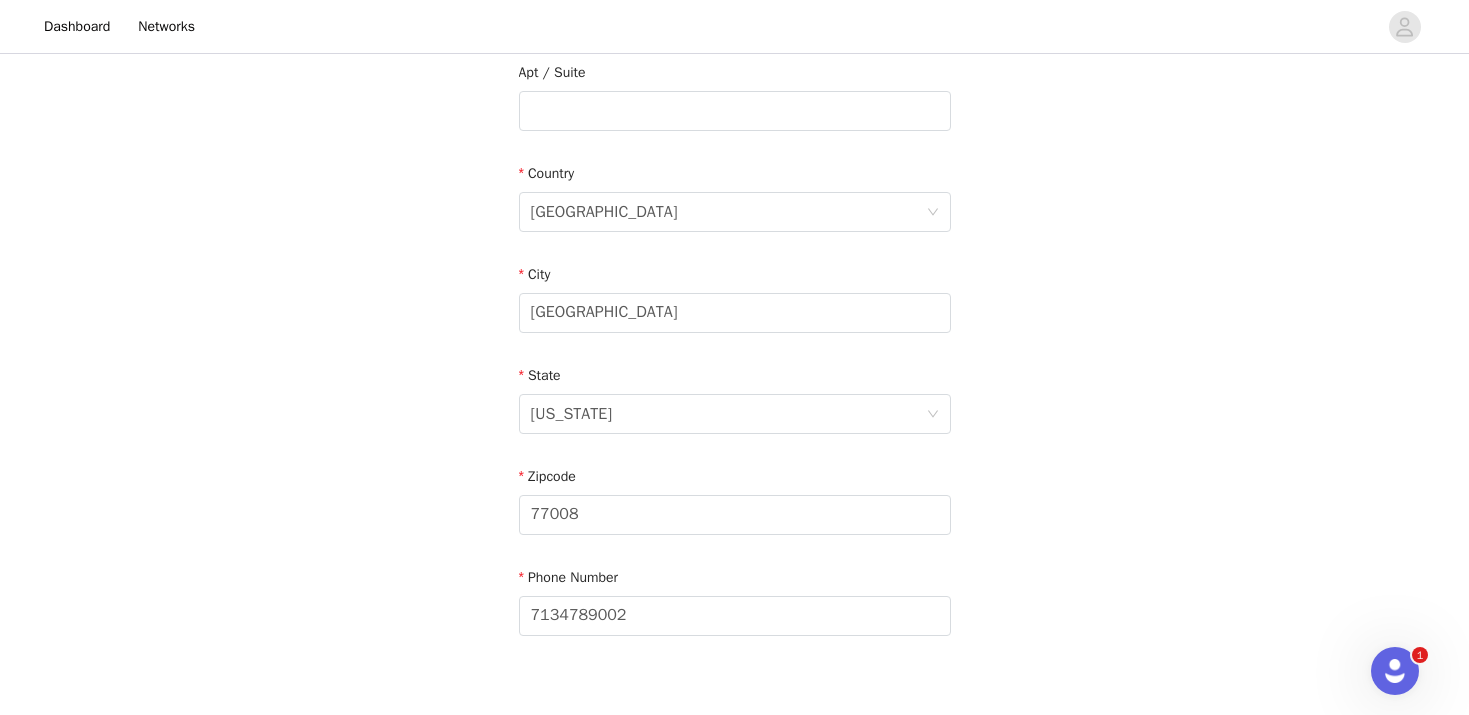 scroll, scrollTop: 648, scrollLeft: 0, axis: vertical 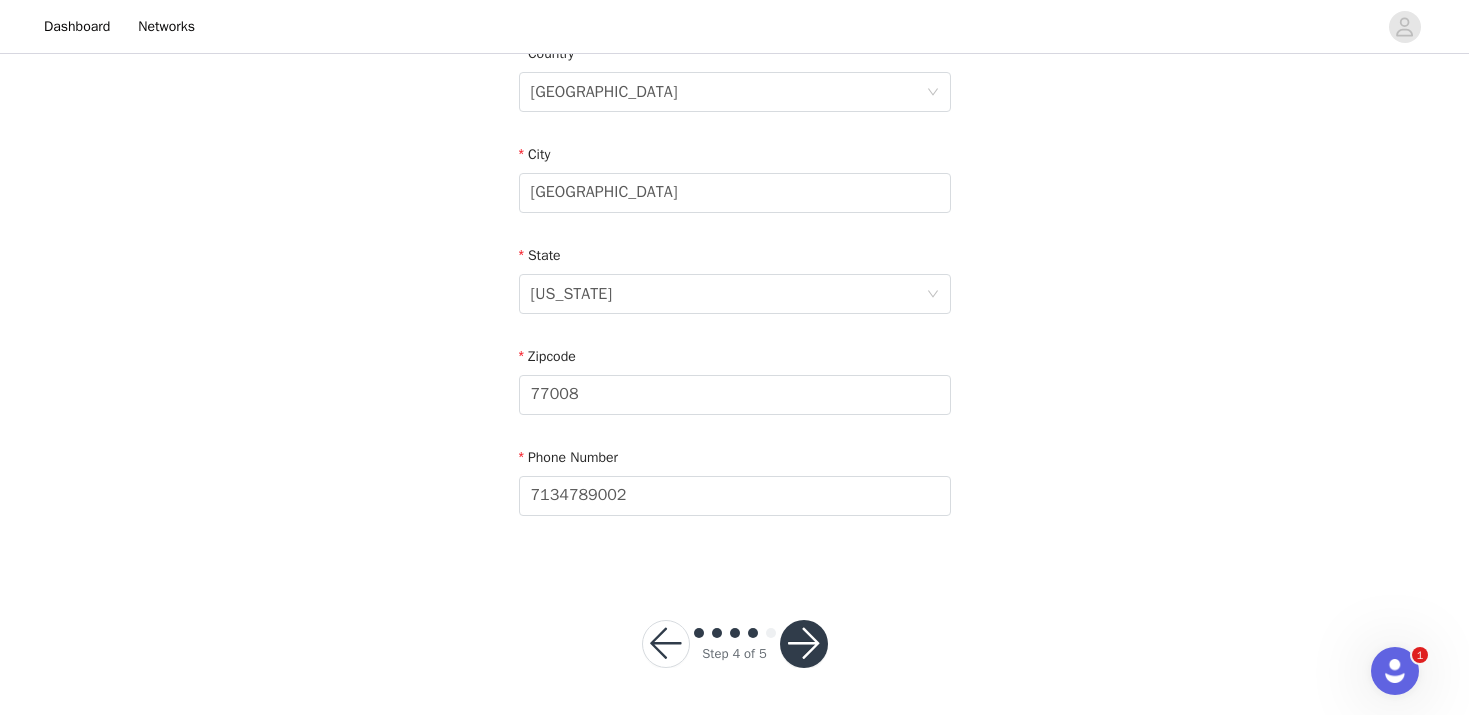 click at bounding box center (804, 644) 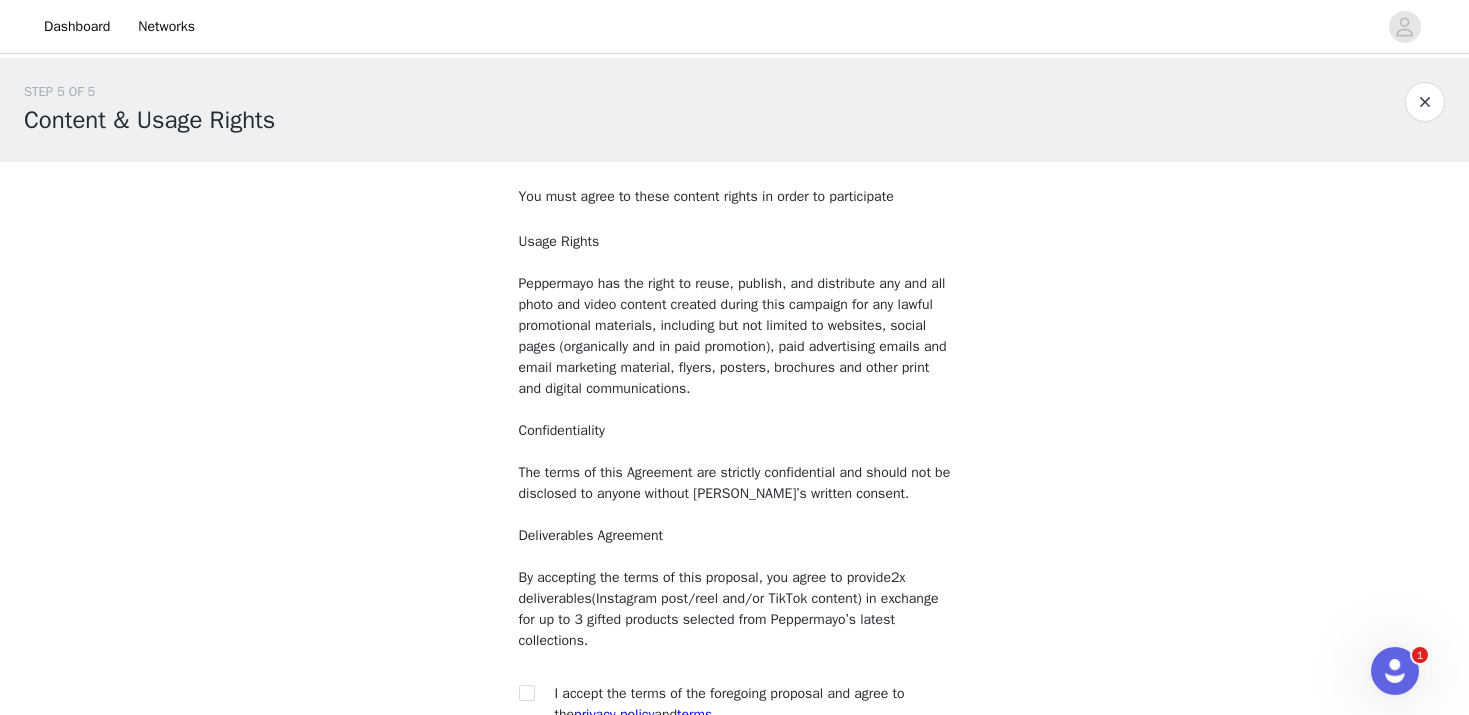 scroll, scrollTop: 209, scrollLeft: 0, axis: vertical 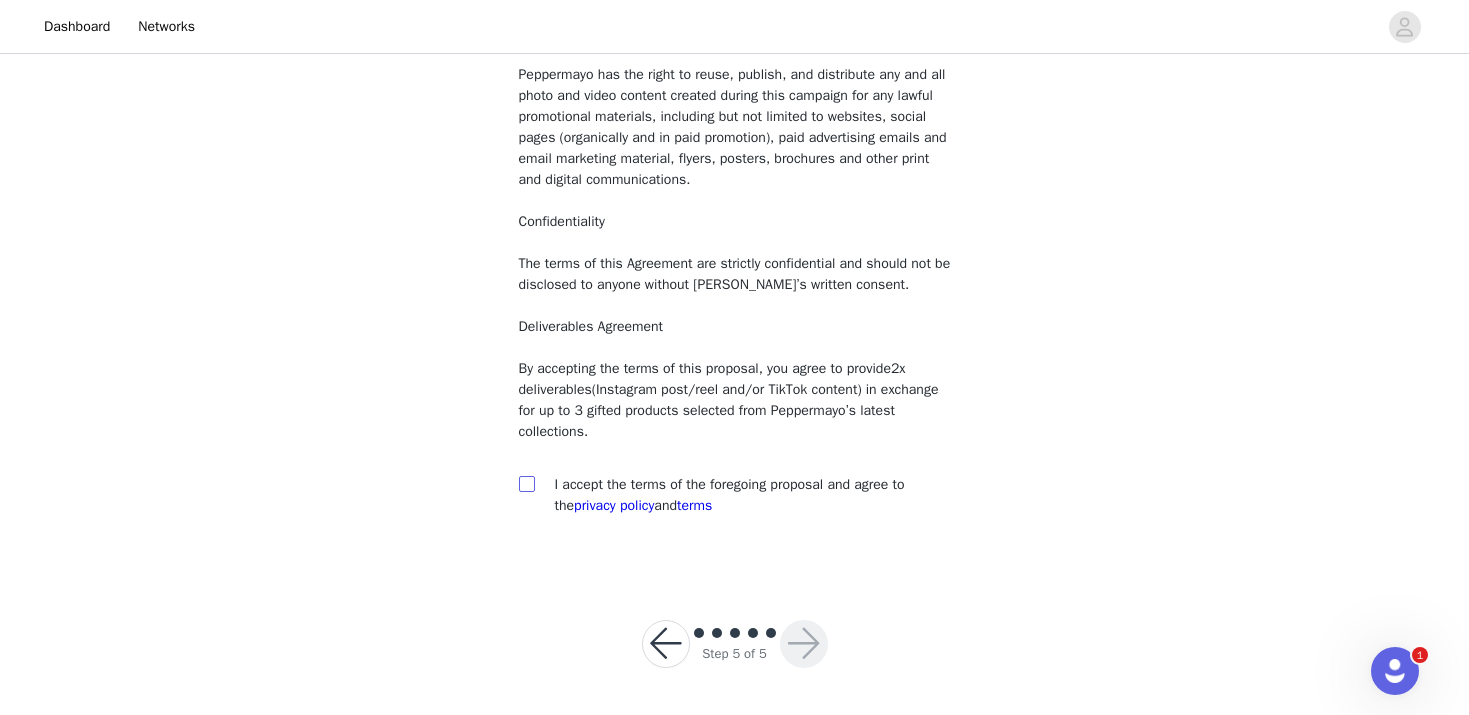 click at bounding box center (526, 483) 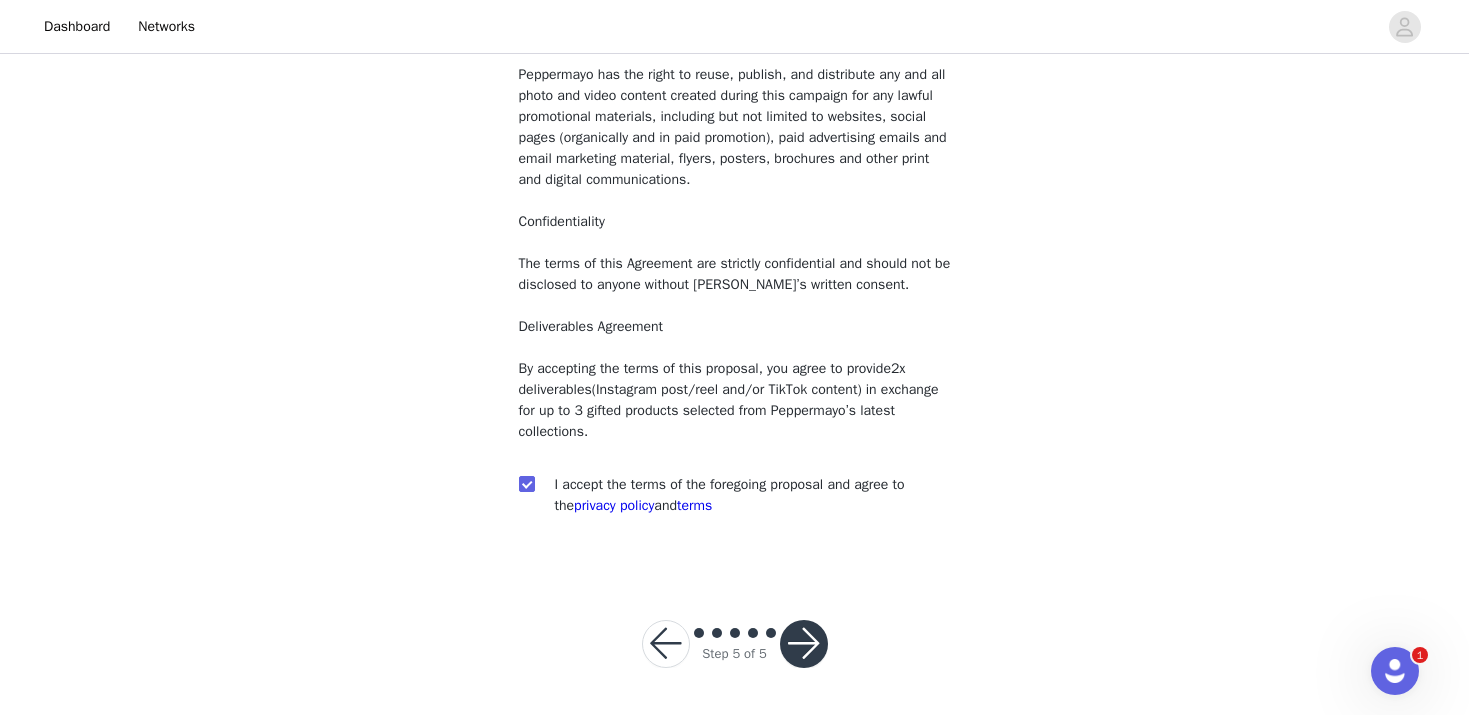 click at bounding box center [804, 644] 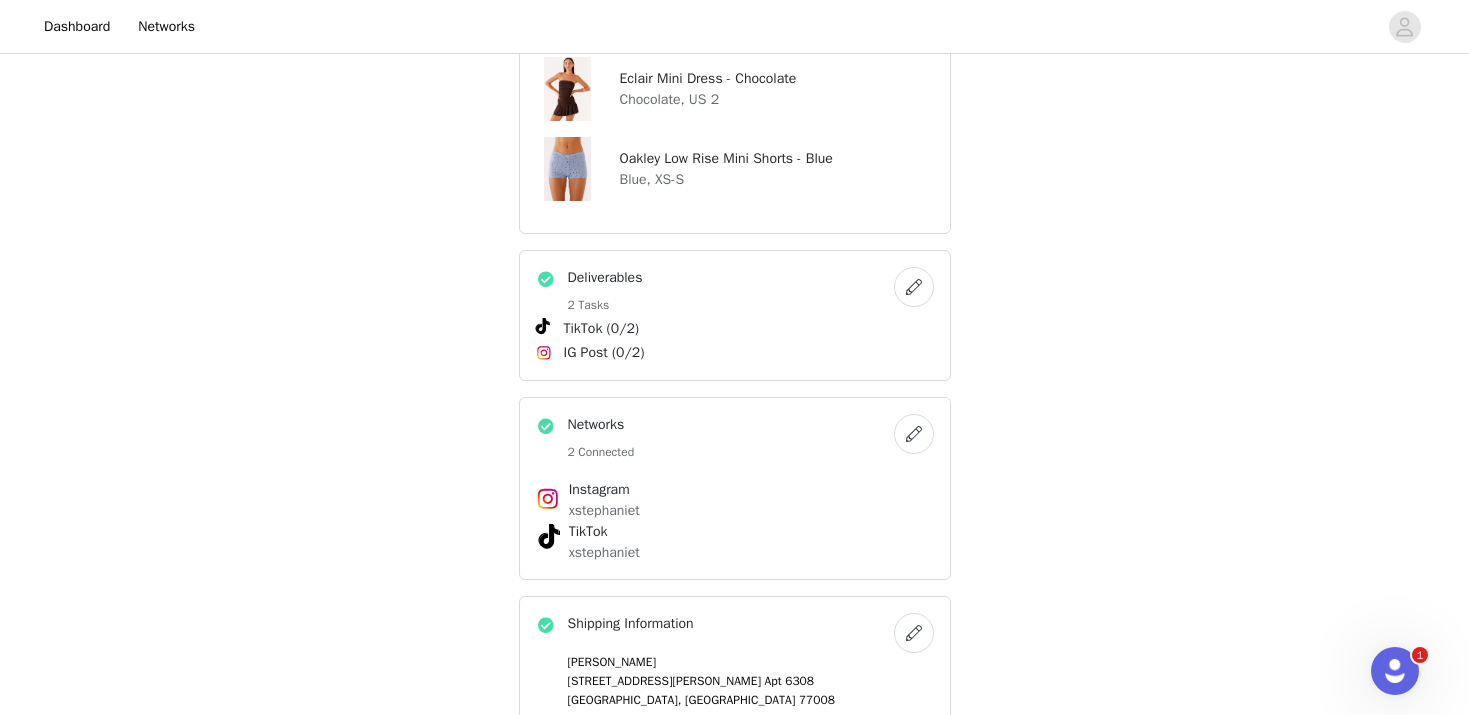 scroll, scrollTop: 1091, scrollLeft: 0, axis: vertical 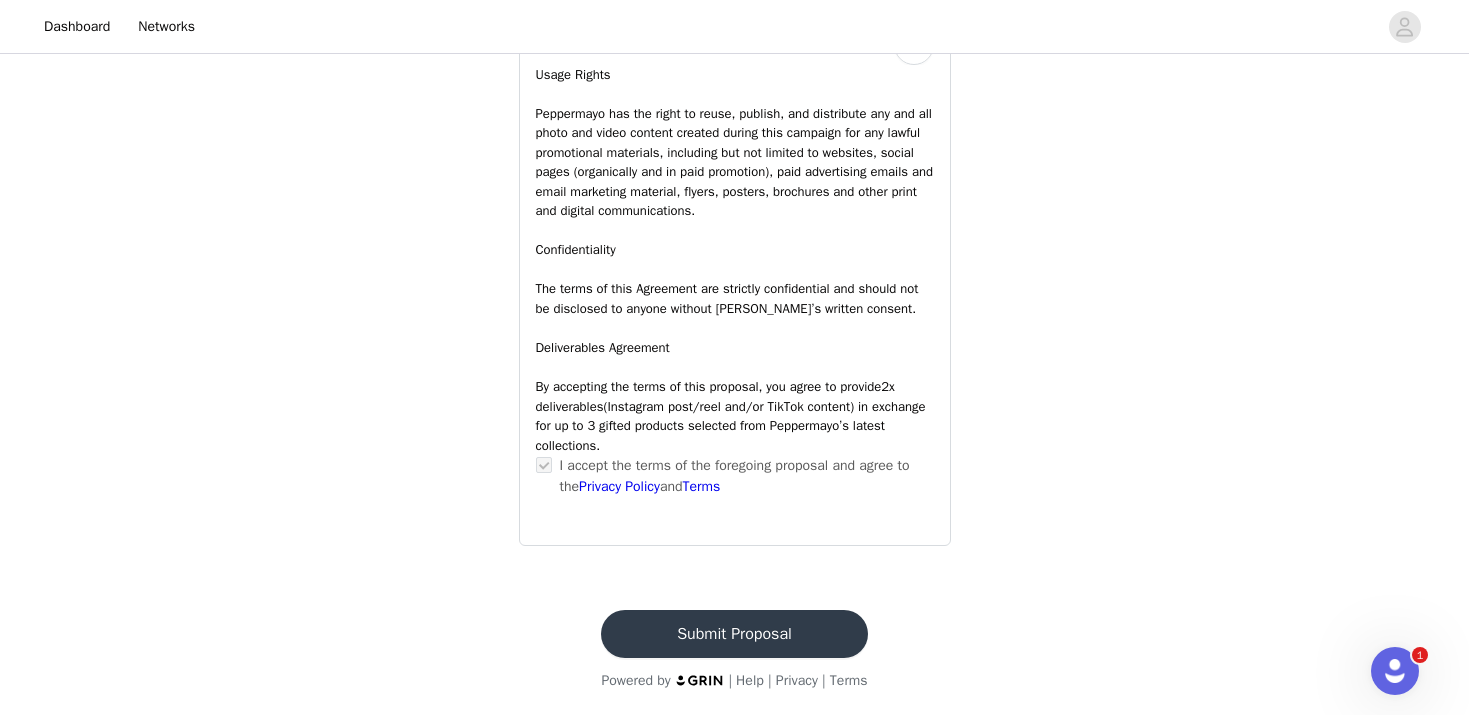 click on "Submit Proposal" at bounding box center [734, 634] 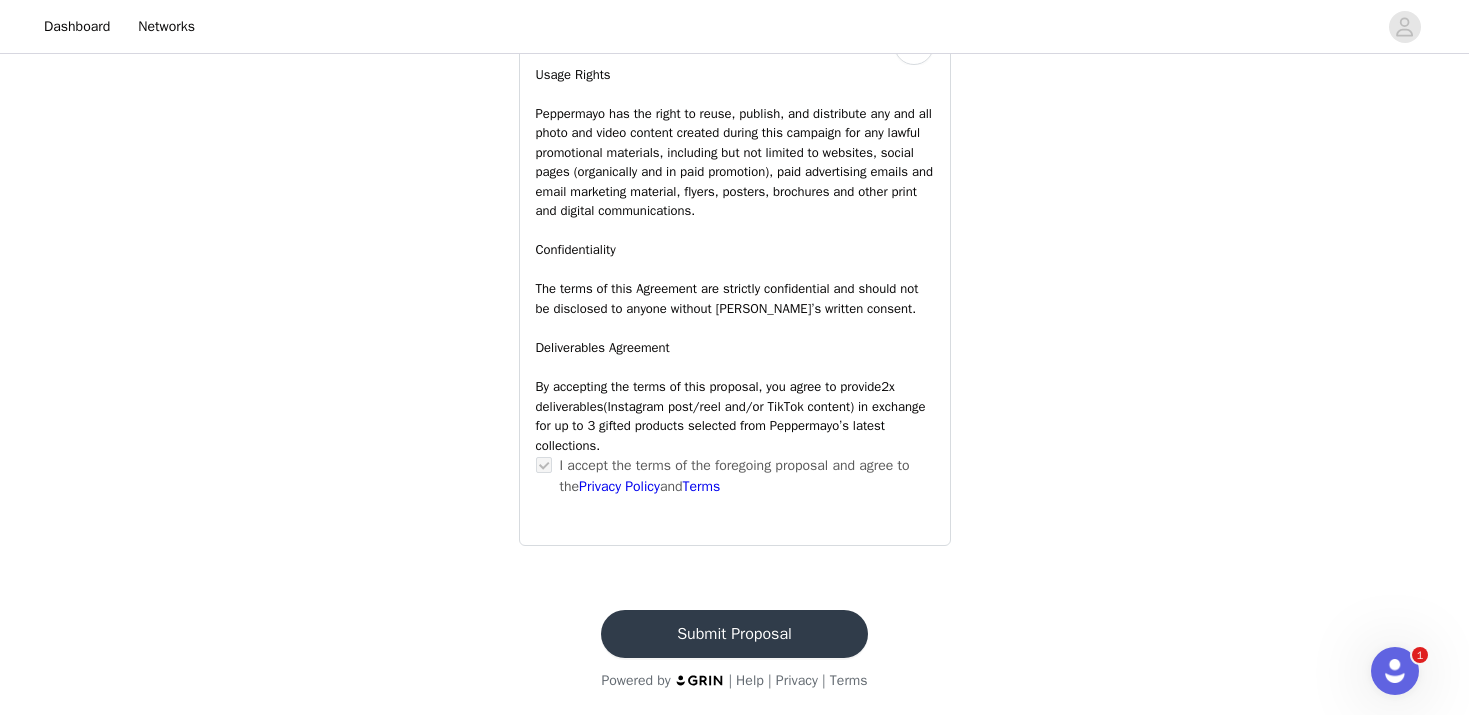 scroll, scrollTop: 0, scrollLeft: 0, axis: both 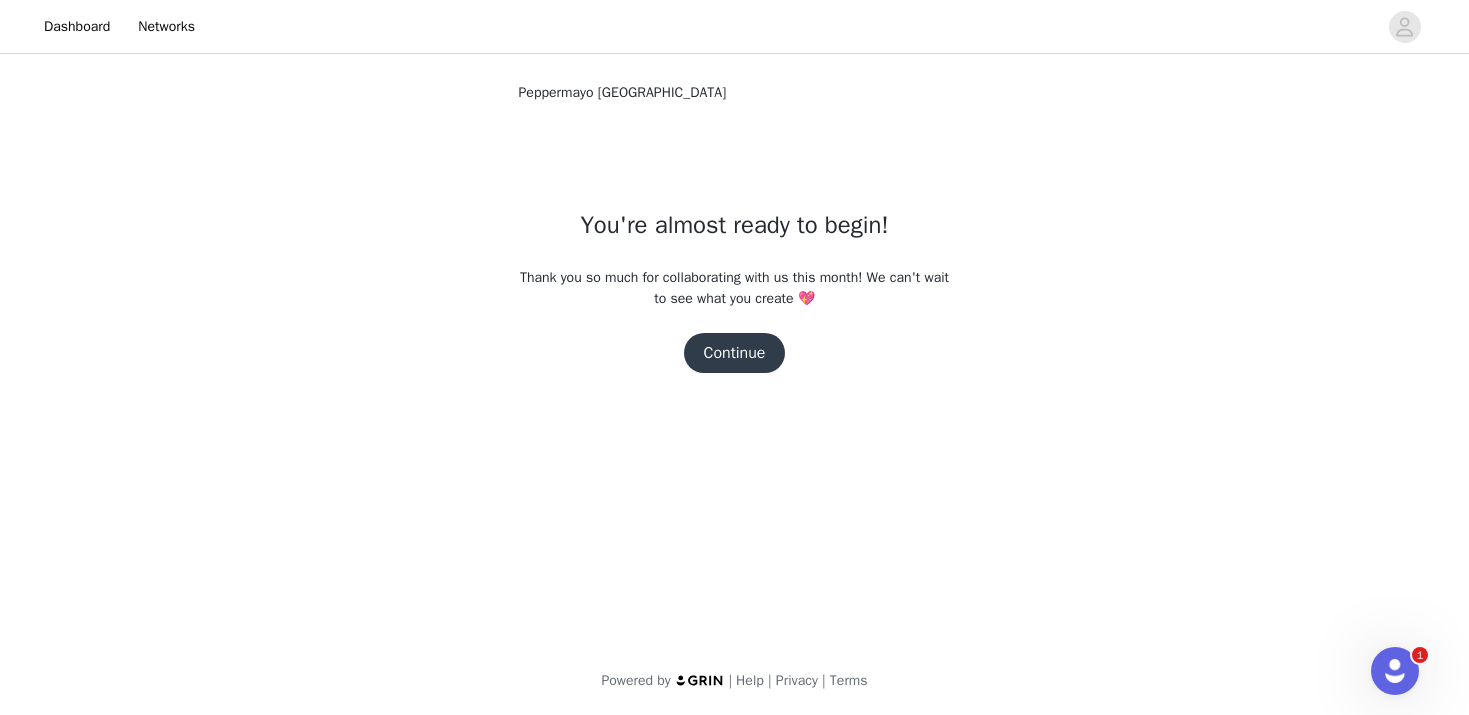 click on "Continue" at bounding box center [735, 353] 